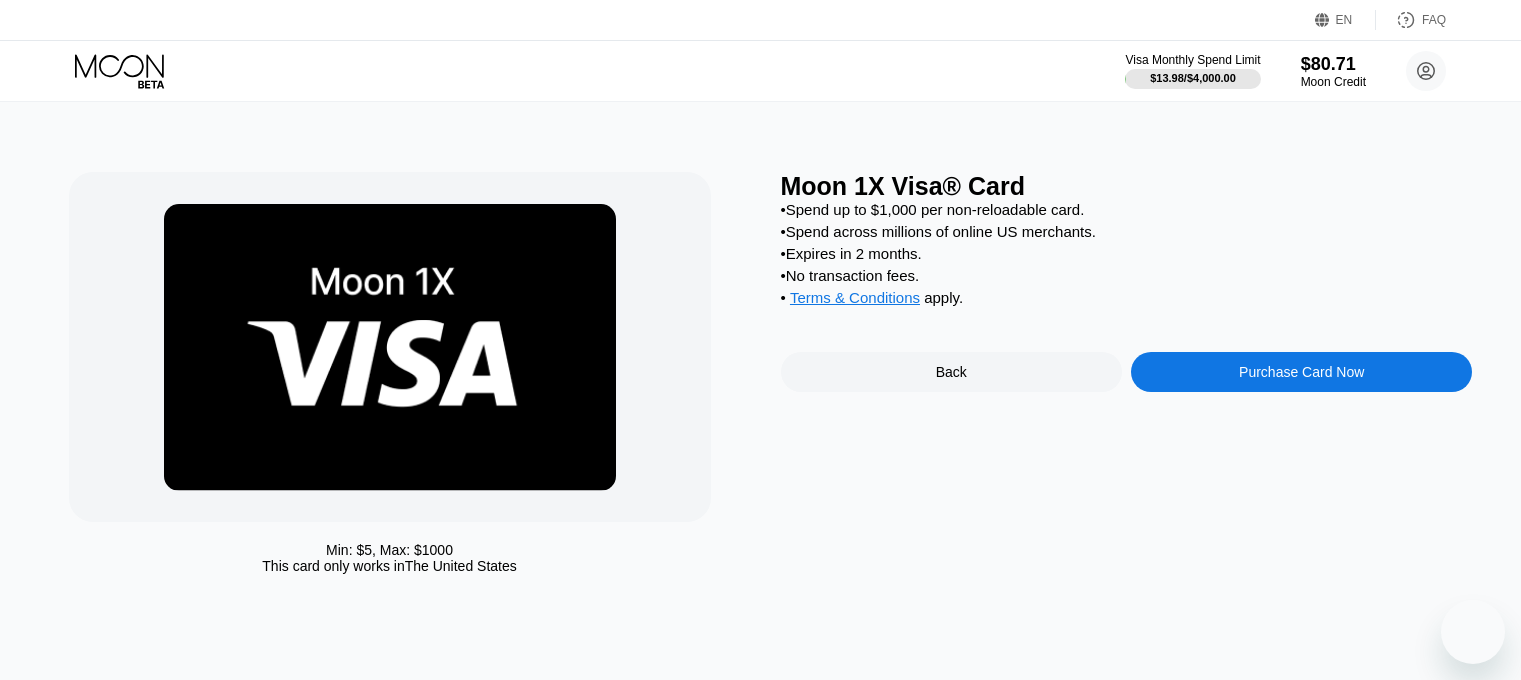 scroll, scrollTop: 0, scrollLeft: 0, axis: both 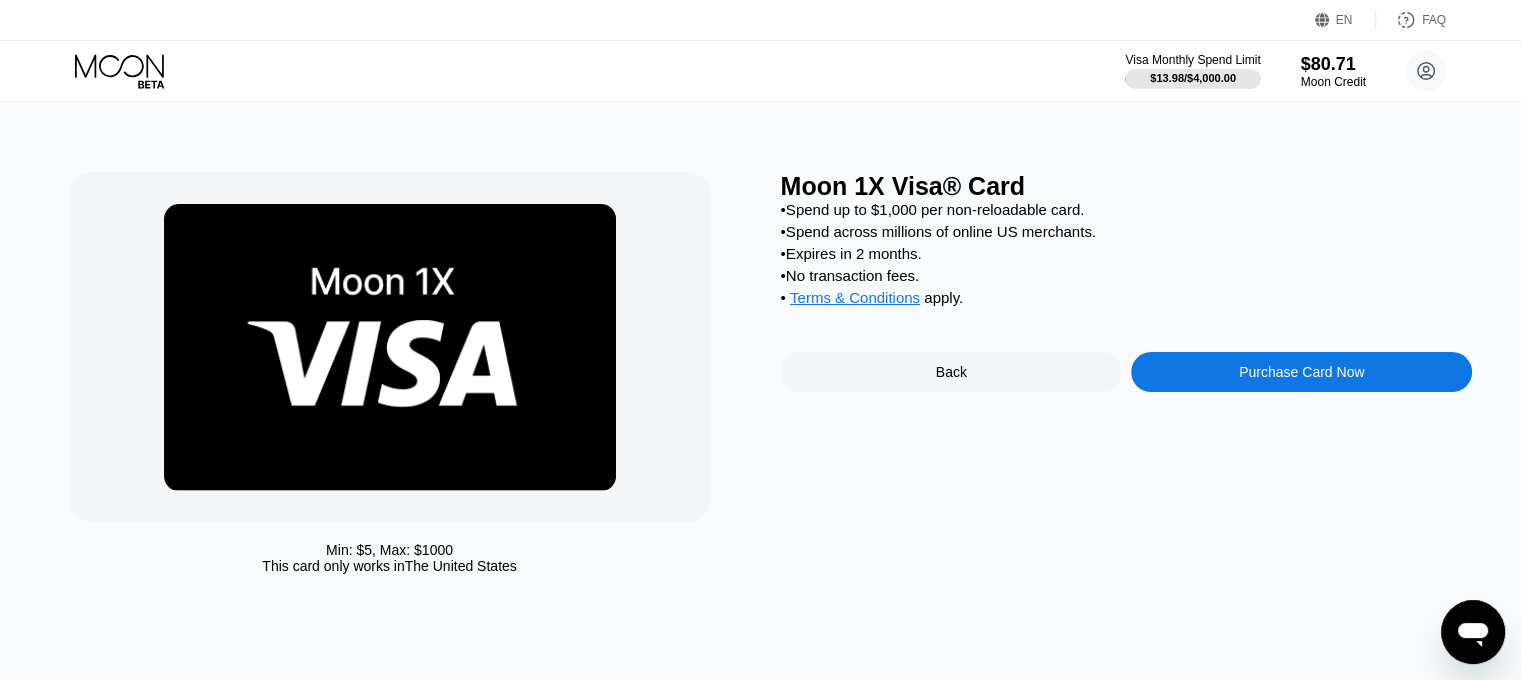 click on "Back" at bounding box center [951, 372] 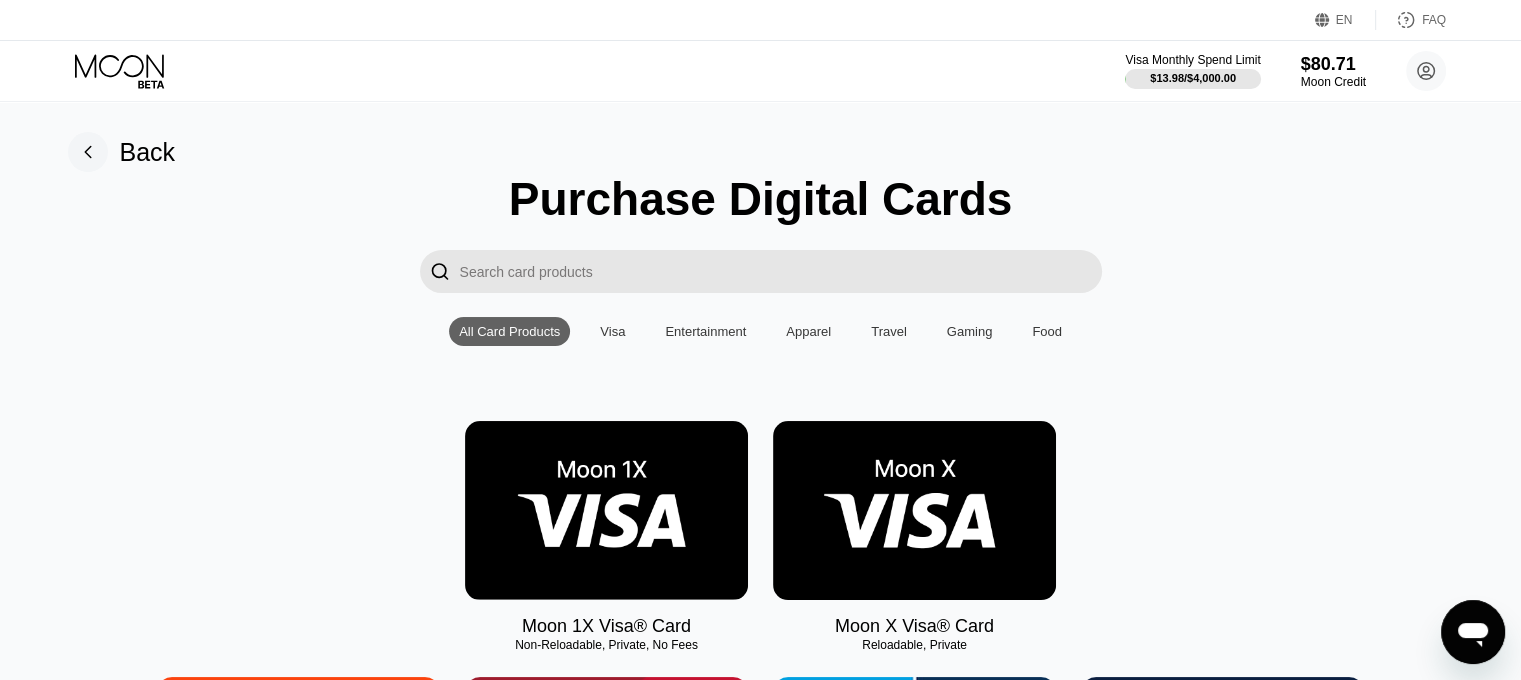 click at bounding box center (606, 510) 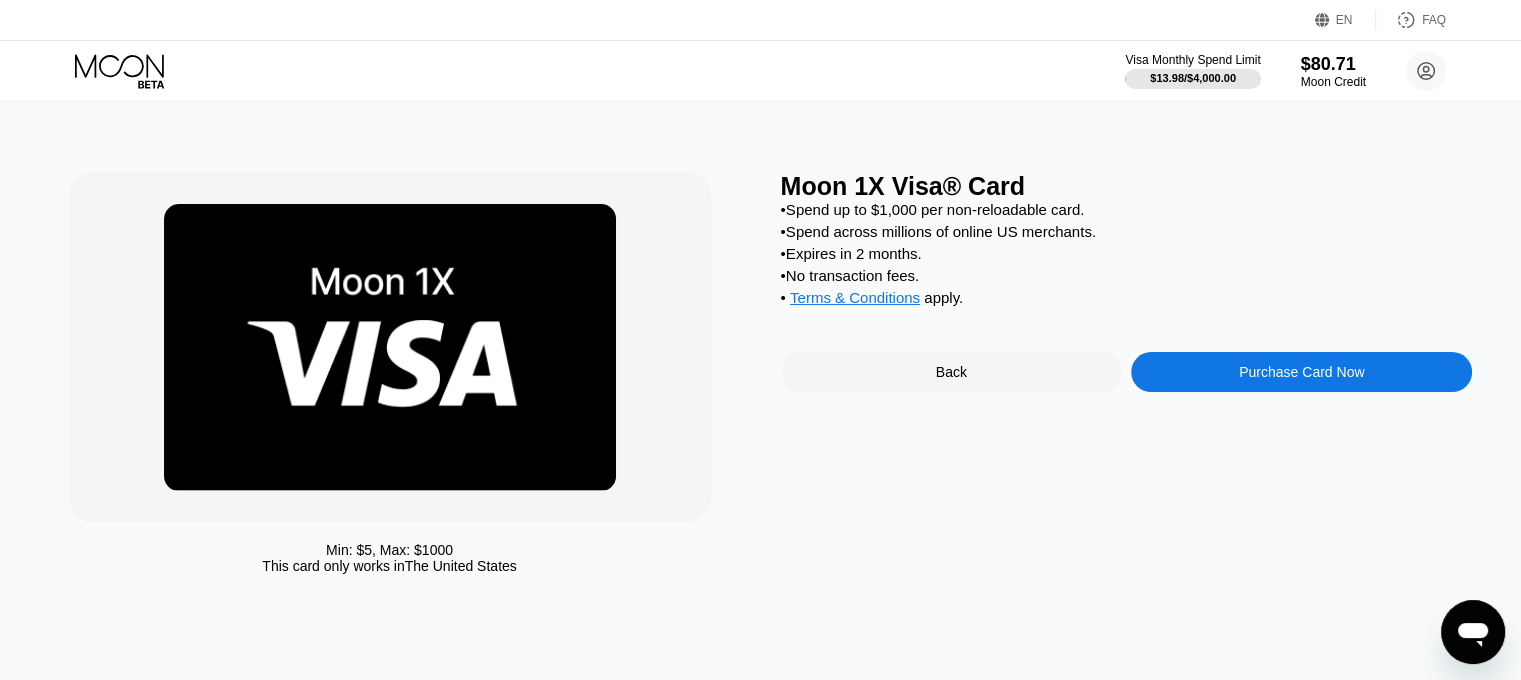 click on "Purchase Card Now" at bounding box center [1301, 372] 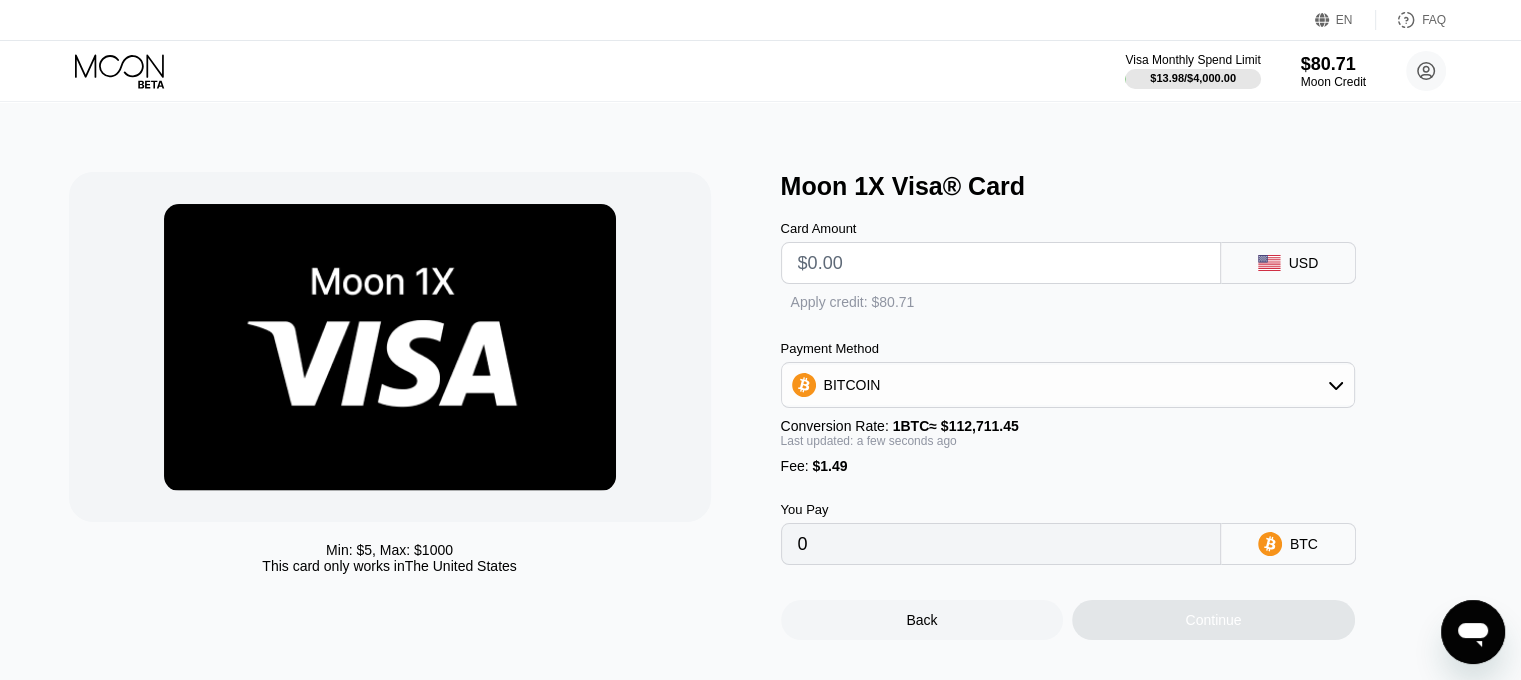 click at bounding box center (1001, 263) 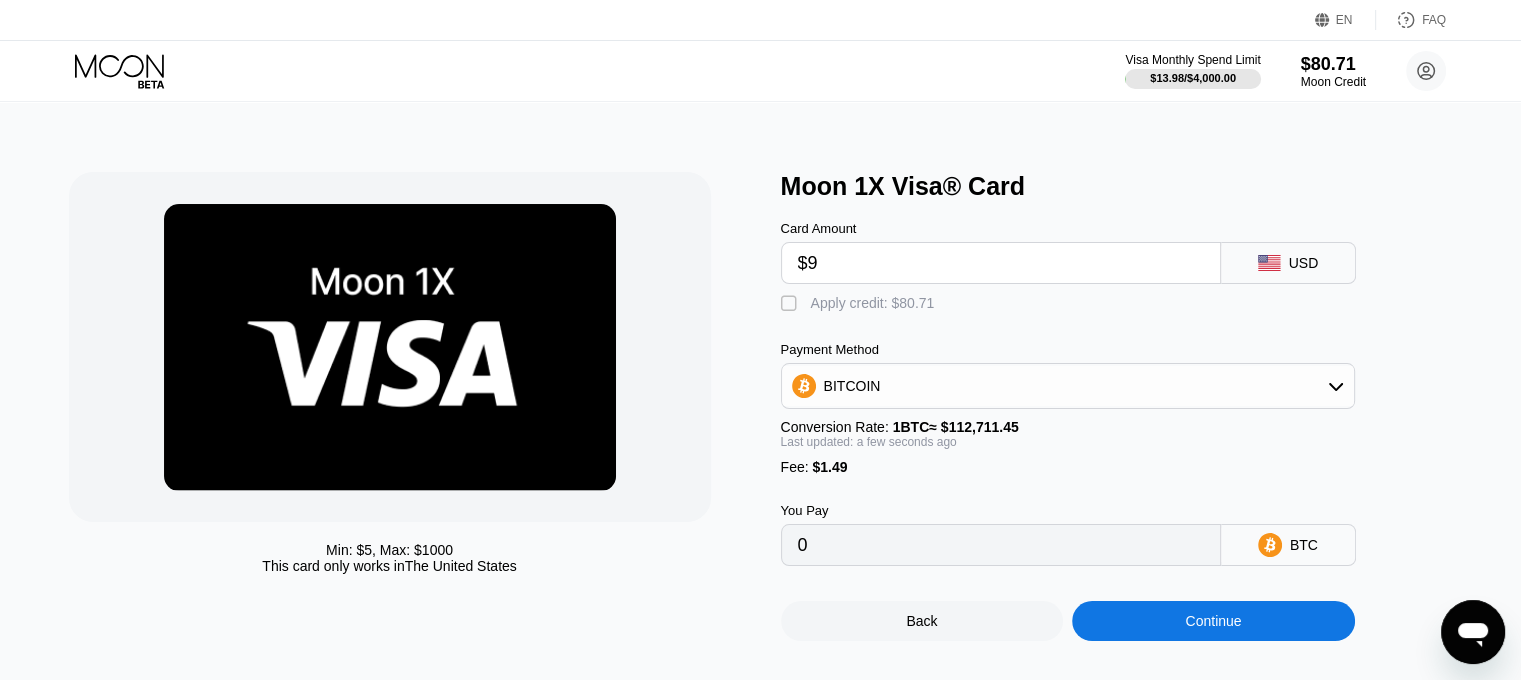 type on "$9" 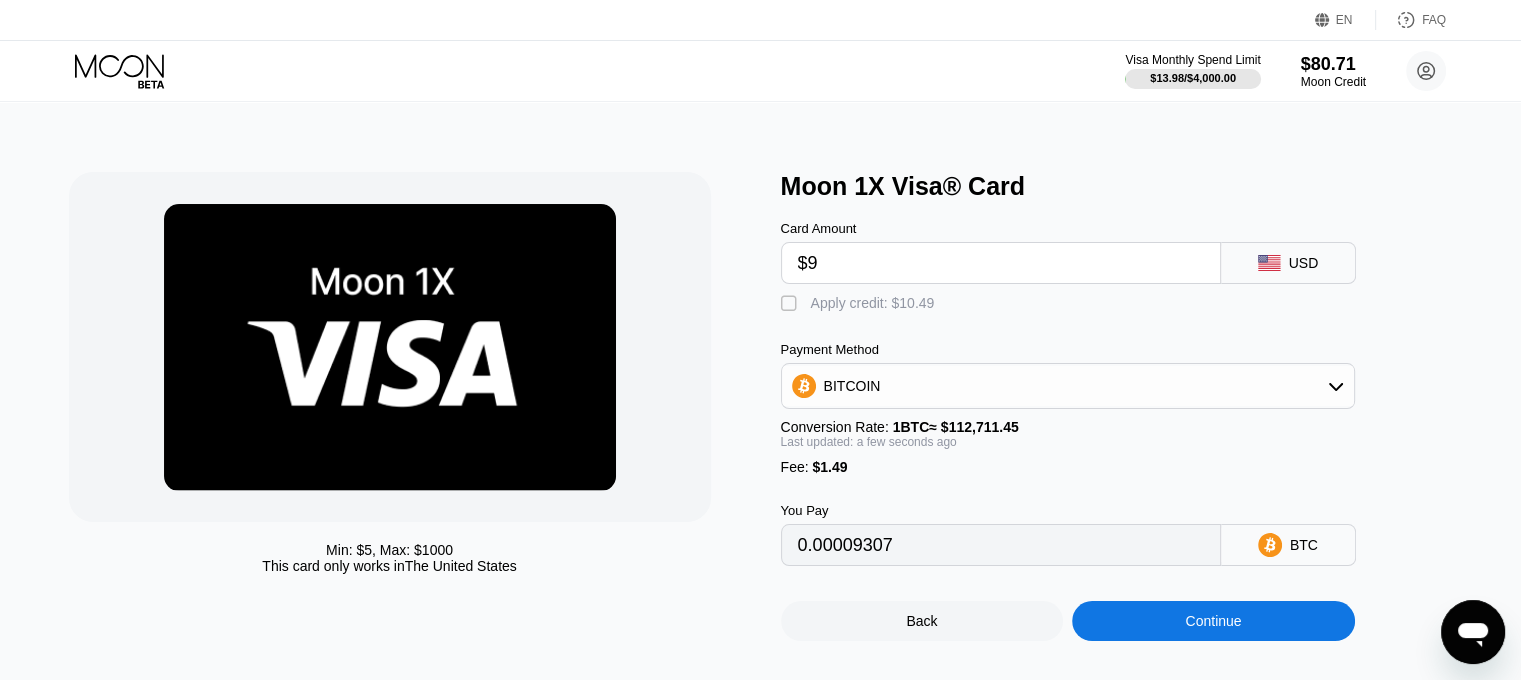 type on "$93" 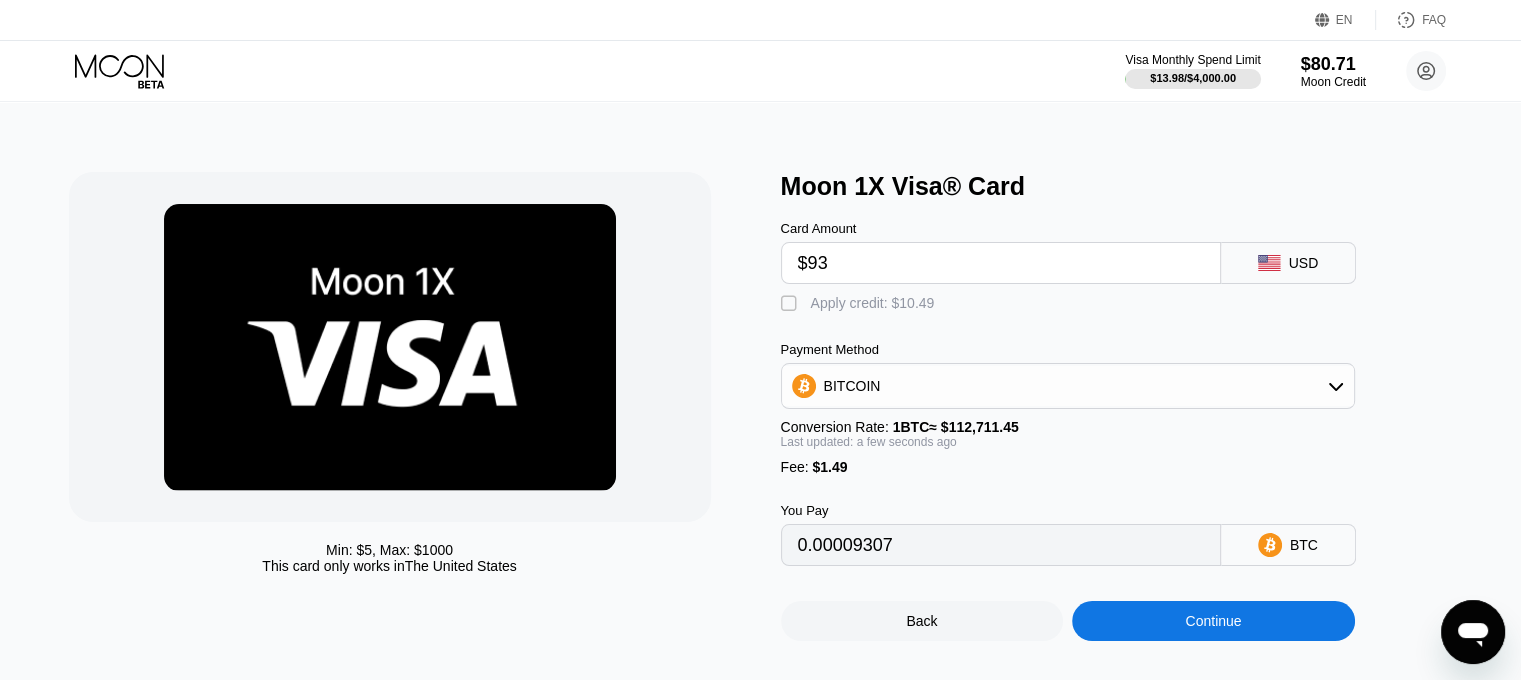 type on "0.00083834" 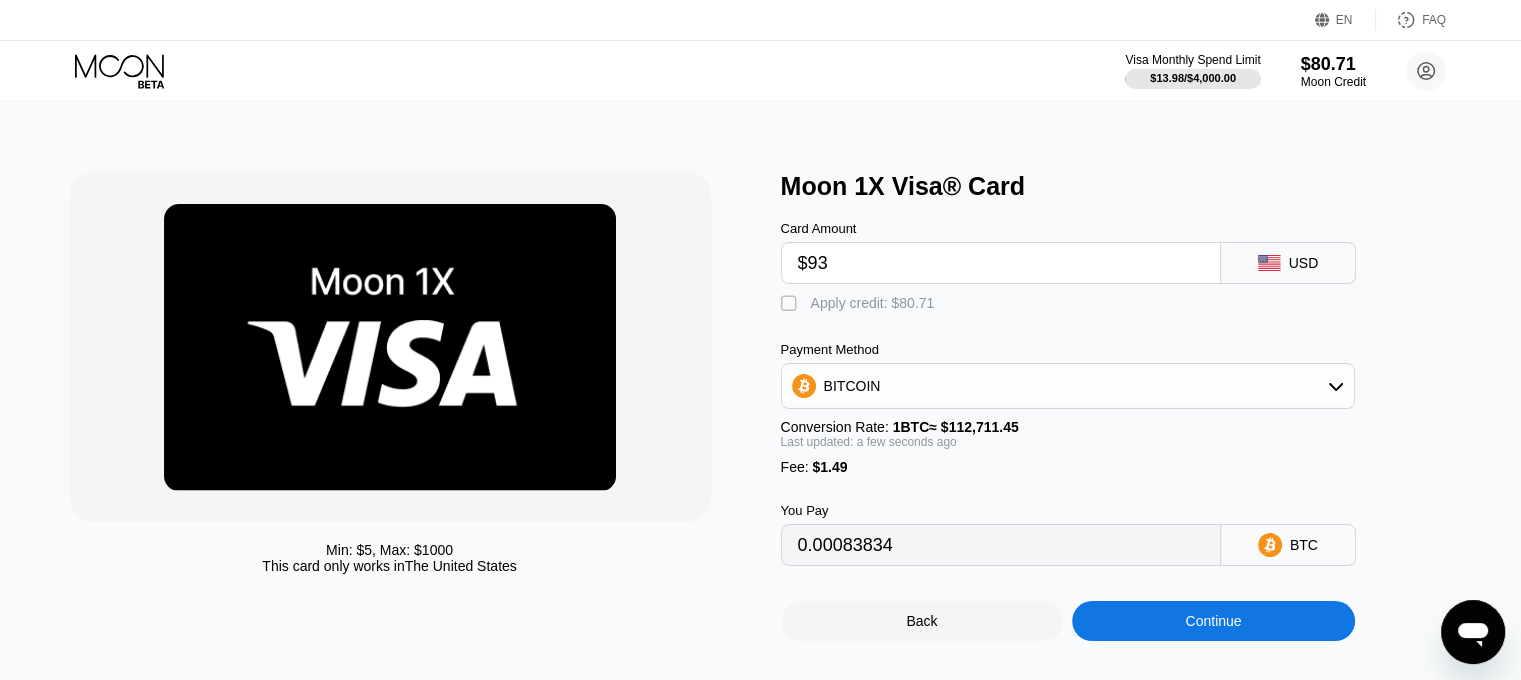 type on "$933" 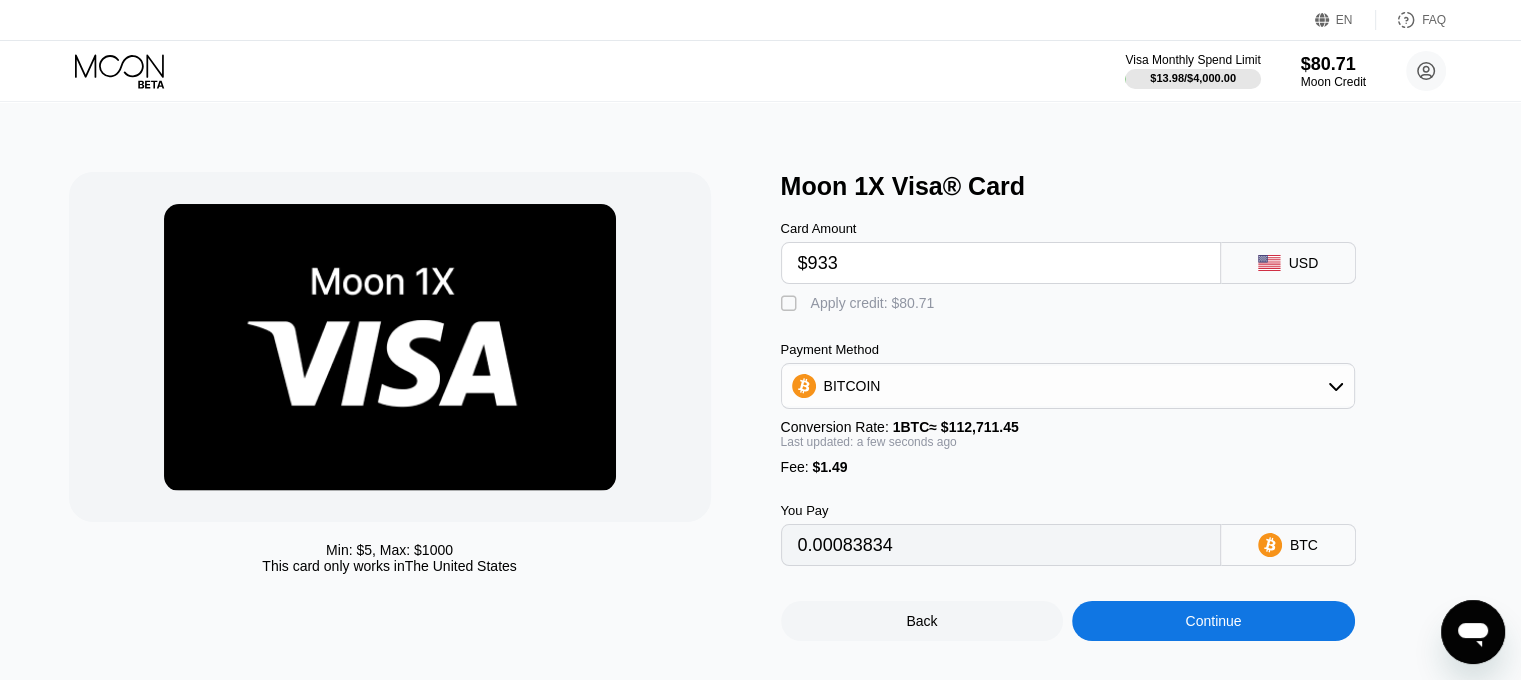 type on "0.00829100" 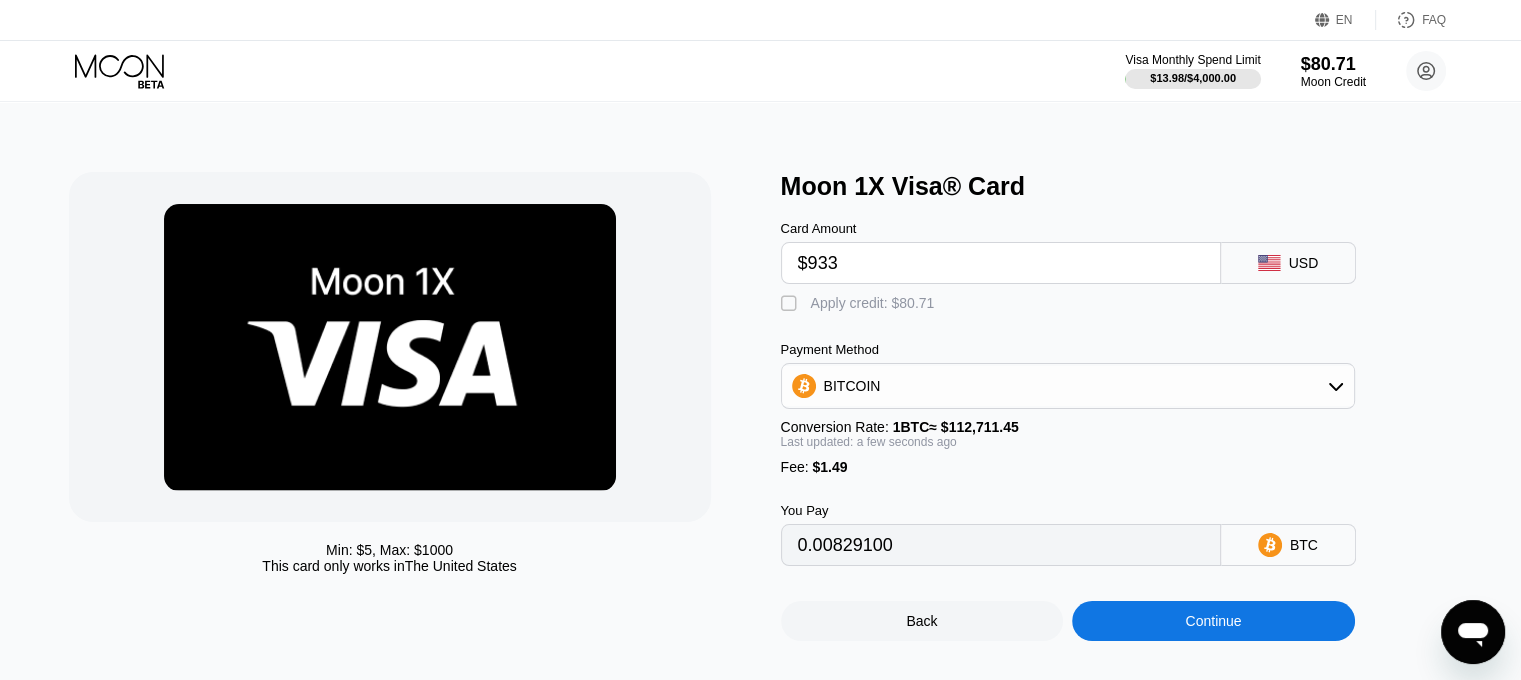 type on "$93" 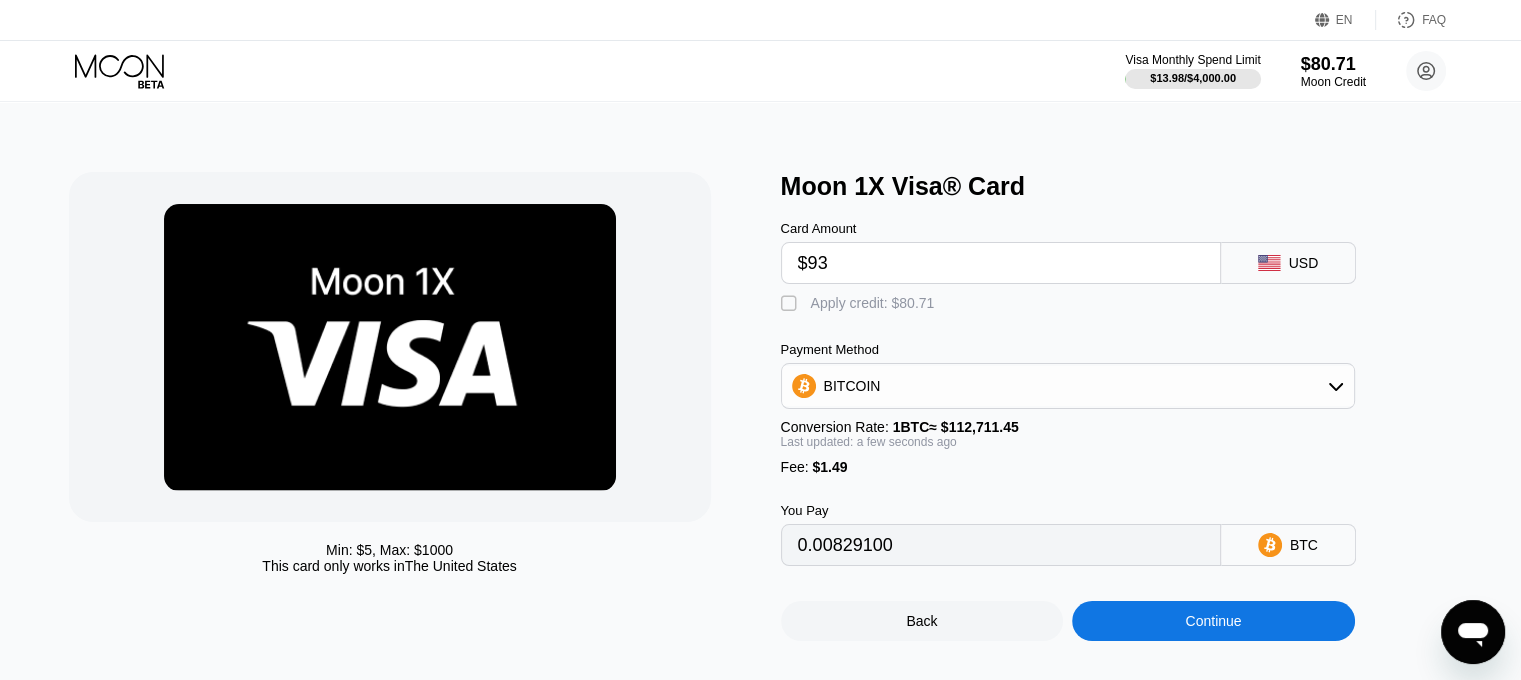 type on "0.00083834" 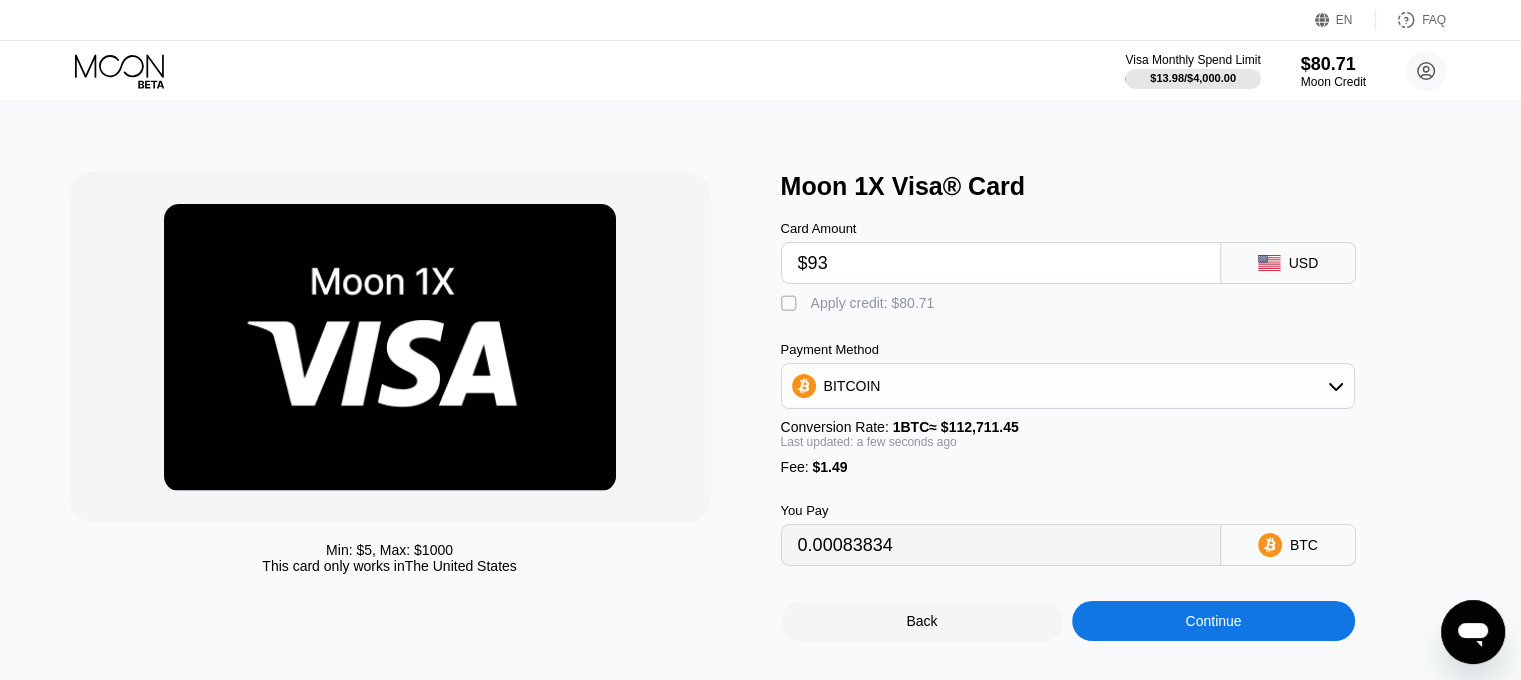 type on "$9" 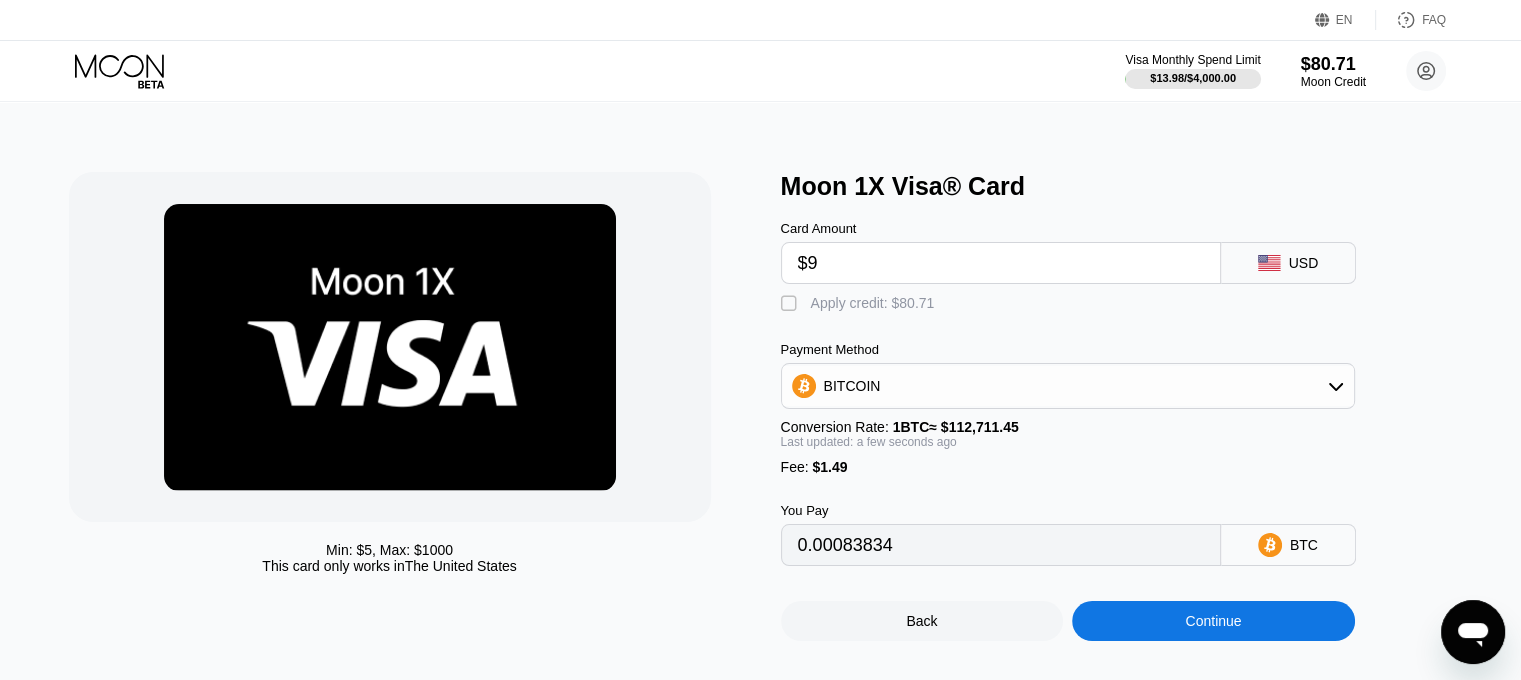 type on "0.00009307" 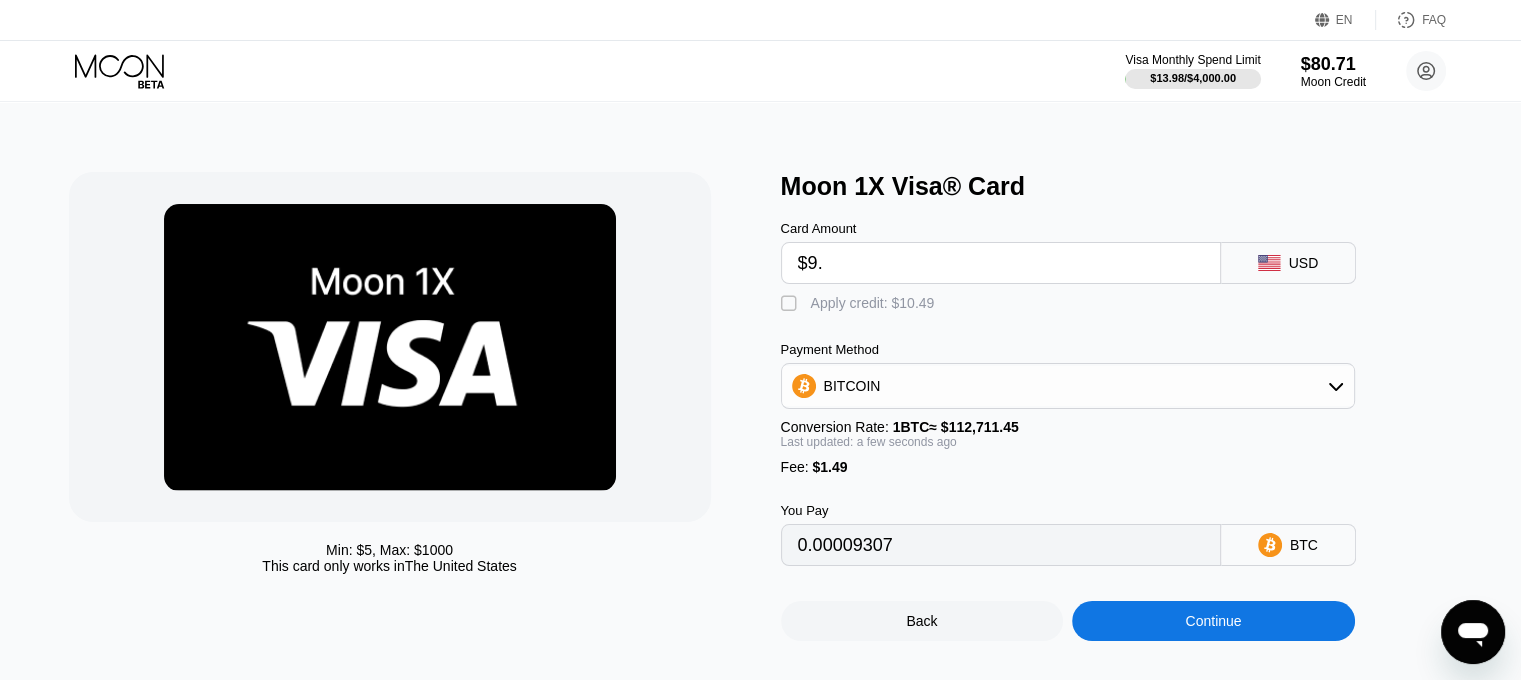 type on "$9.3" 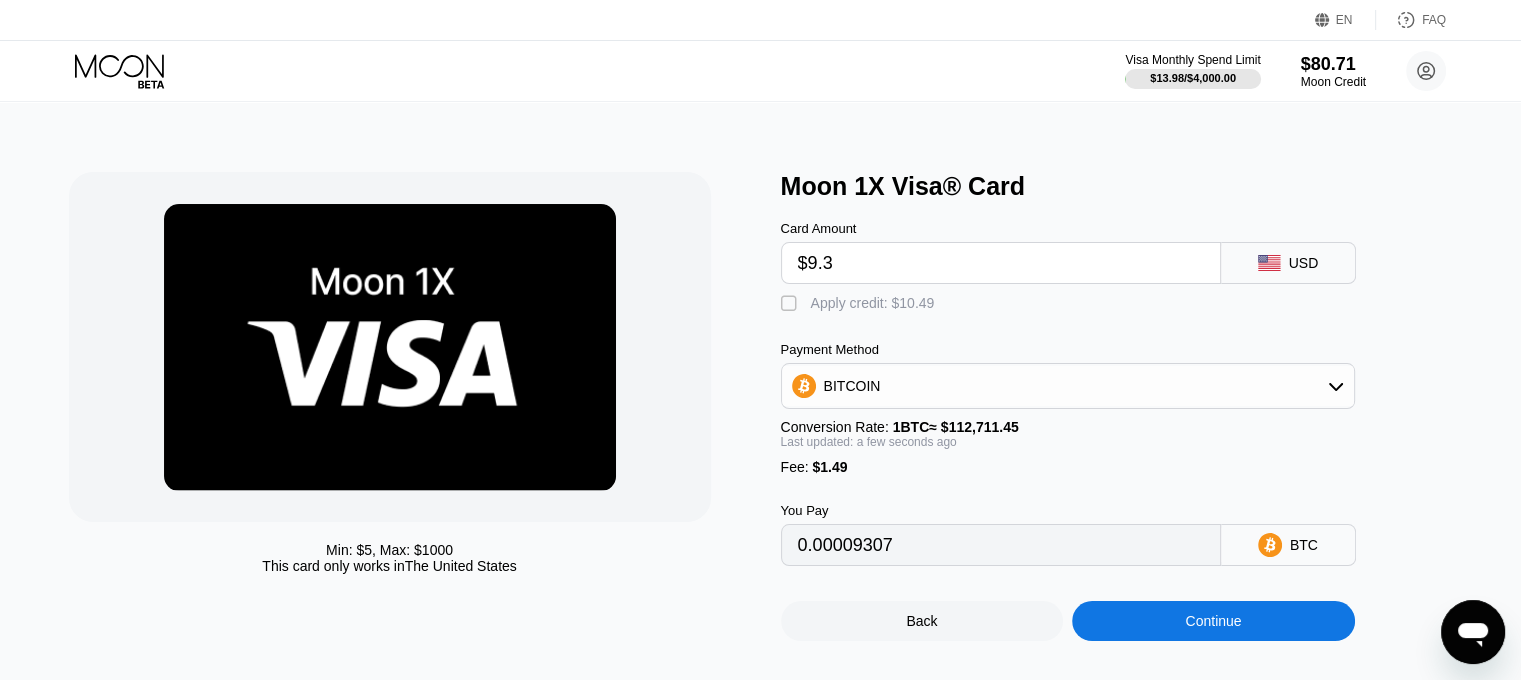 type on "0.00009574" 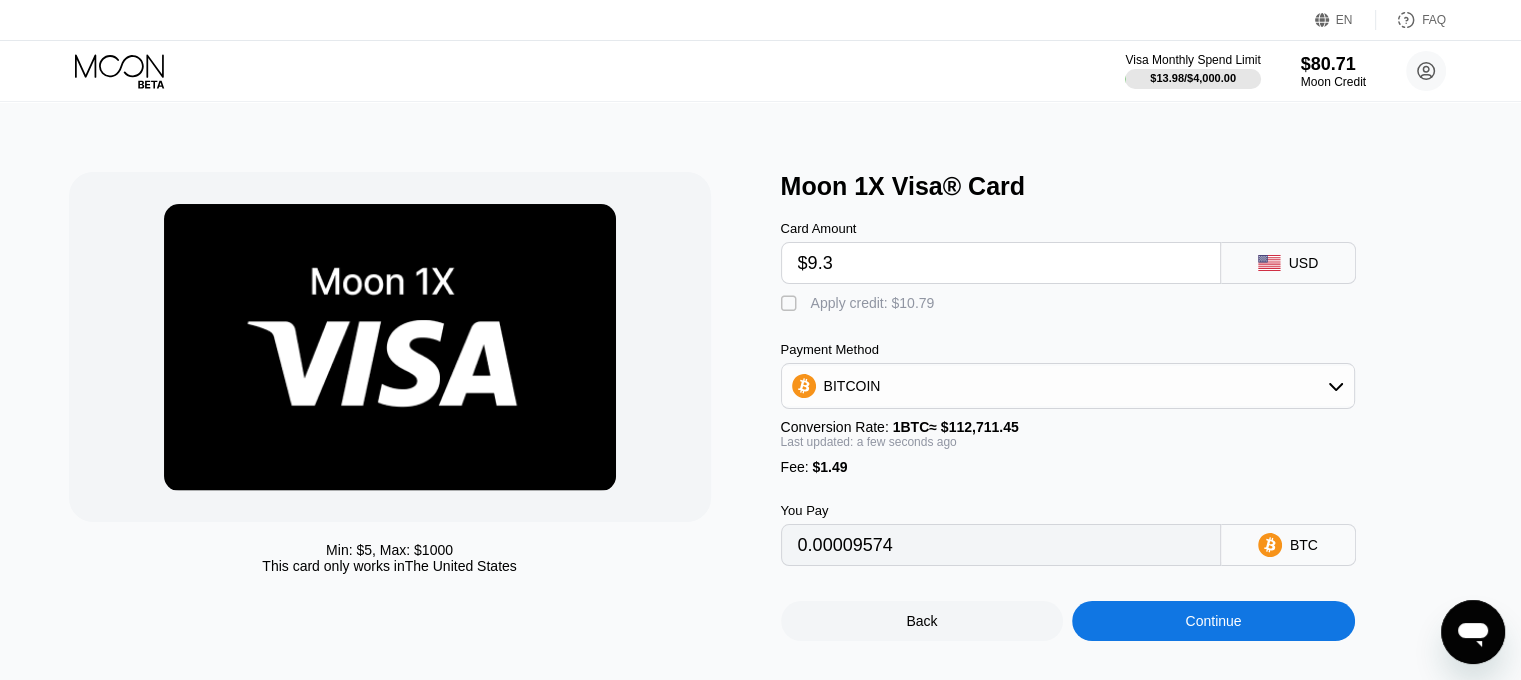 type on "$9.33" 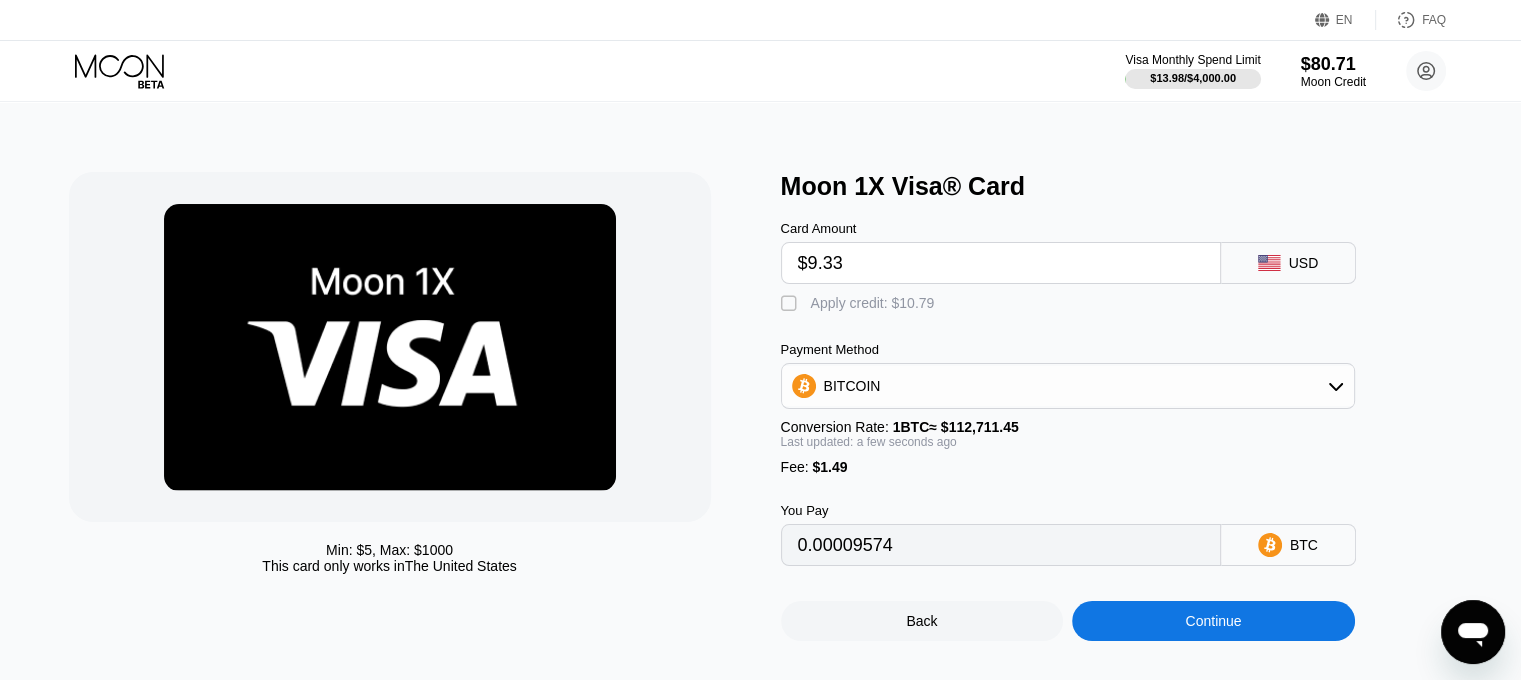 type on "0.00009600" 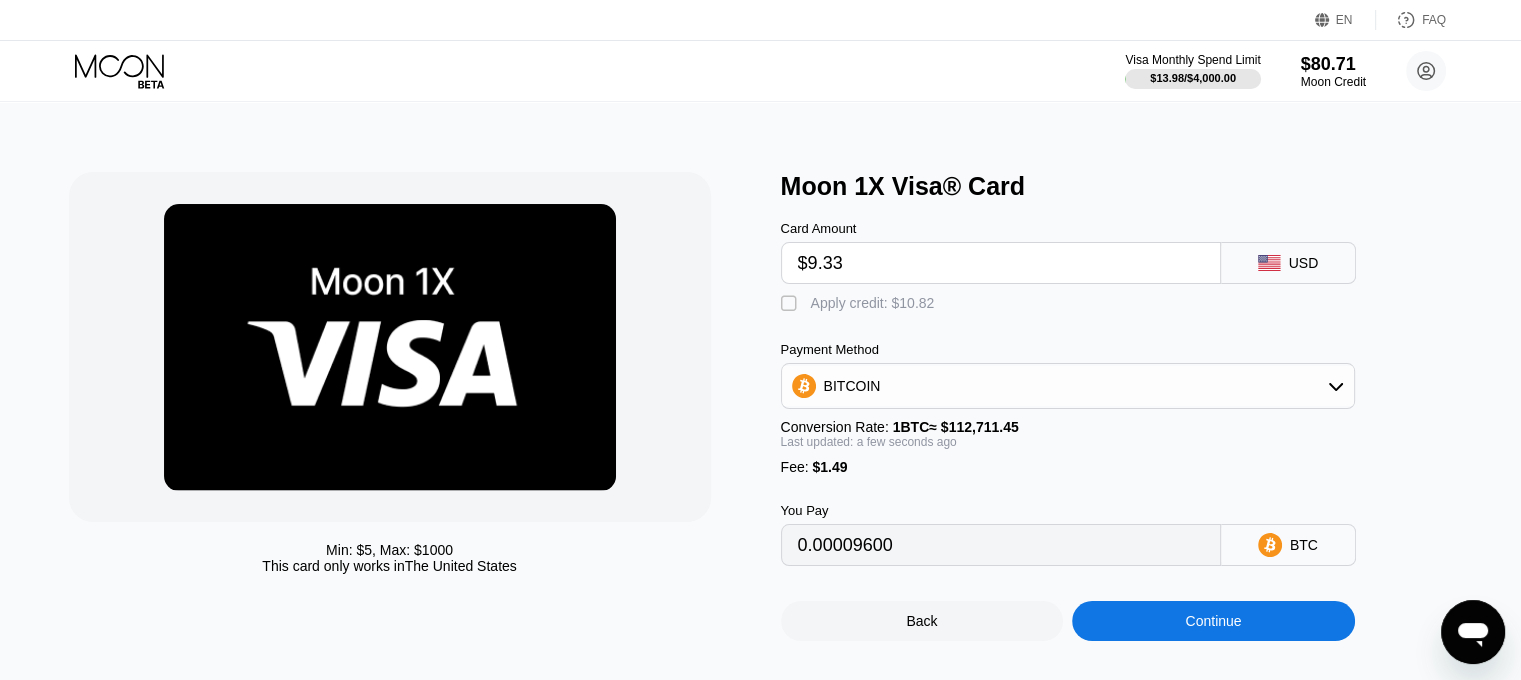type on "$9.33" 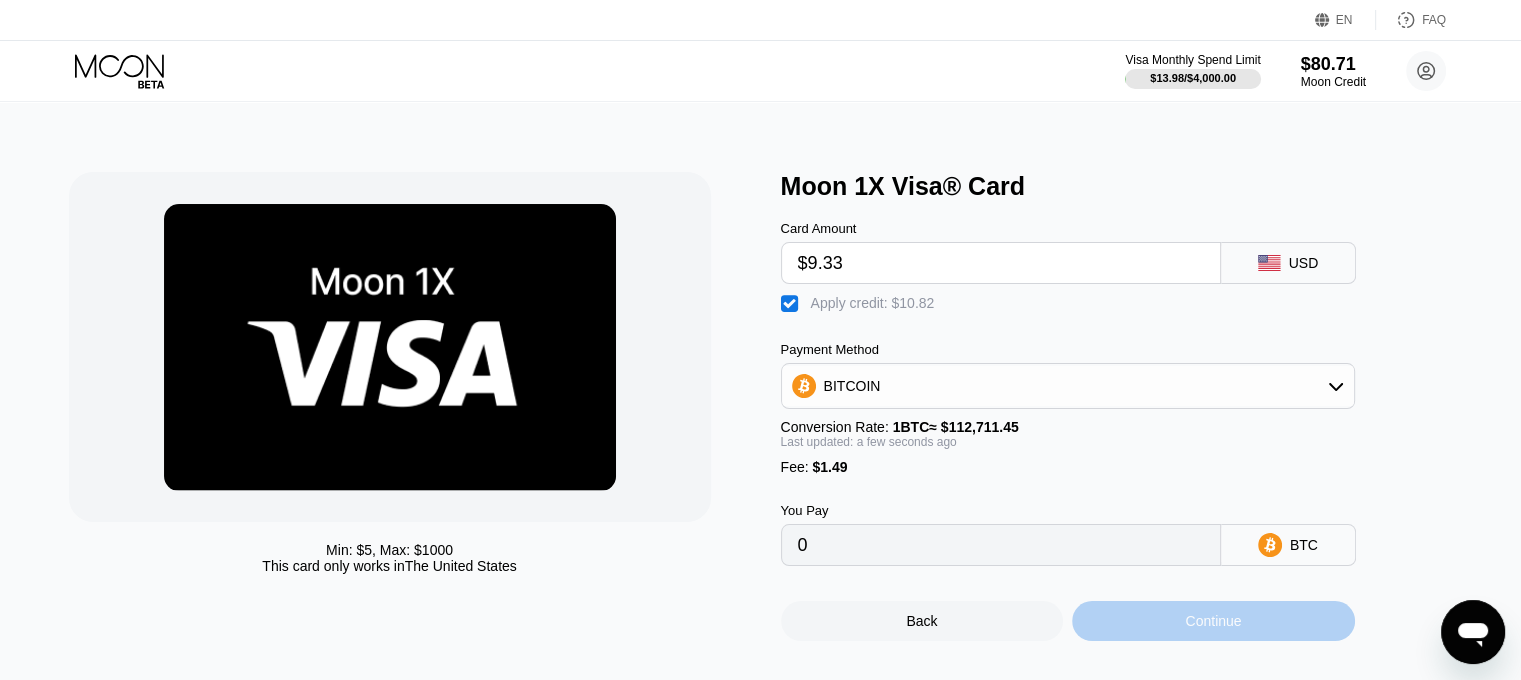 click on "Continue" at bounding box center [1213, 621] 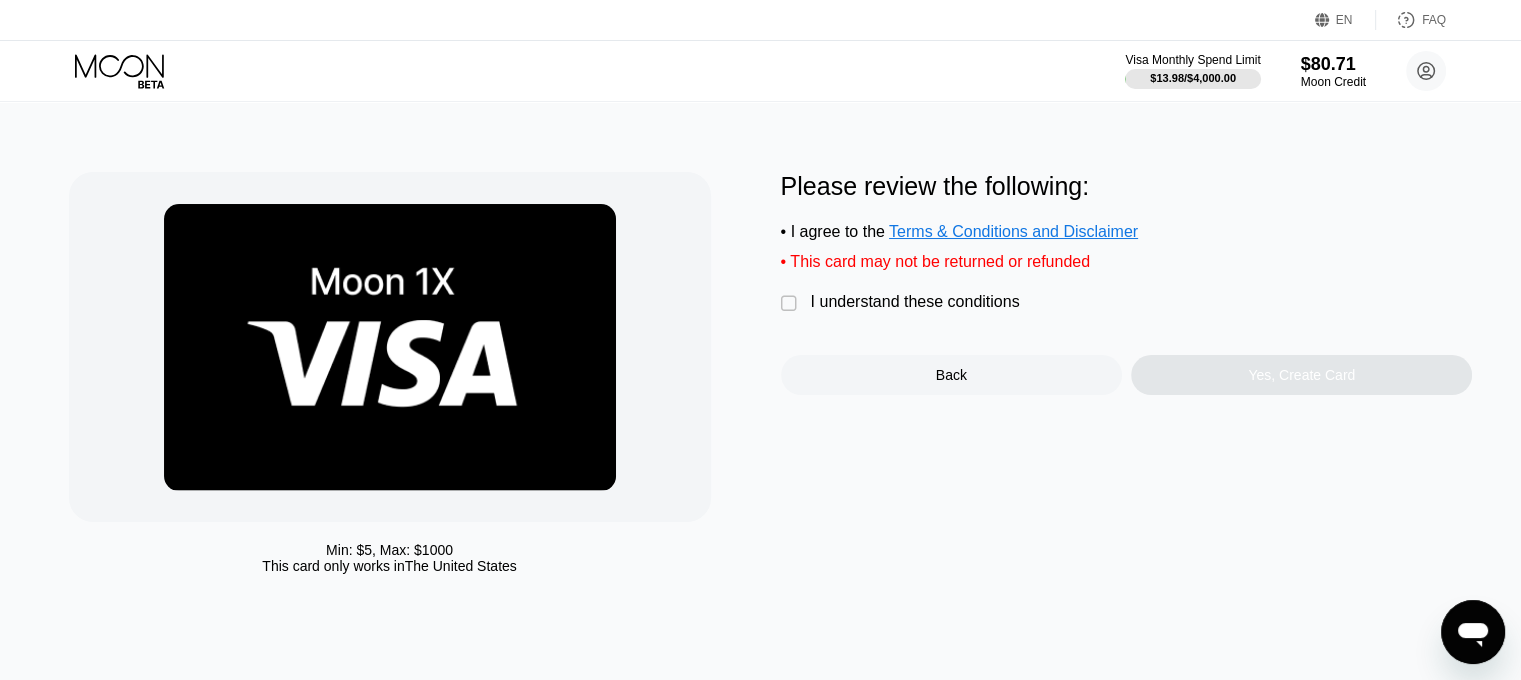 click on "I understand these conditions" at bounding box center (915, 302) 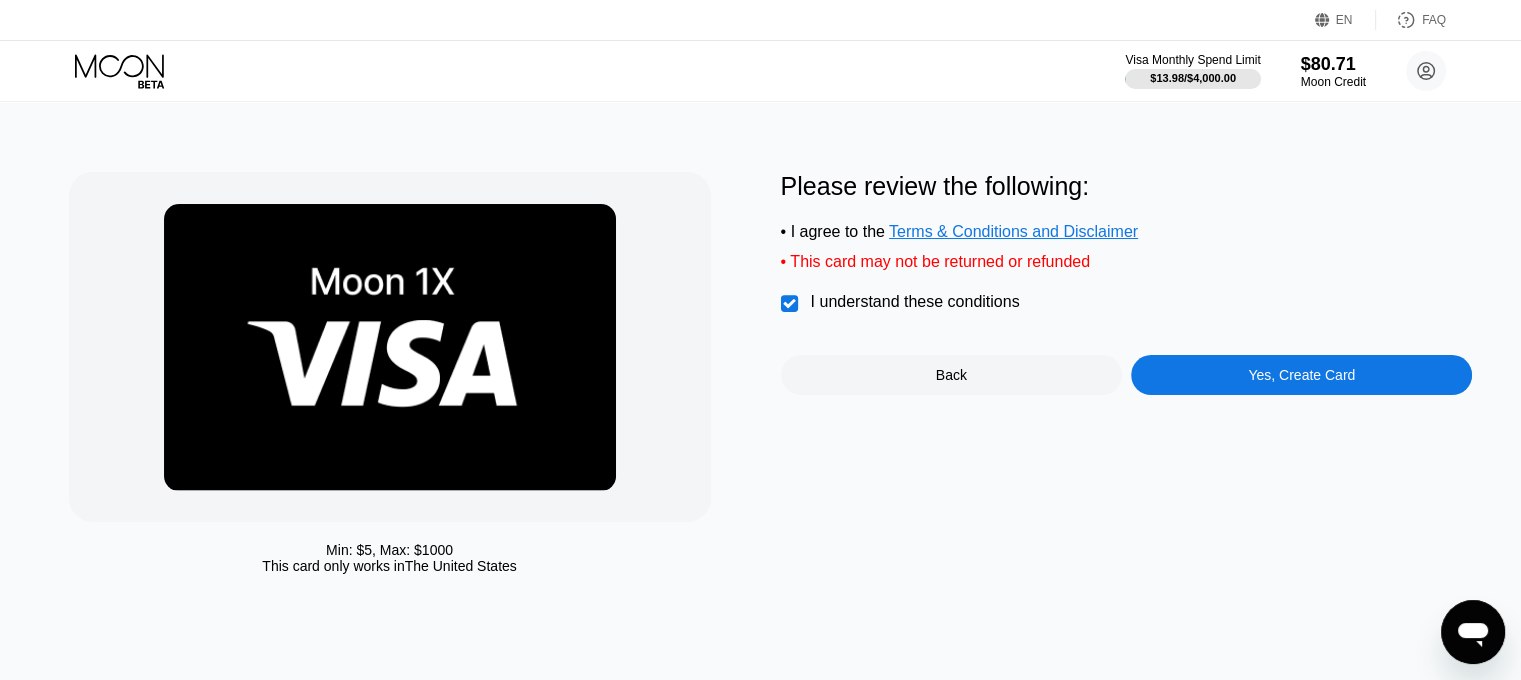click on "Yes, Create Card" at bounding box center [1301, 375] 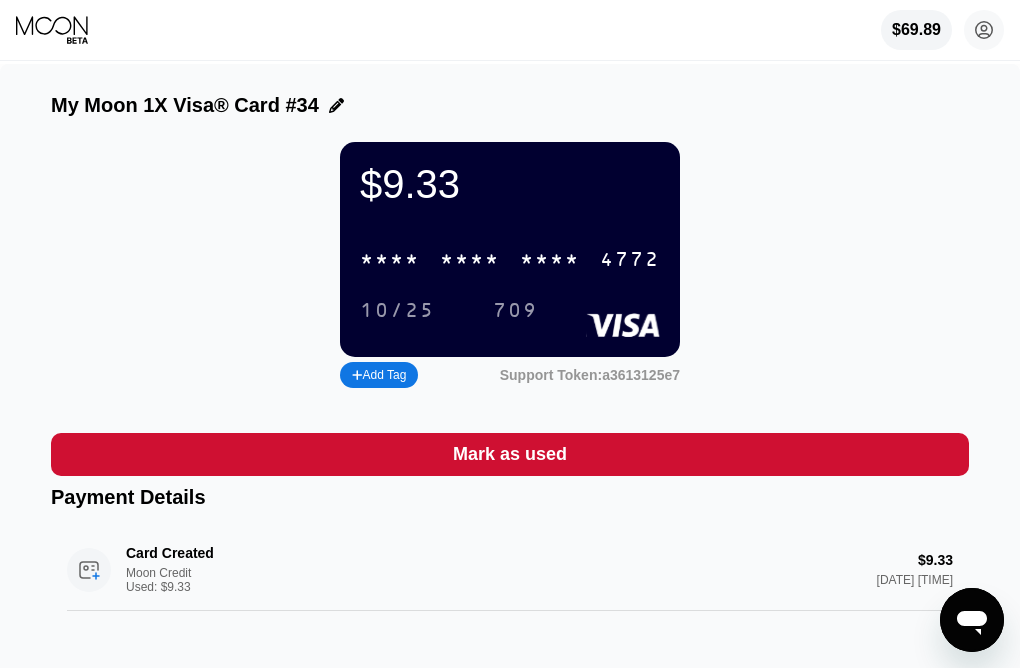 click on "* * * *" at bounding box center (550, 260) 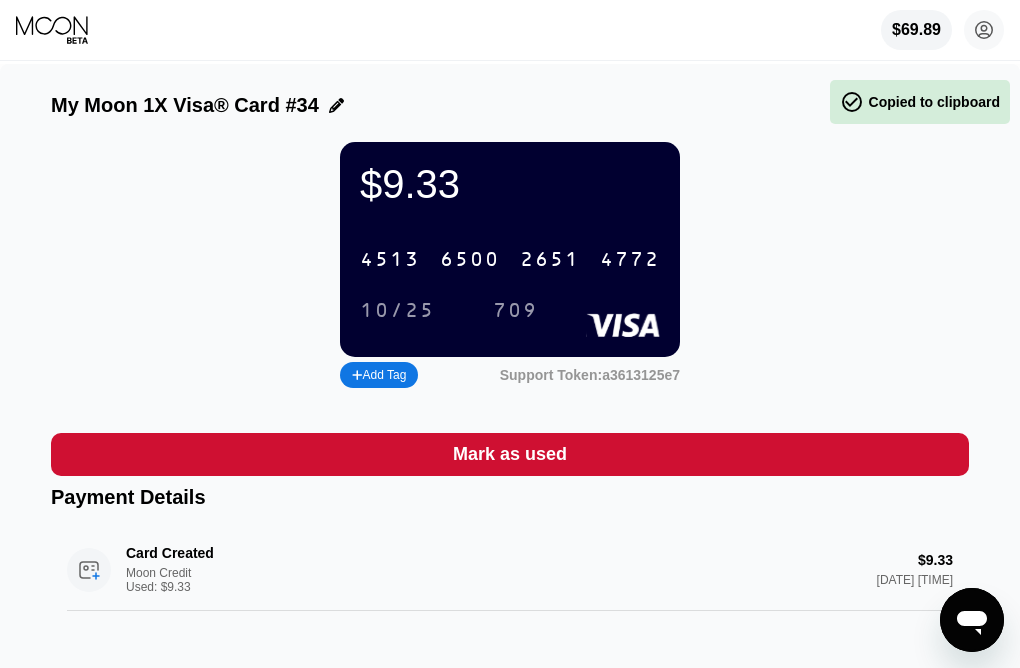 drag, startPoint x: 403, startPoint y: 318, endPoint x: 455, endPoint y: 319, distance: 52.009613 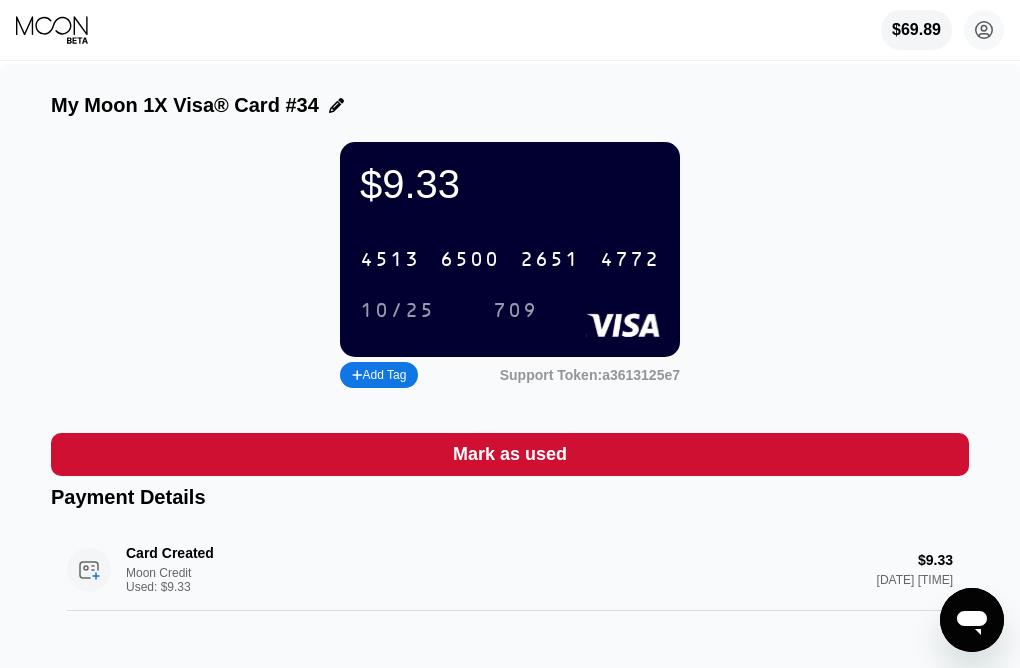click on "2651" at bounding box center [550, 260] 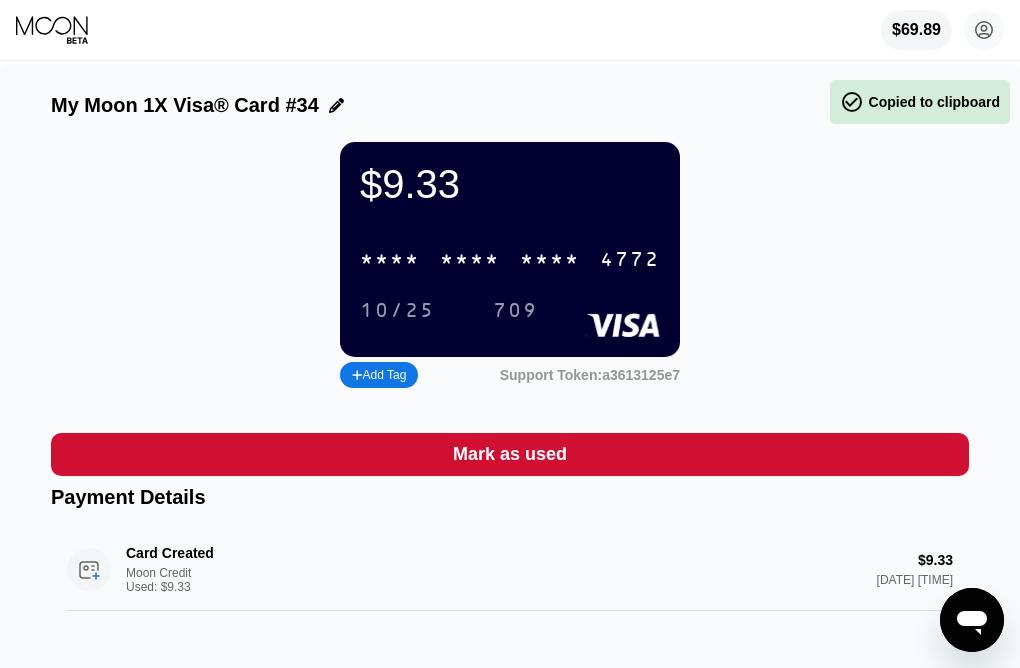 drag, startPoint x: 401, startPoint y: 327, endPoint x: 640, endPoint y: 327, distance: 239 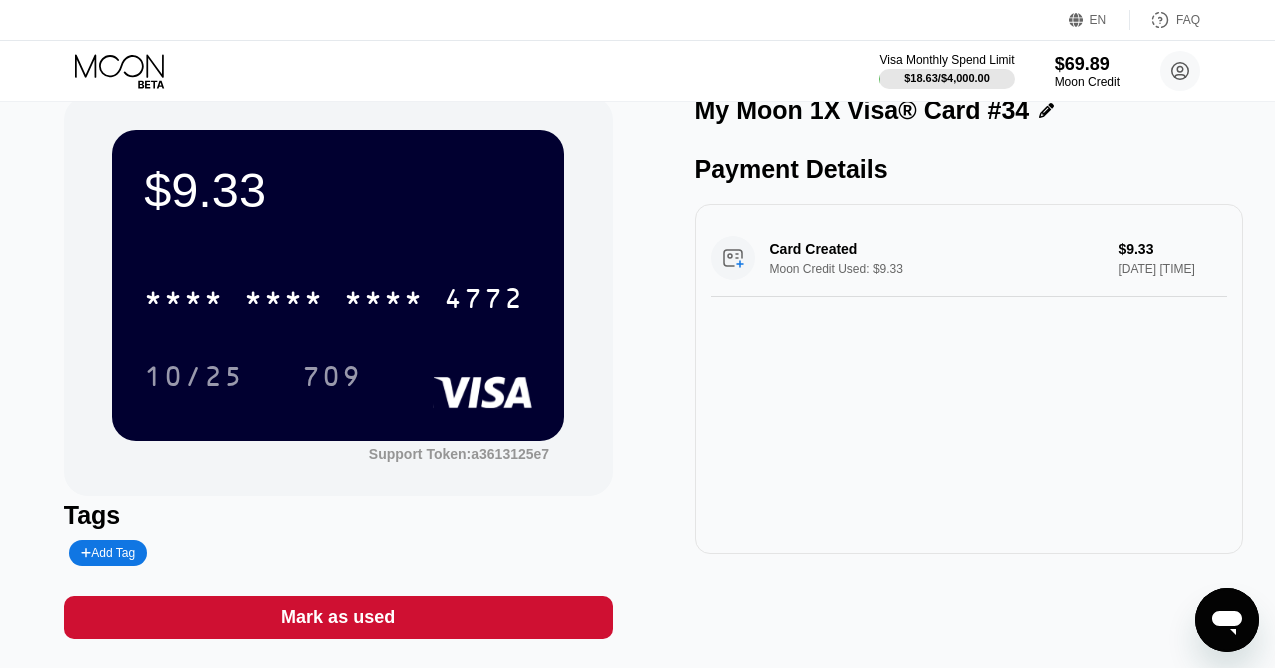 scroll, scrollTop: 0, scrollLeft: 0, axis: both 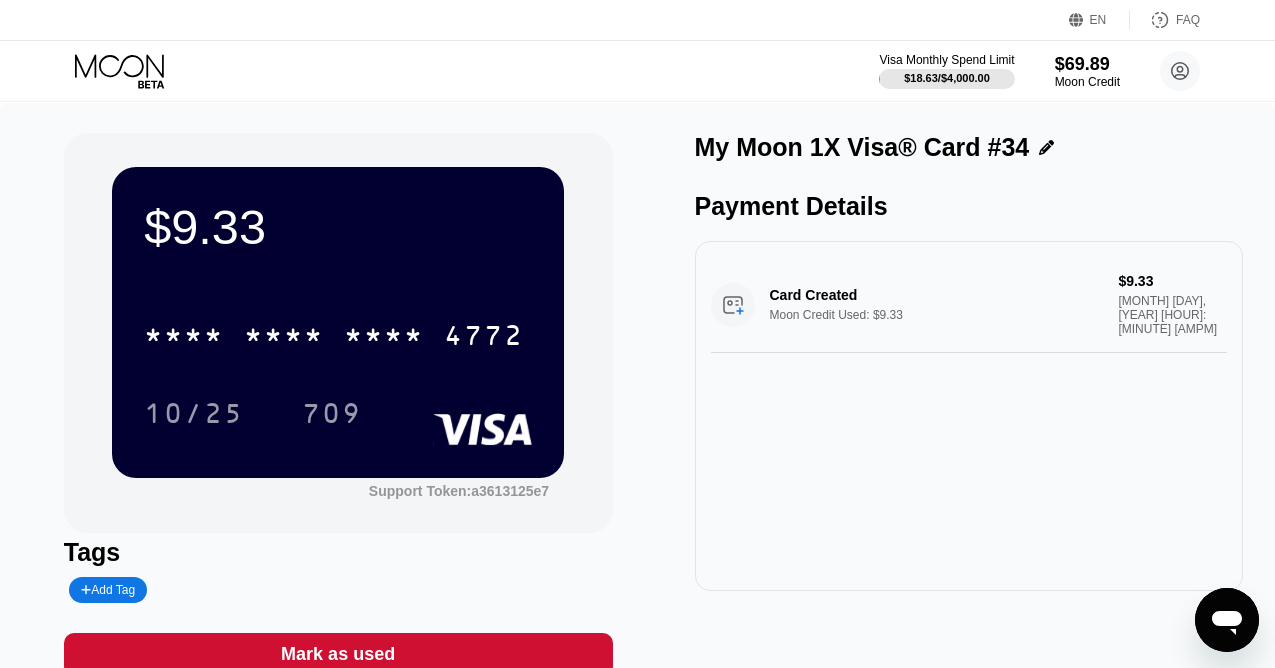 click 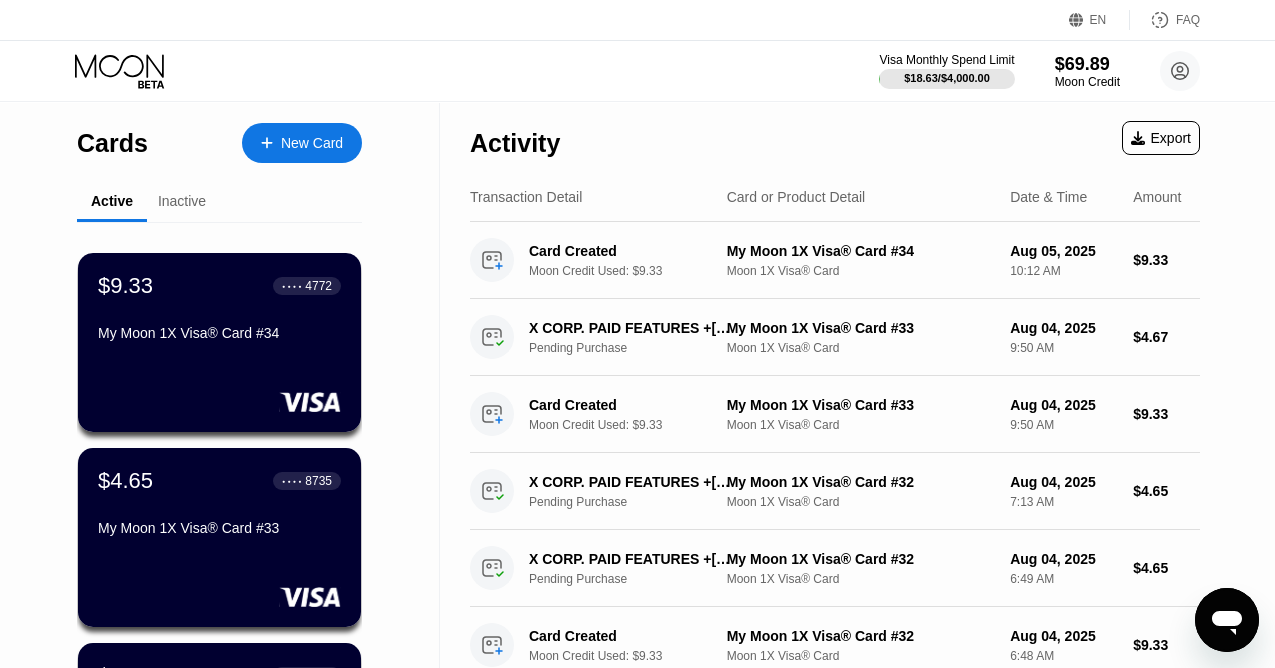 click at bounding box center [277, 143] 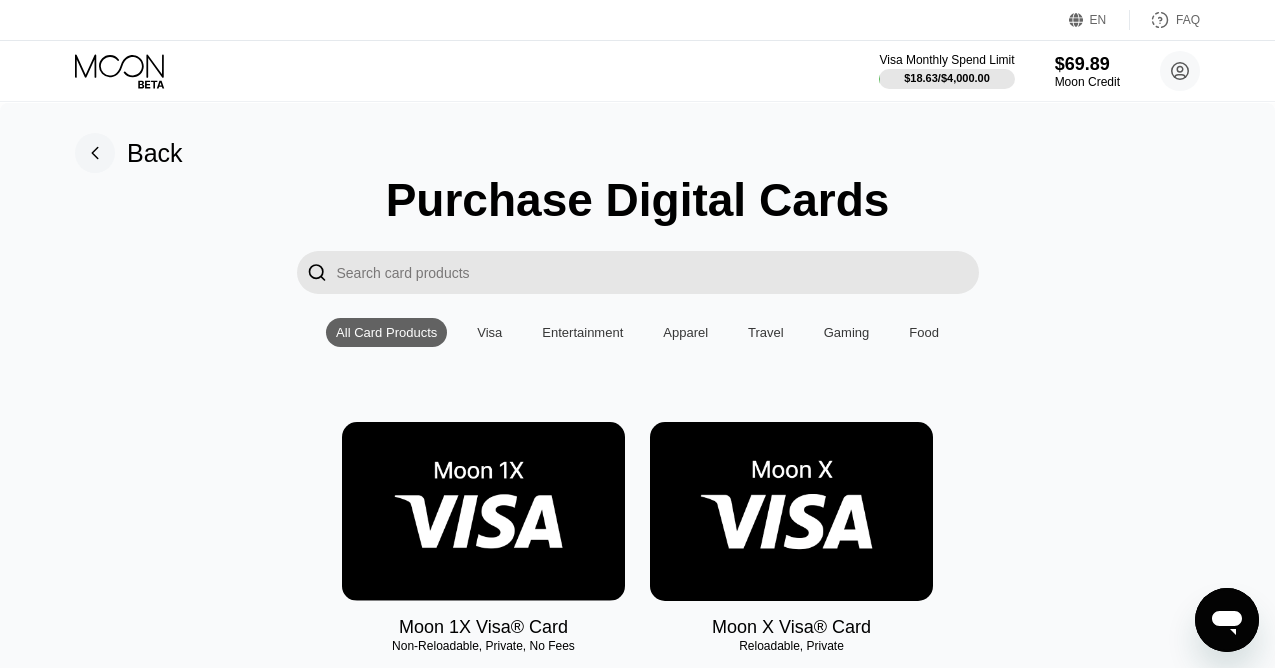 click at bounding box center [483, 511] 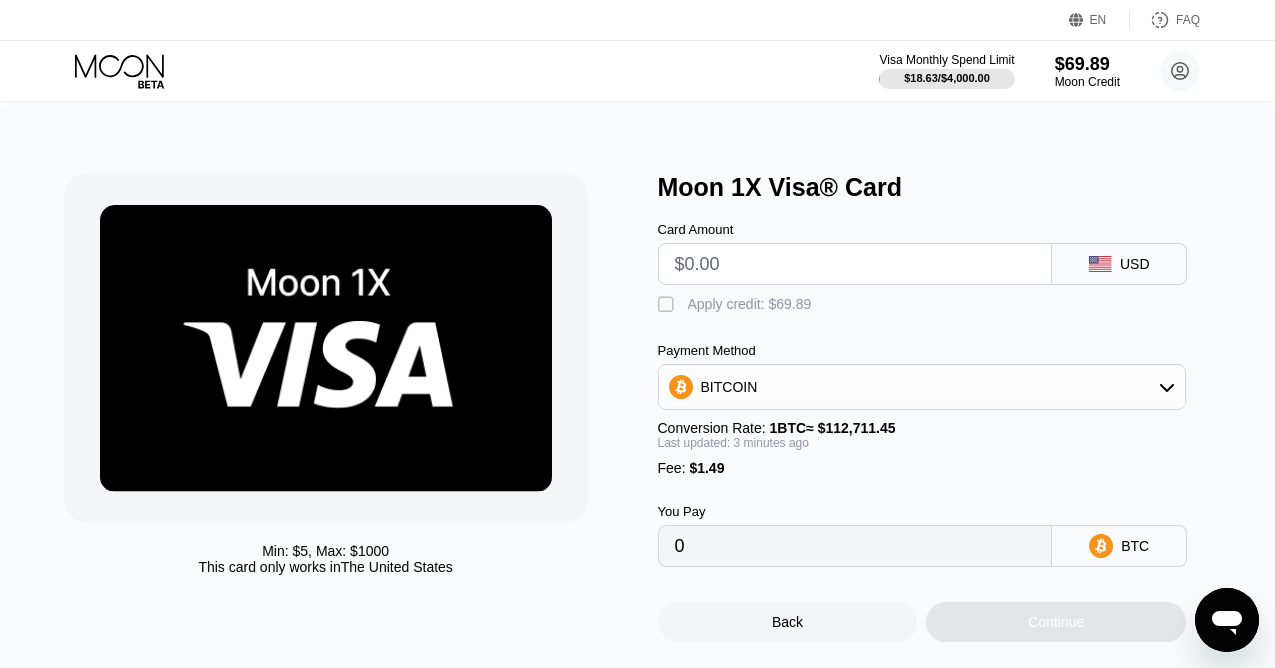 click at bounding box center (855, 264) 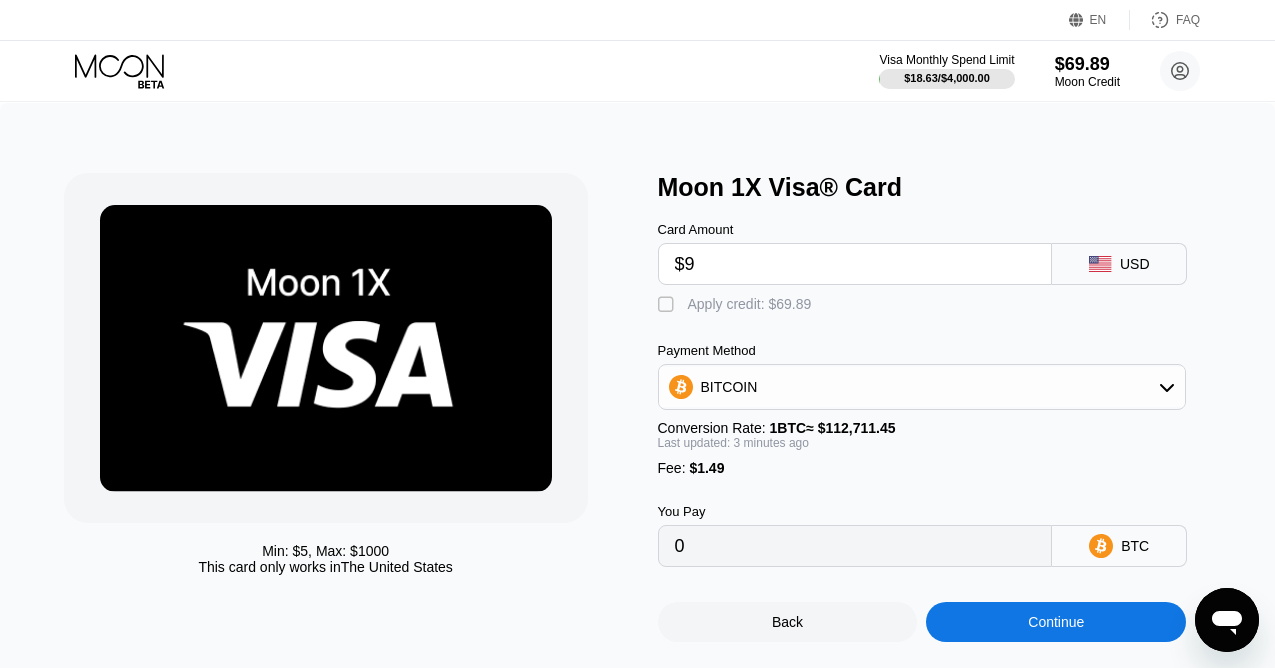 type on "$9" 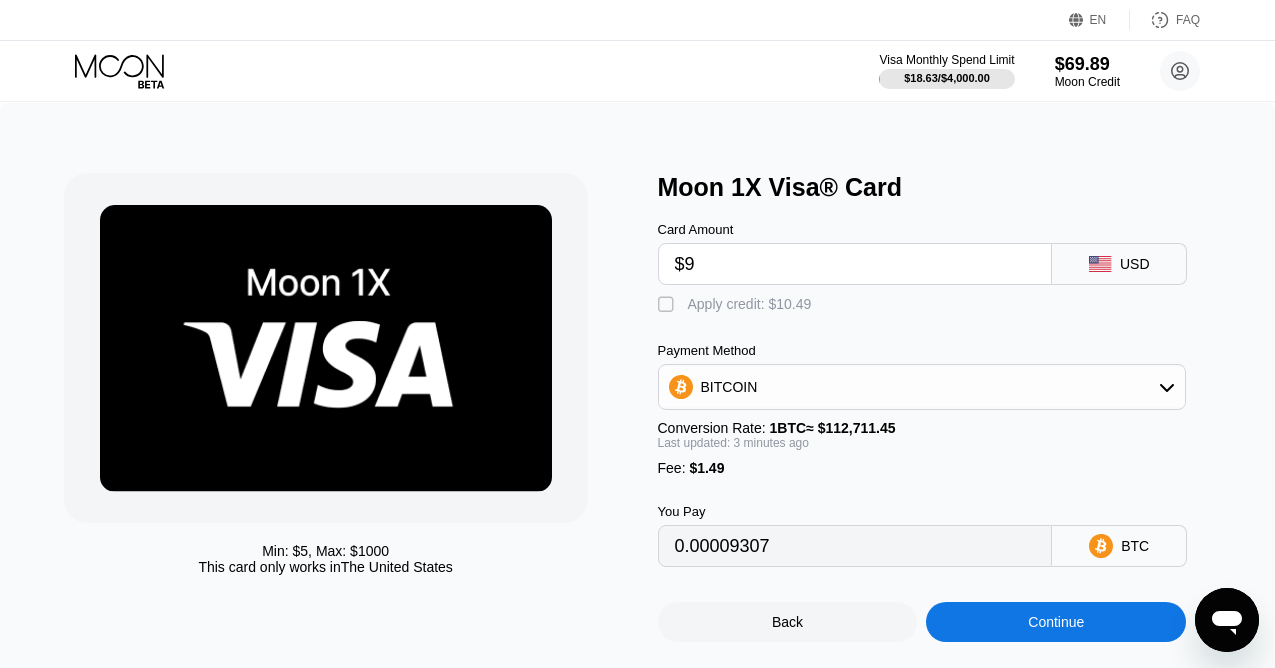 type on "$93" 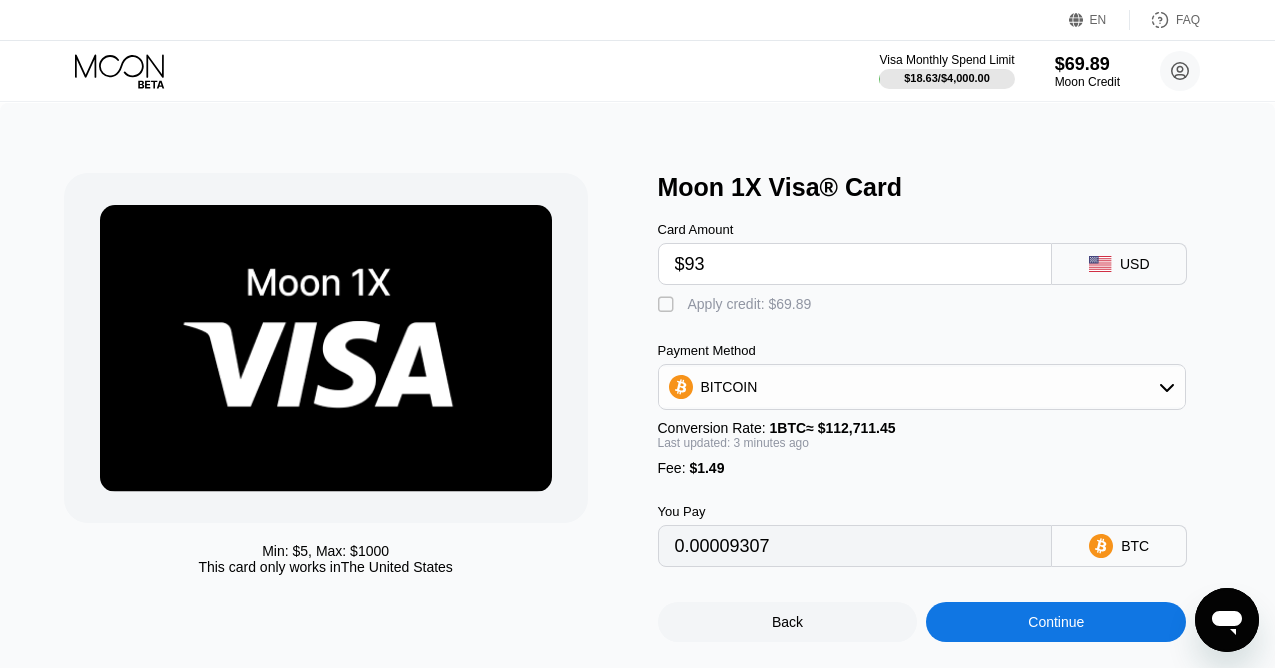 type on "0.00083834" 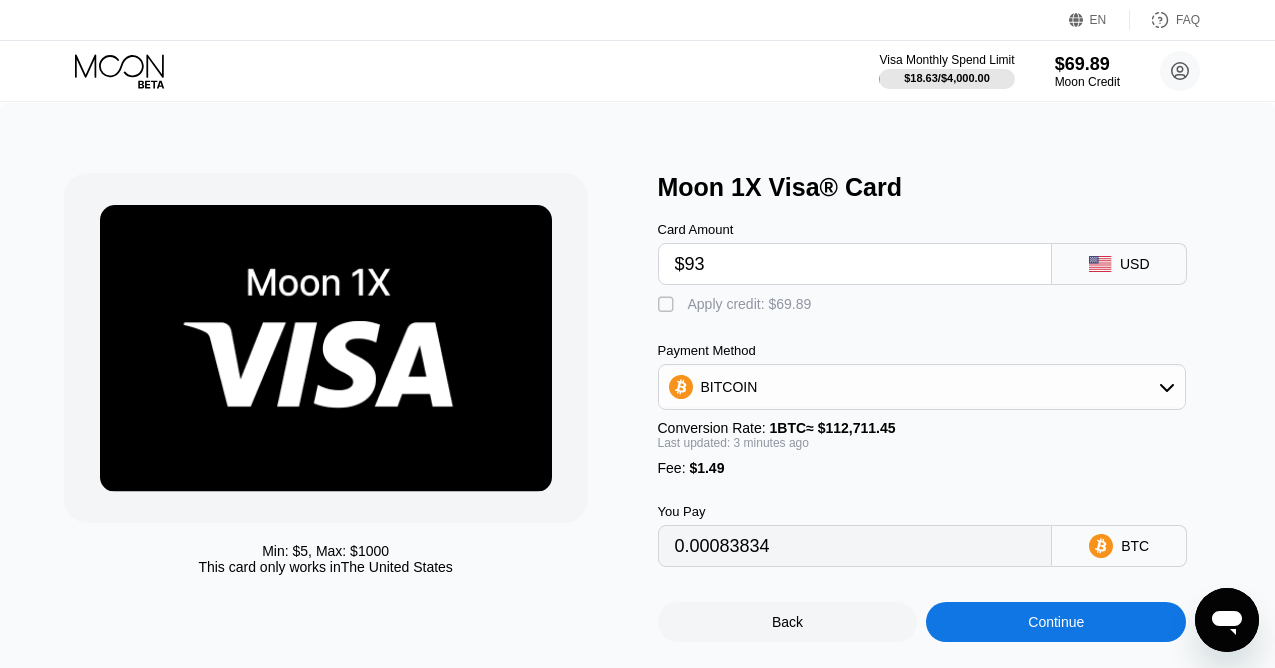 type on "$933" 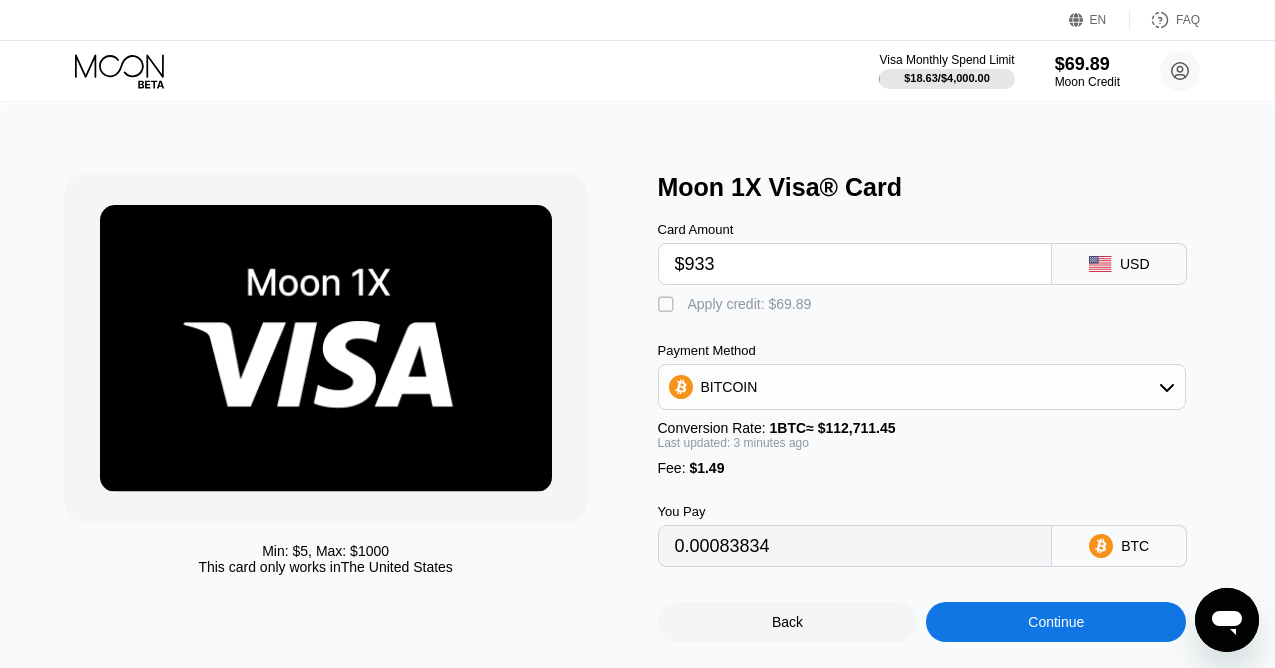 type on "0.00829100" 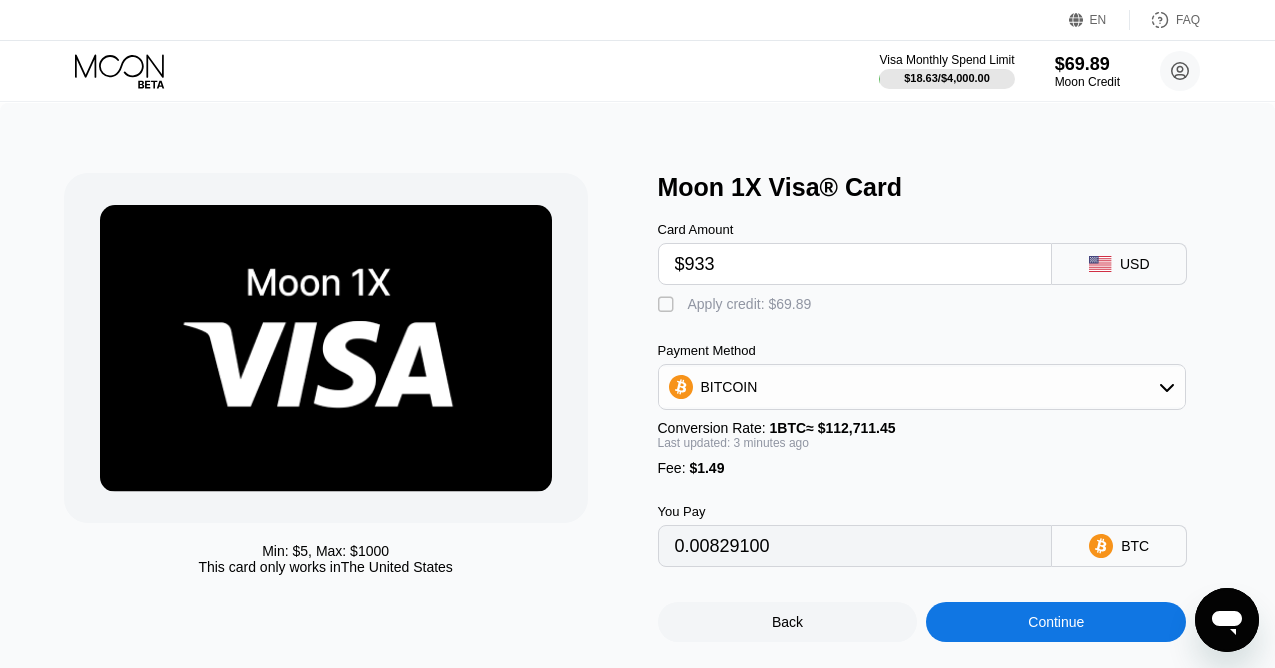 type on "$93" 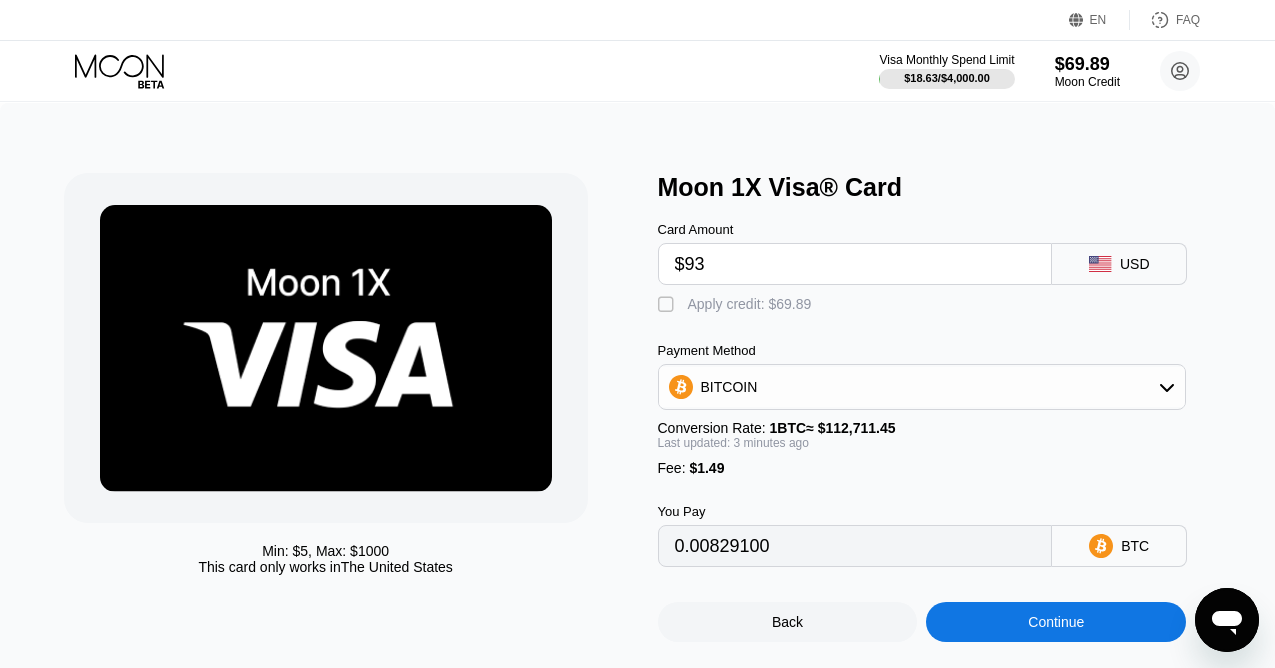 type on "0.00083834" 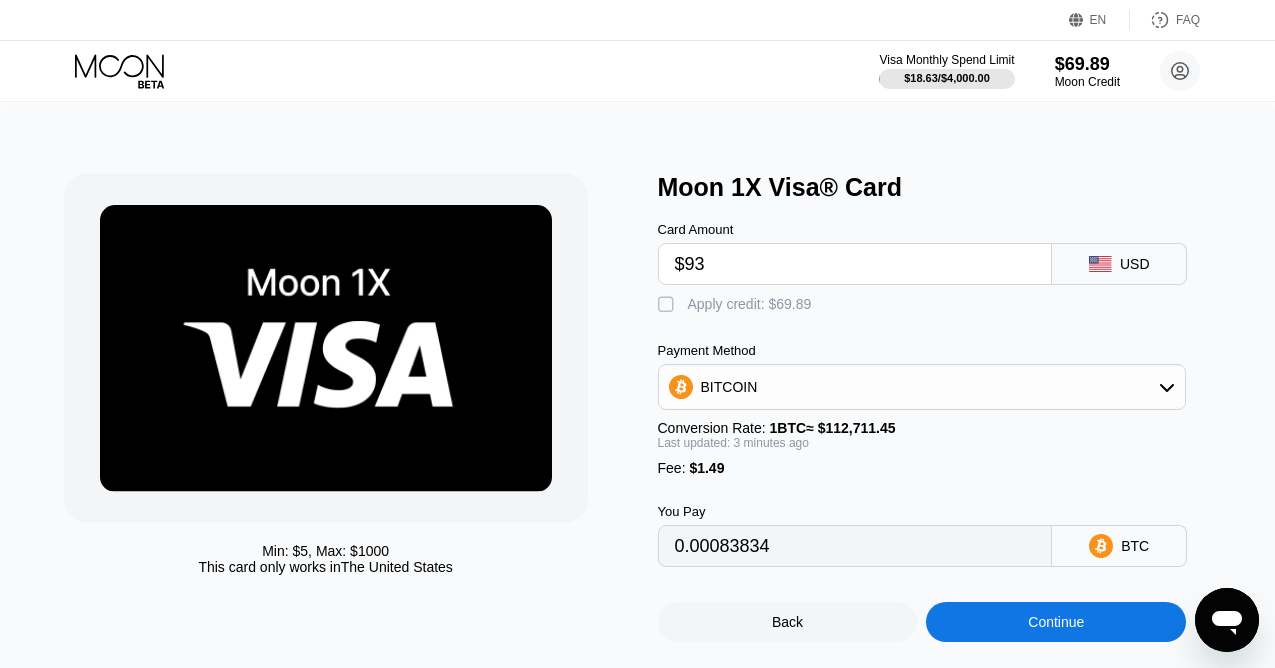type on "$9" 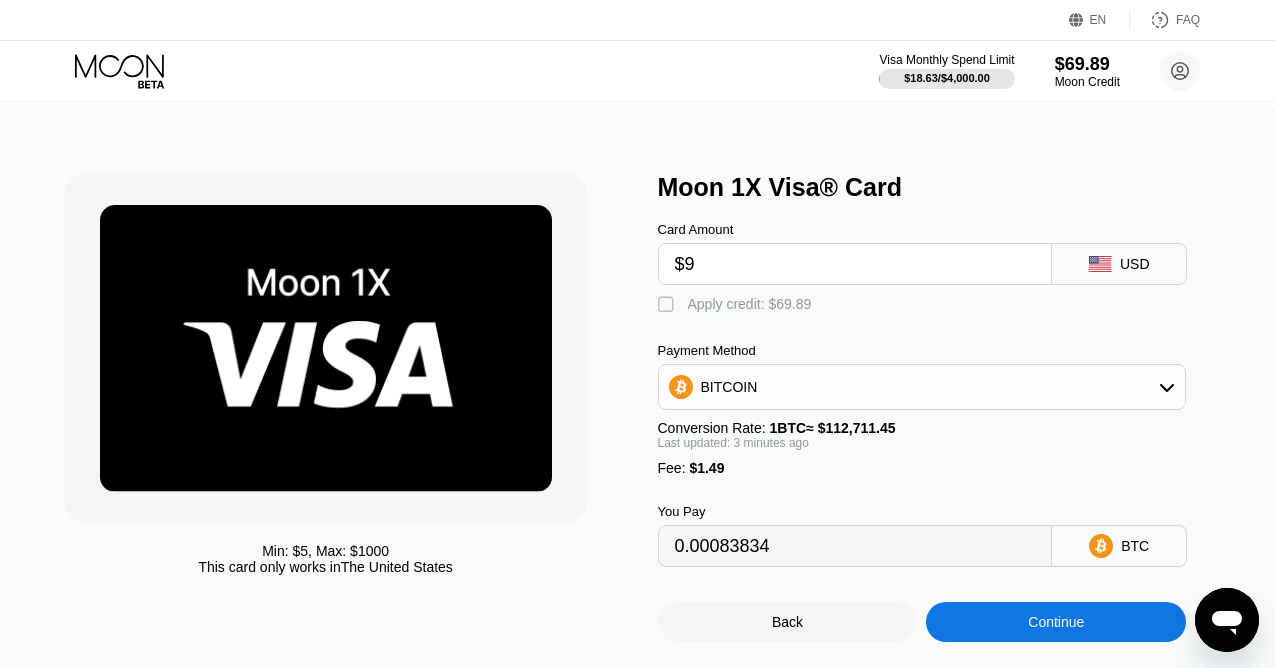 type on "0.00009307" 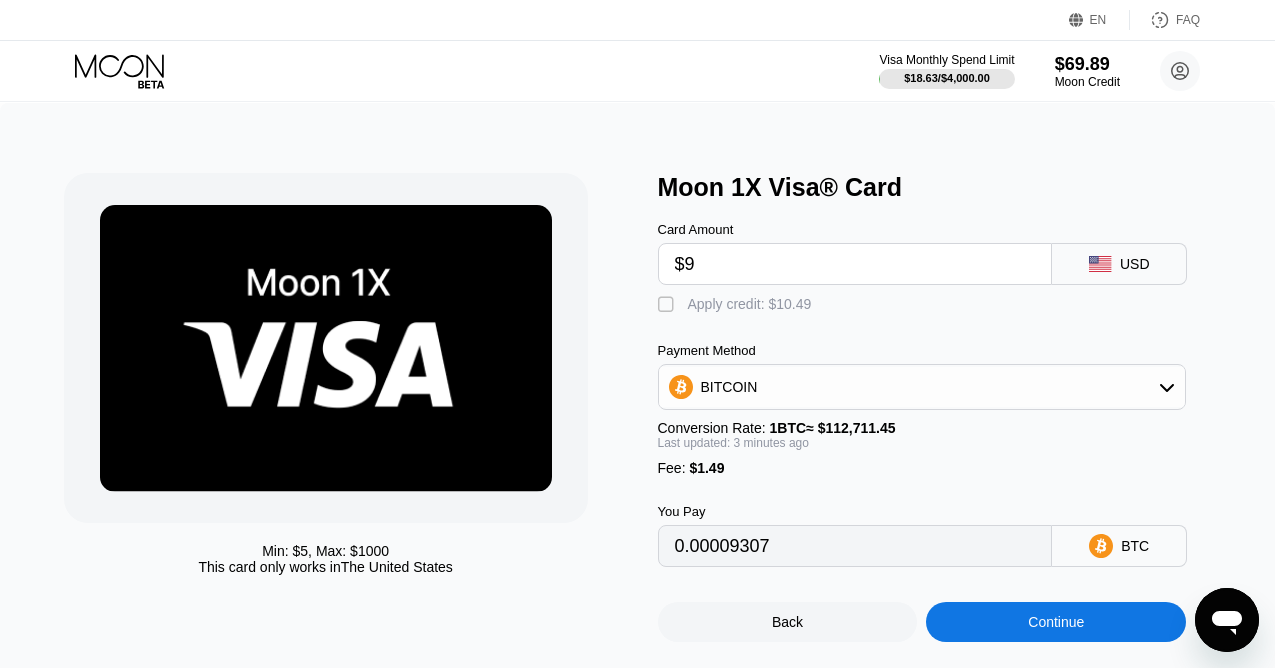 type on "$93" 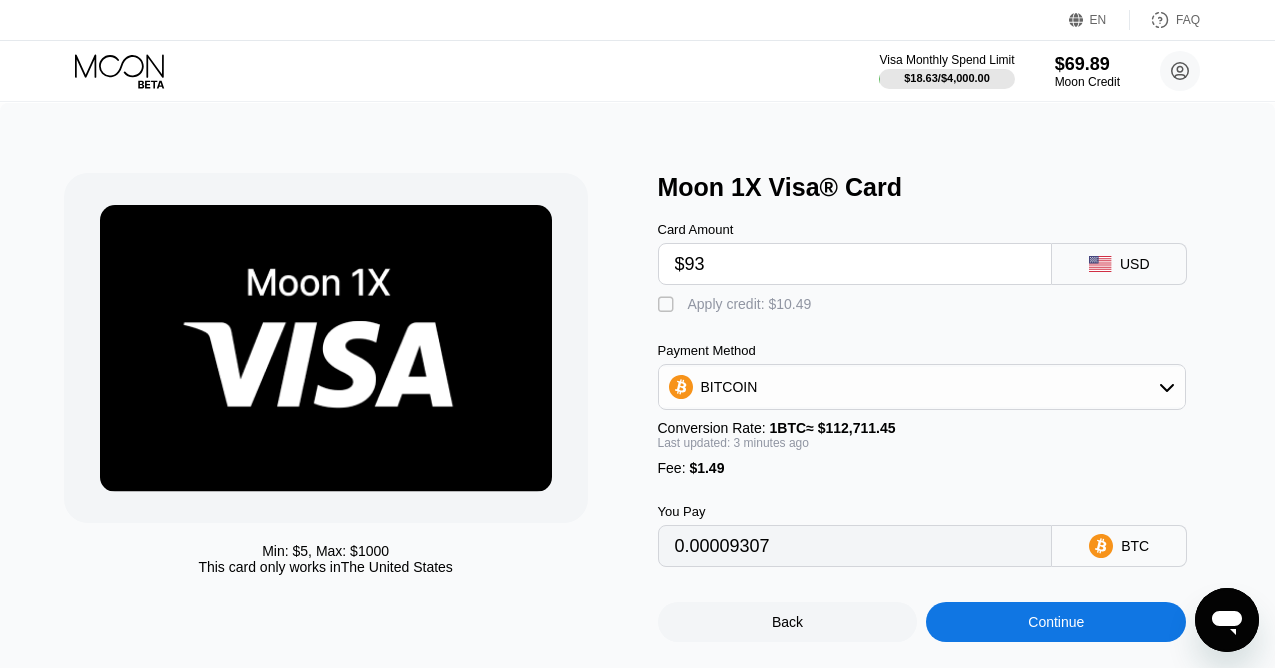 type on "0.00083834" 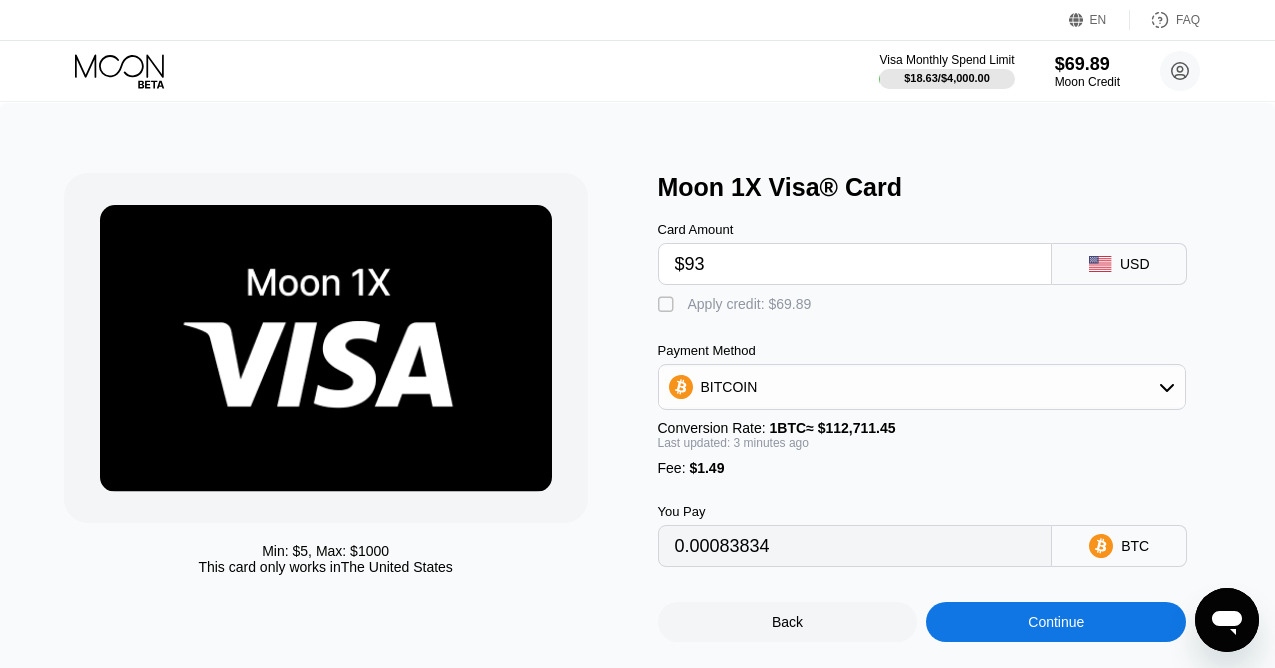 type on "$9" 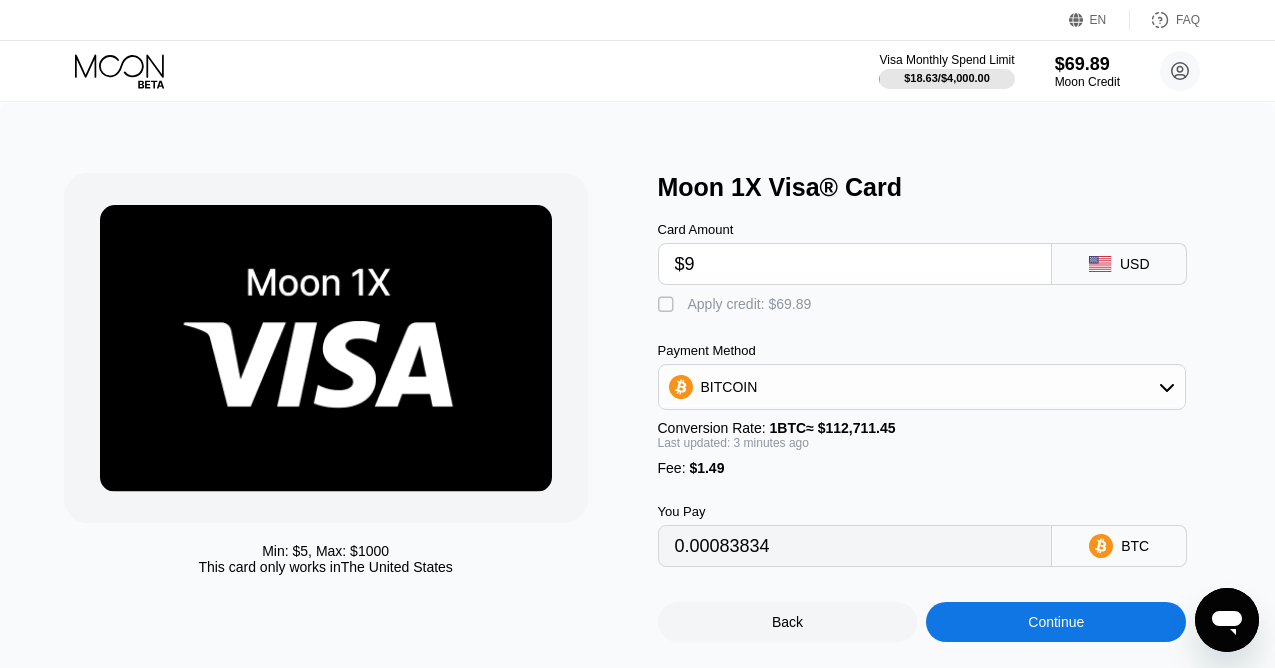 type on "0.00009307" 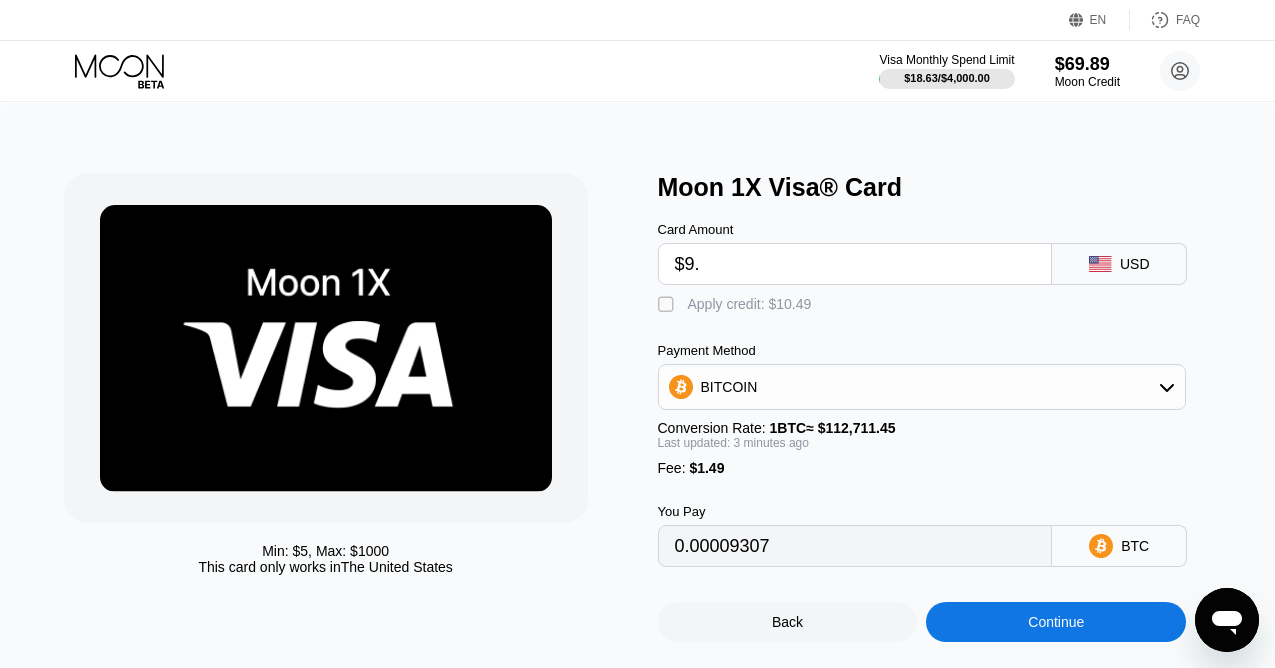 type on "$9.3" 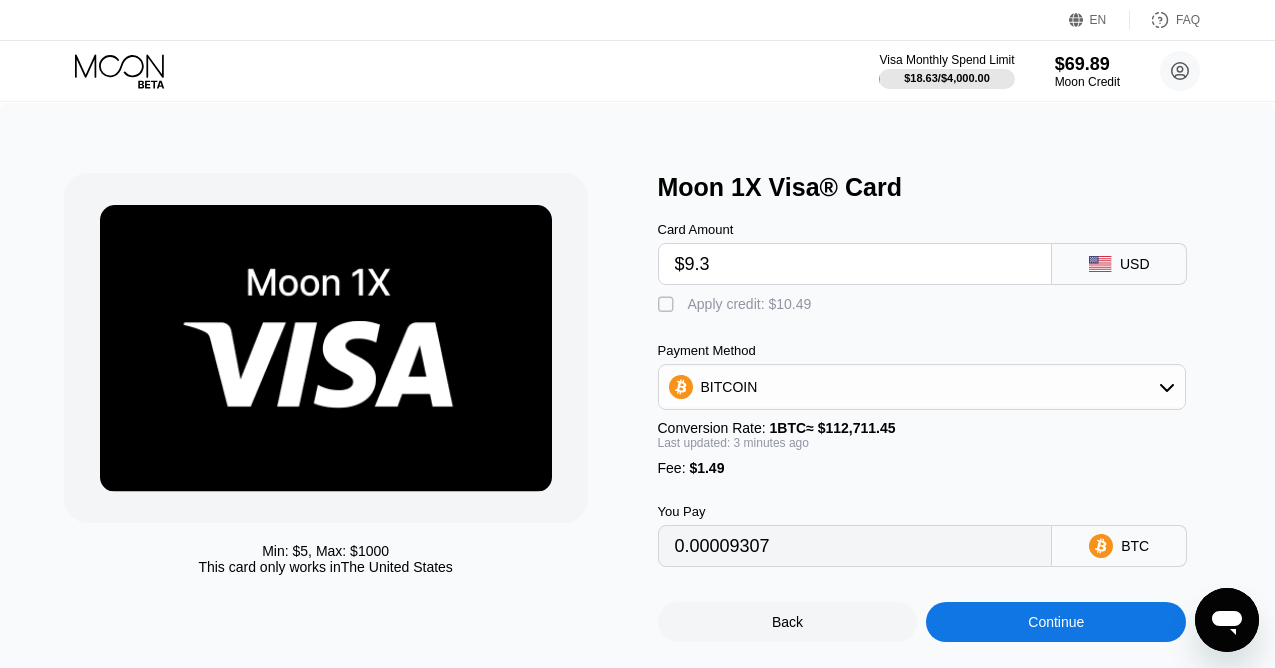 type on "0.00009574" 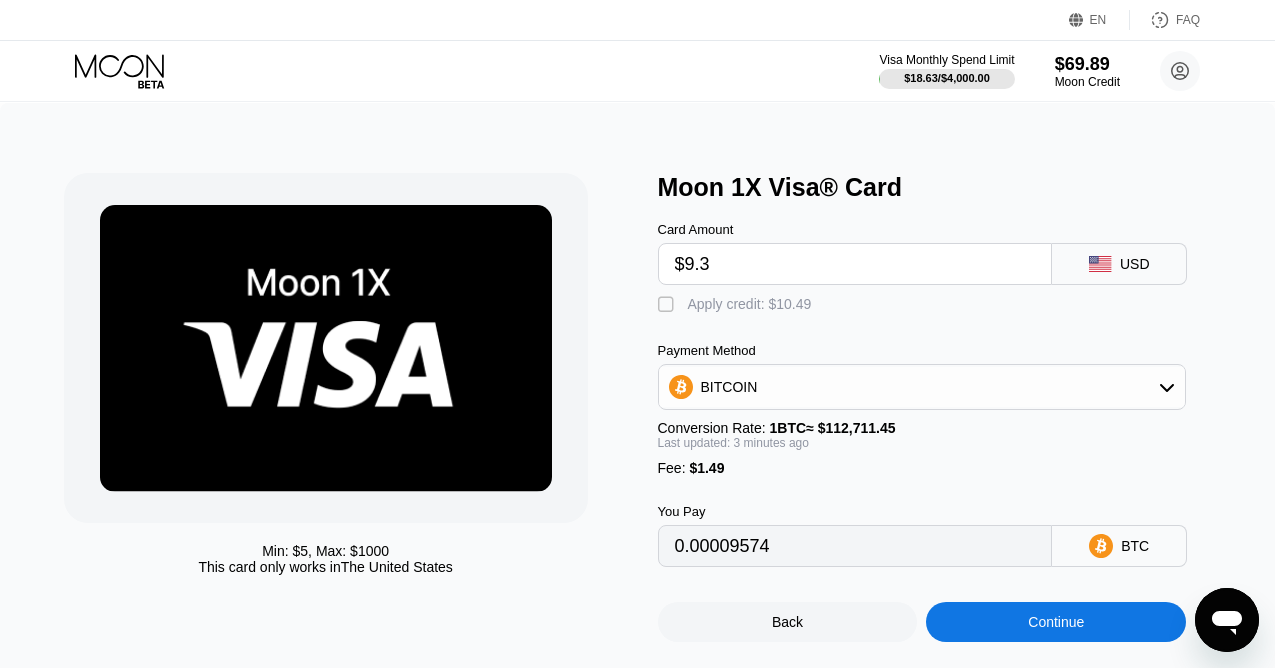 type on "$9.33" 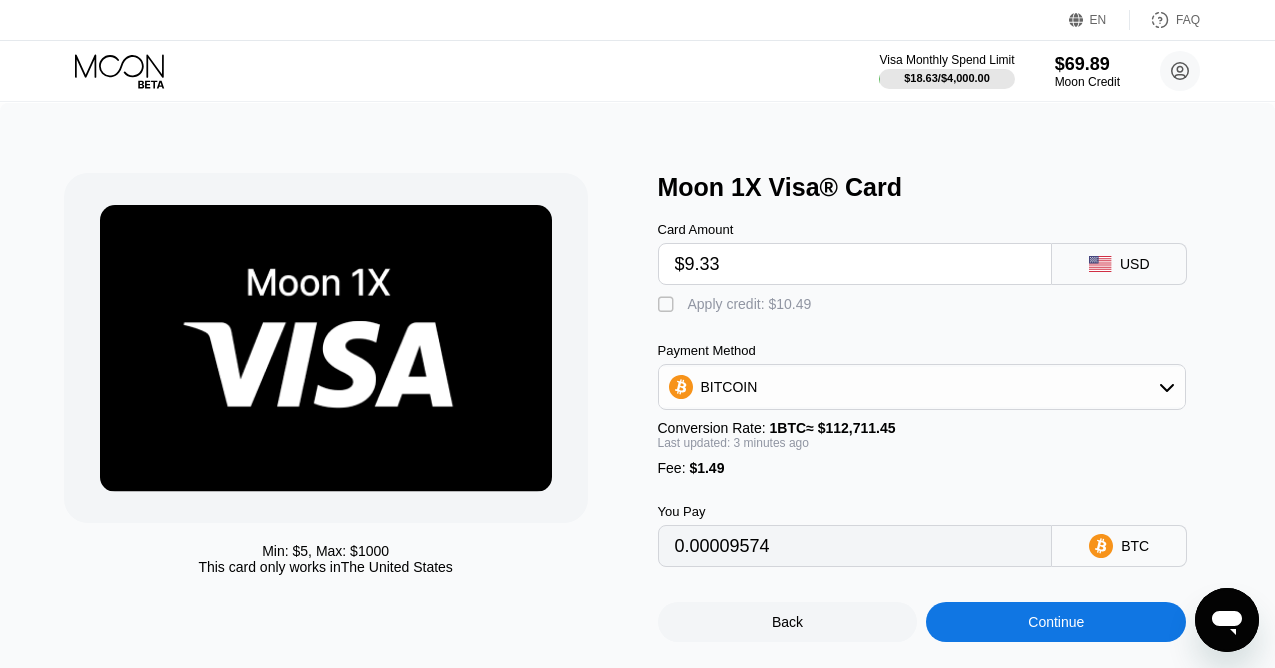 type on "0.00009600" 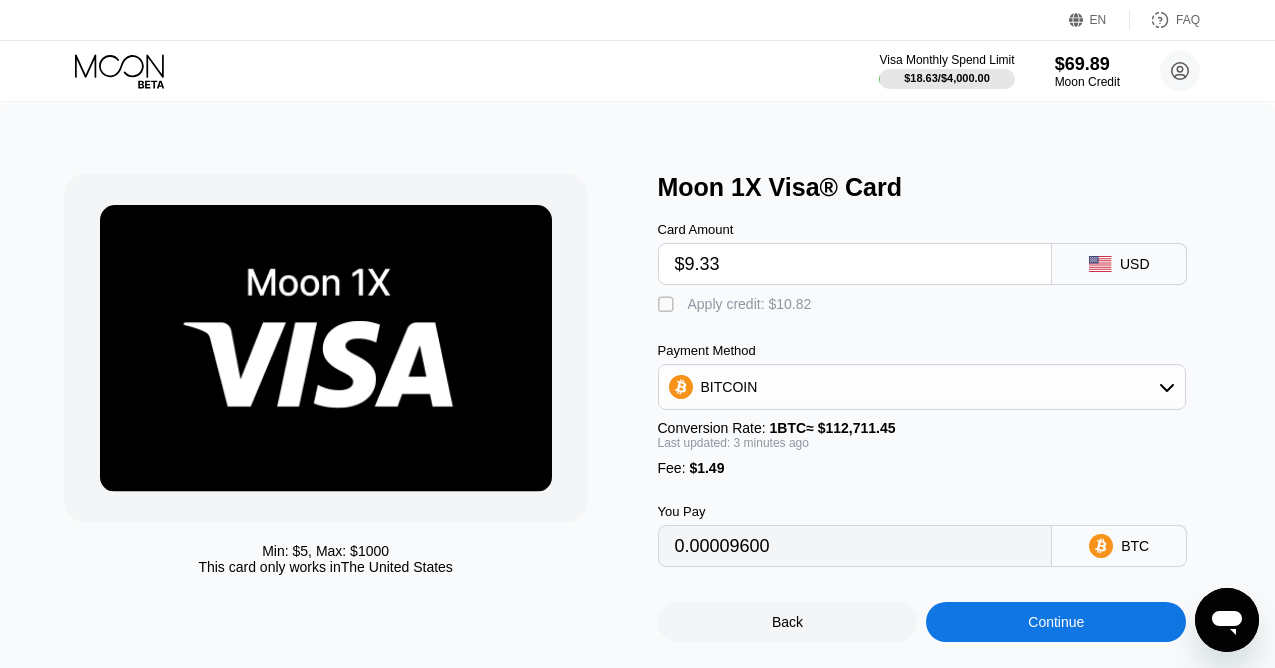 type on "$9.33" 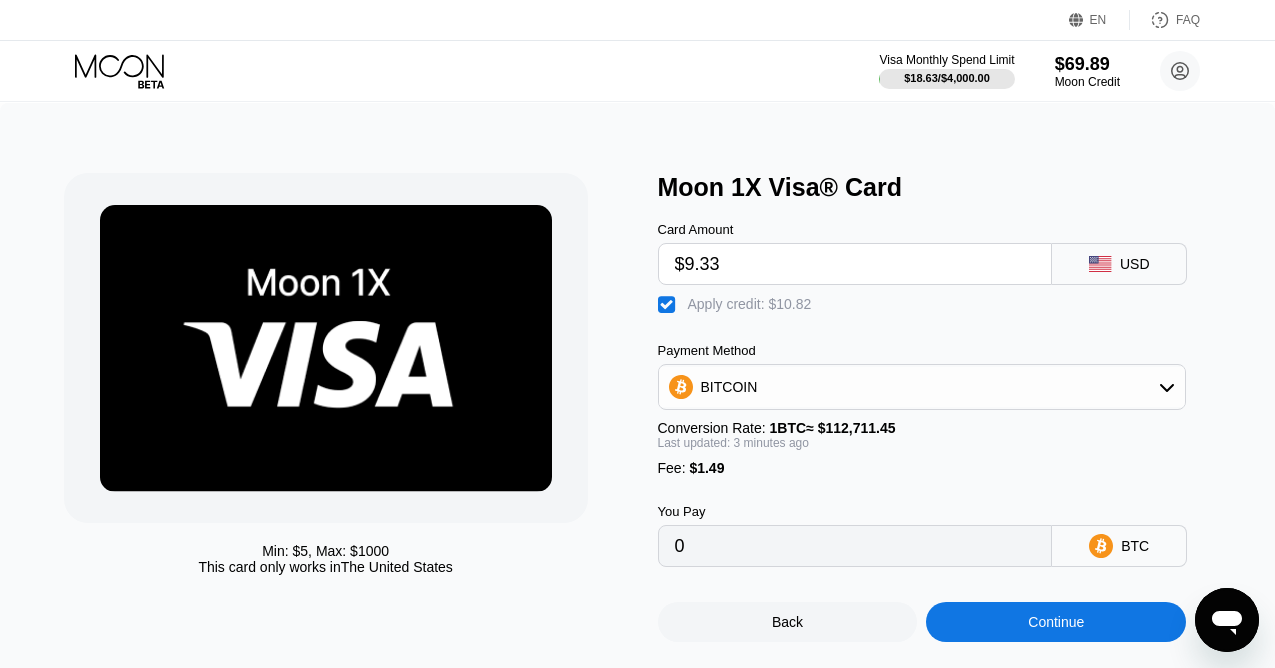 click on "Continue" at bounding box center [1056, 622] 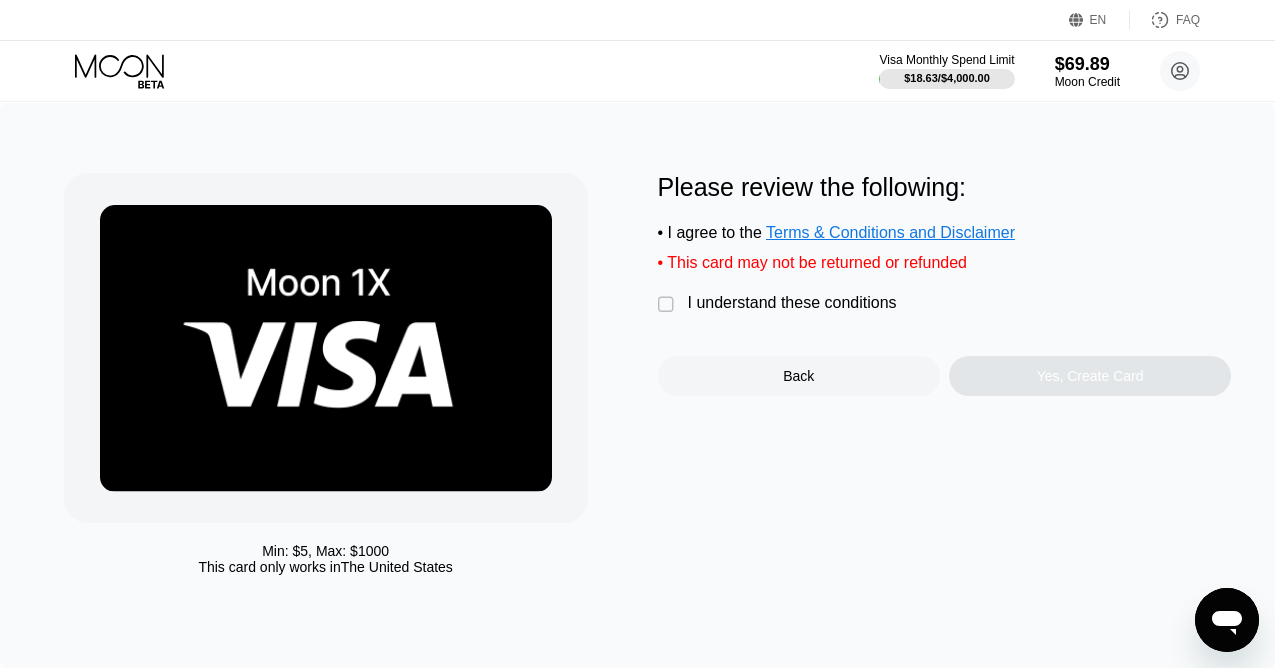 click on "I understand these conditions" at bounding box center [792, 303] 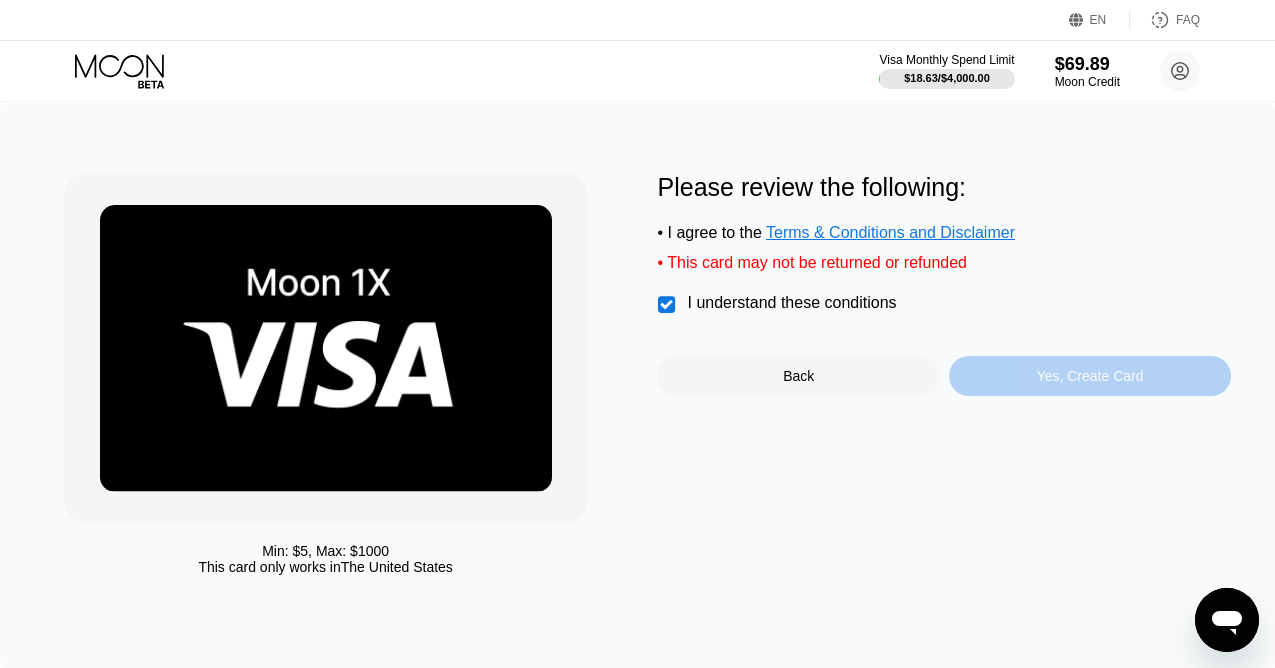 click on "Yes, Create Card" at bounding box center [1090, 376] 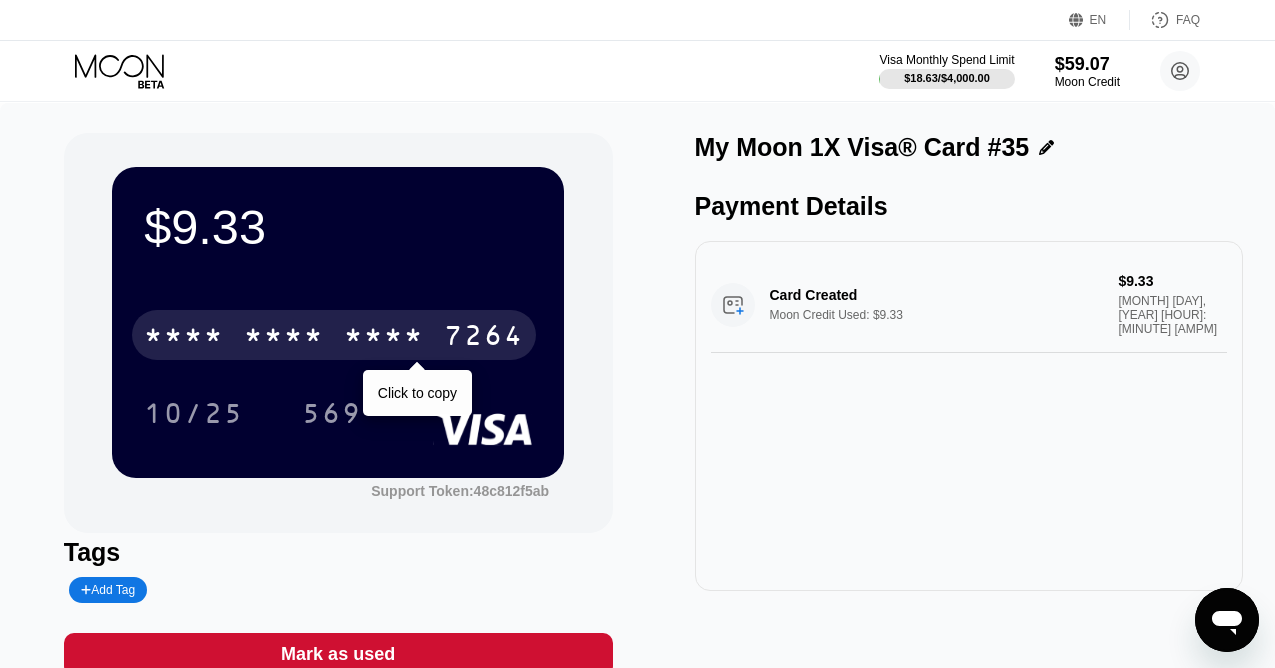 click on "* * * *" at bounding box center [384, 338] 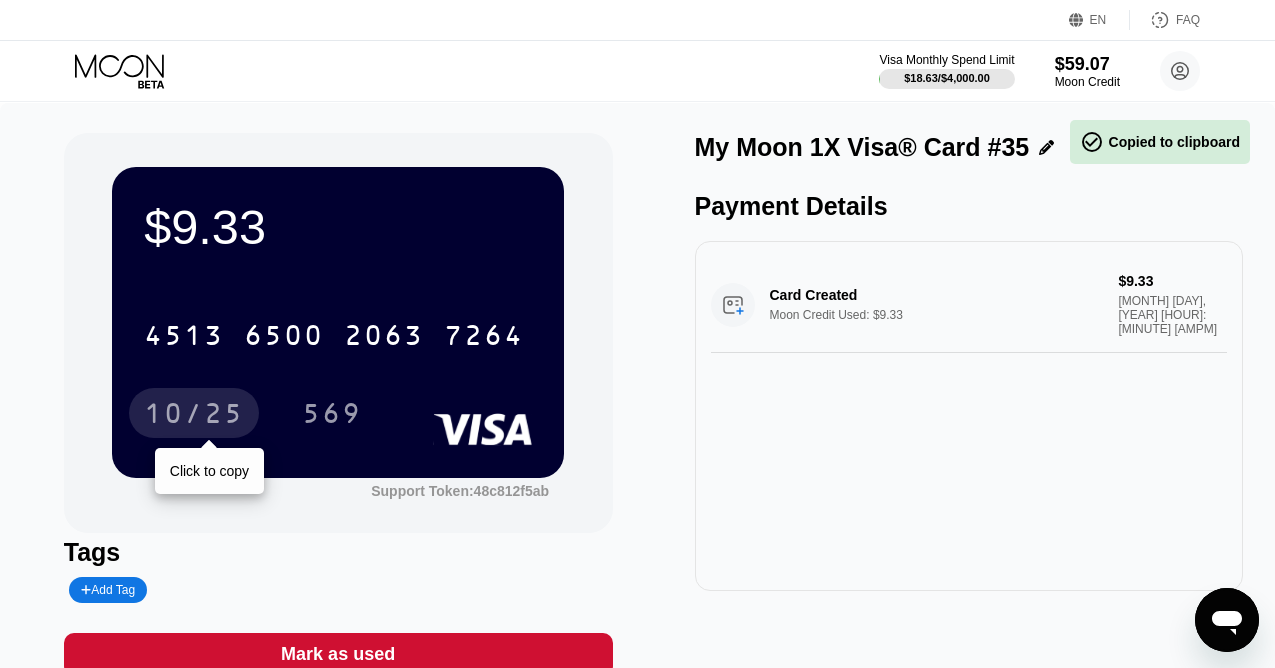 click on "10/25" at bounding box center (194, 416) 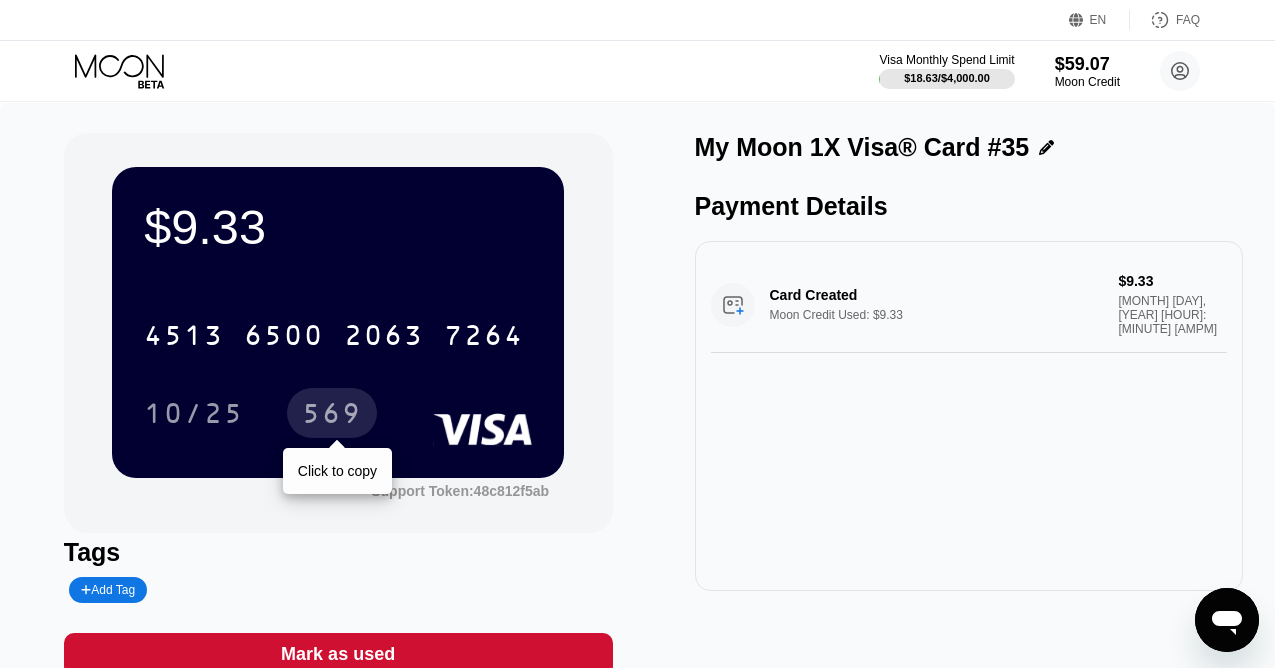 click on "569" at bounding box center [332, 416] 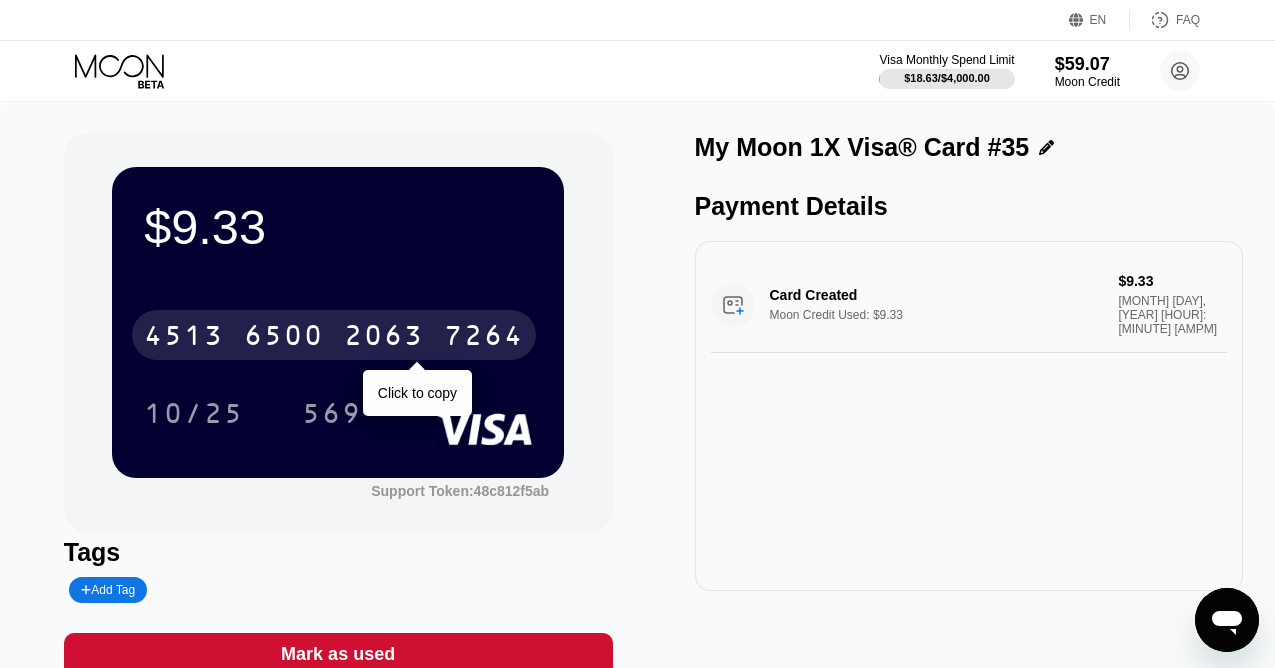 drag, startPoint x: 402, startPoint y: 340, endPoint x: 1291, endPoint y: 360, distance: 889.2249 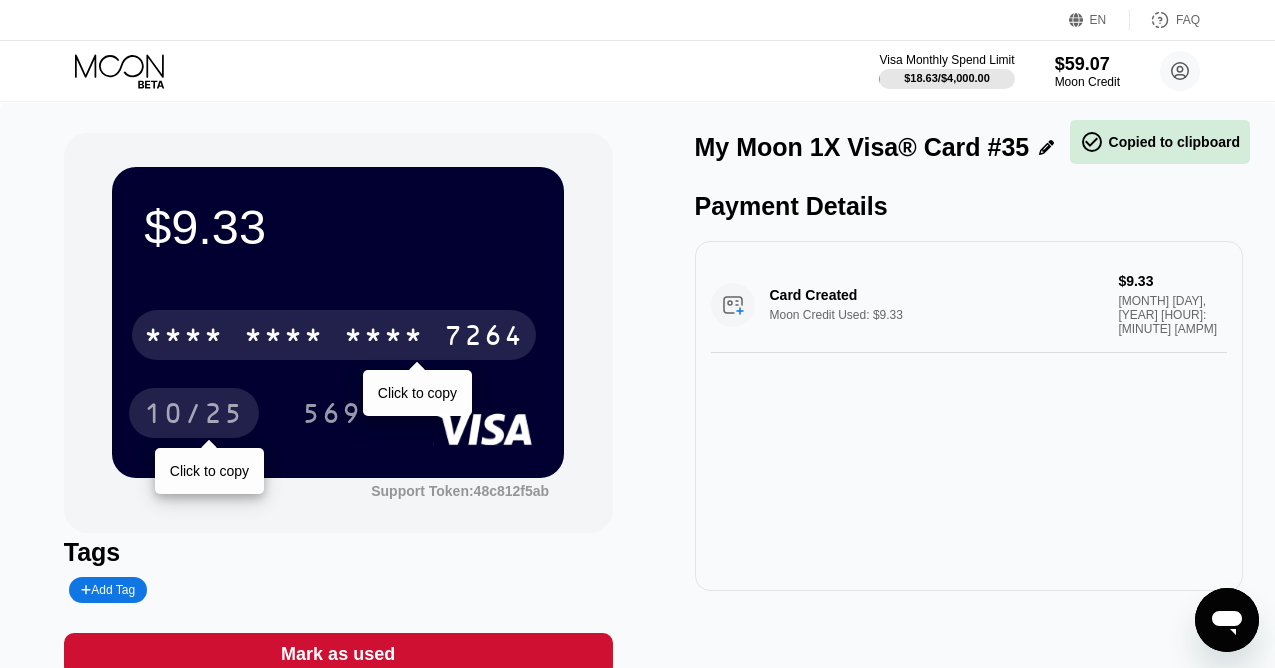 click on "10/25" at bounding box center [194, 416] 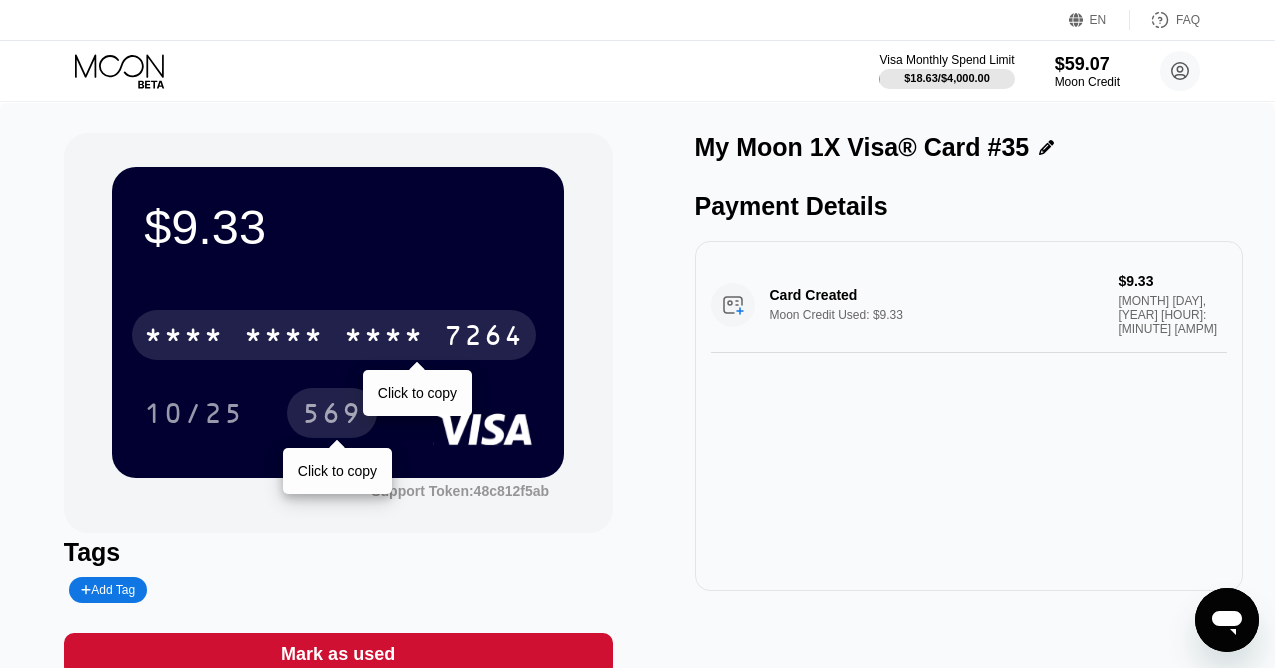 drag, startPoint x: 340, startPoint y: 422, endPoint x: 406, endPoint y: 421, distance: 66.007576 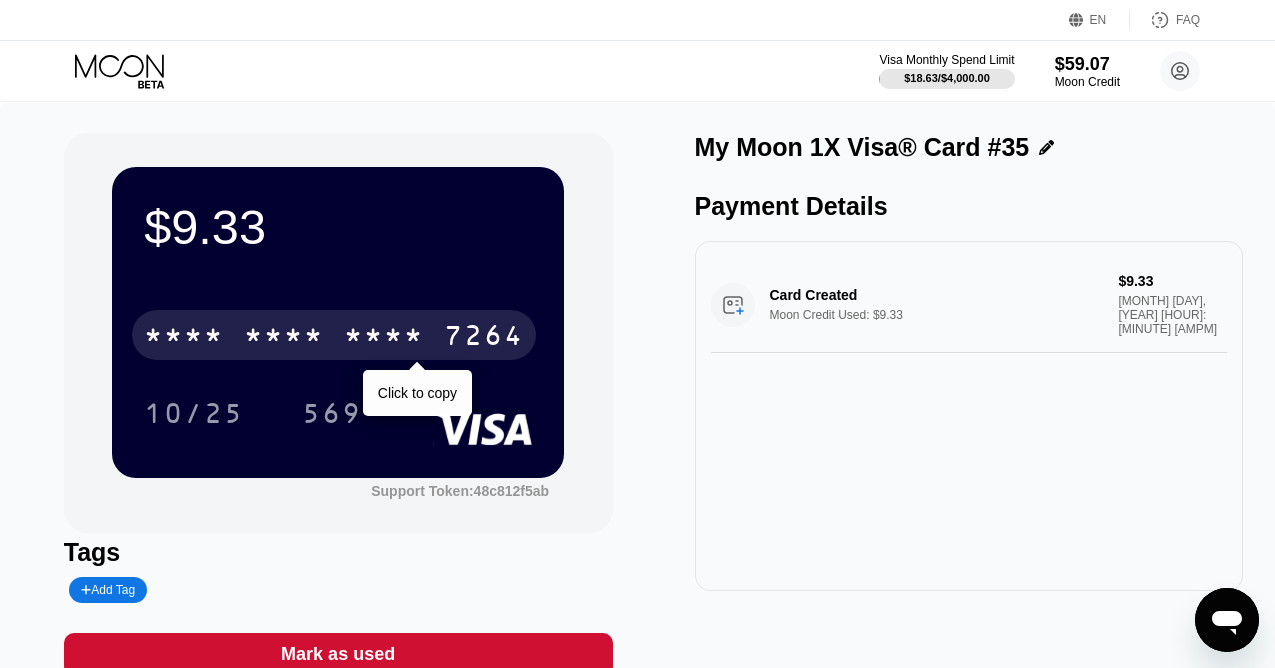 click 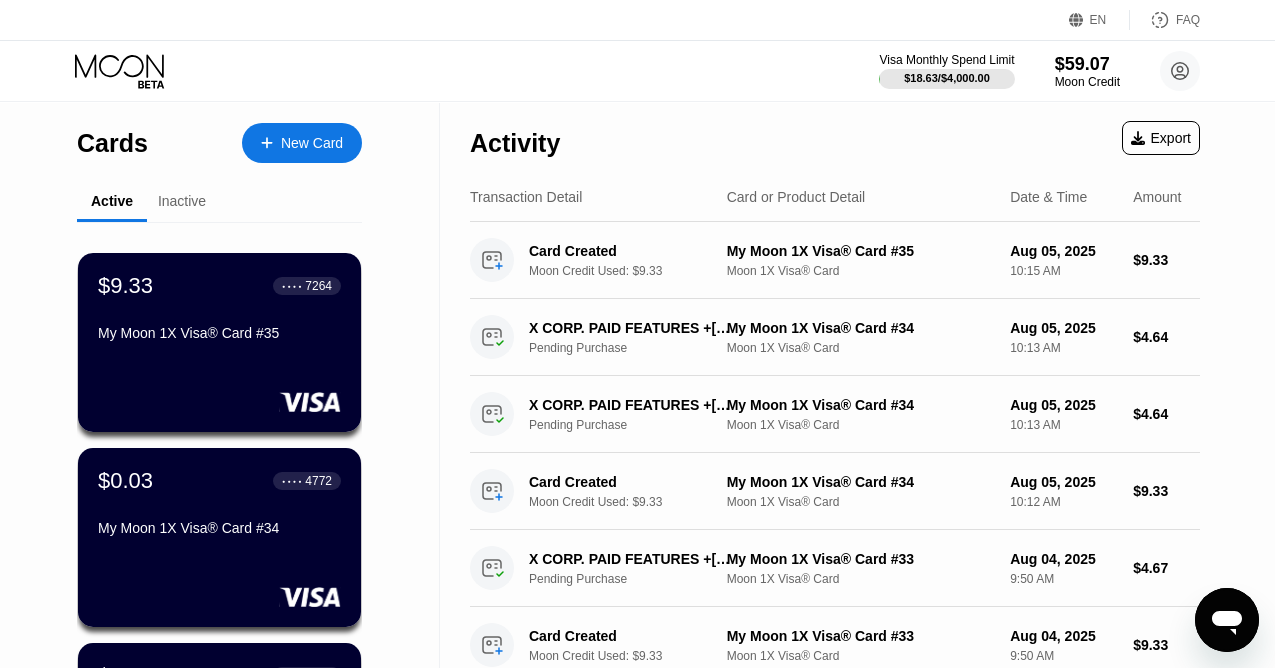 click on "New Card" at bounding box center (312, 143) 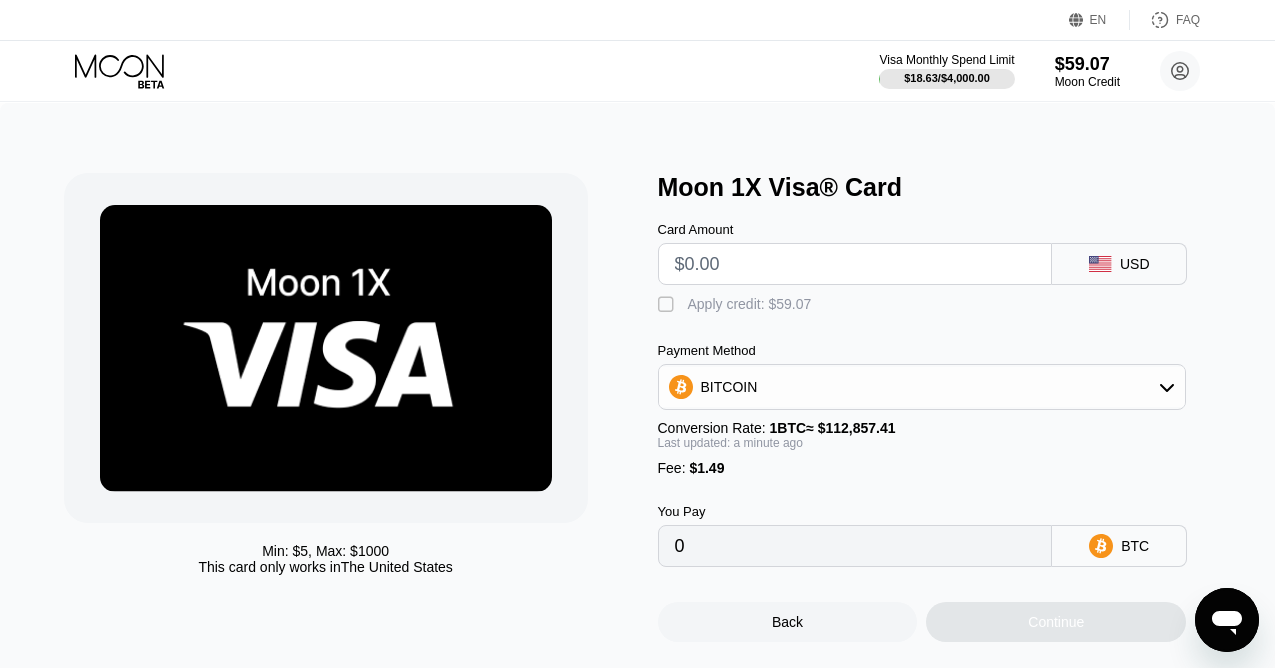 scroll, scrollTop: 0, scrollLeft: 0, axis: both 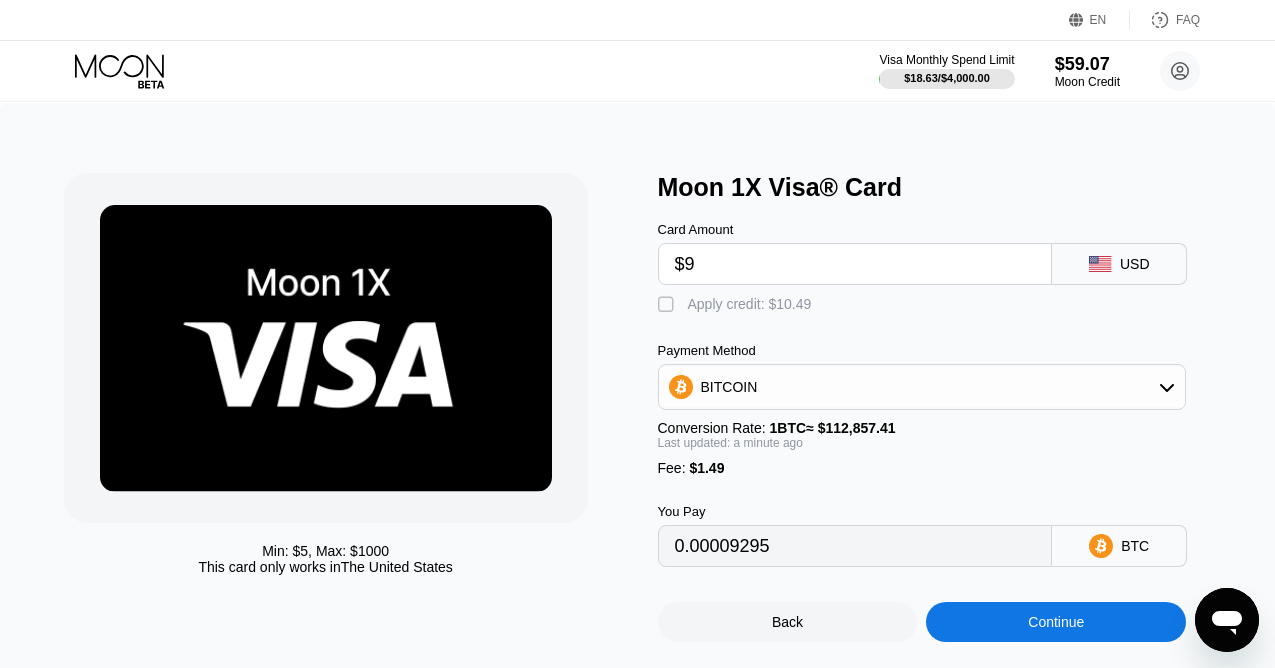 type on "0.00009295" 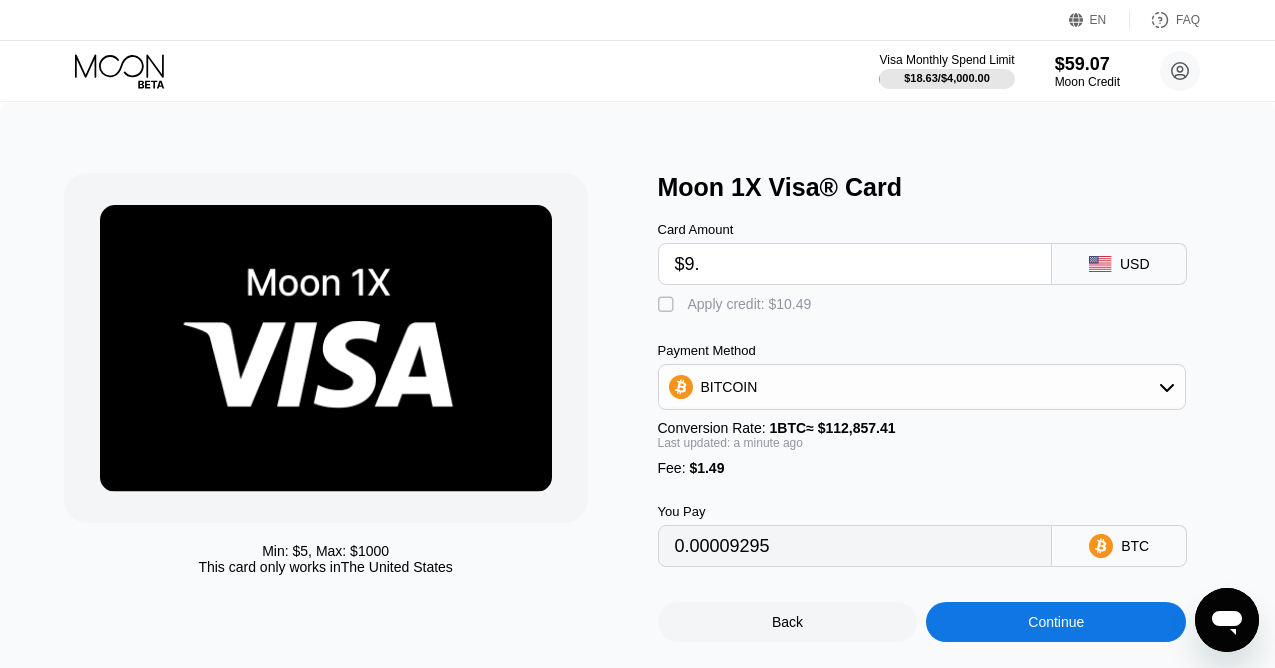 type on "$9.3" 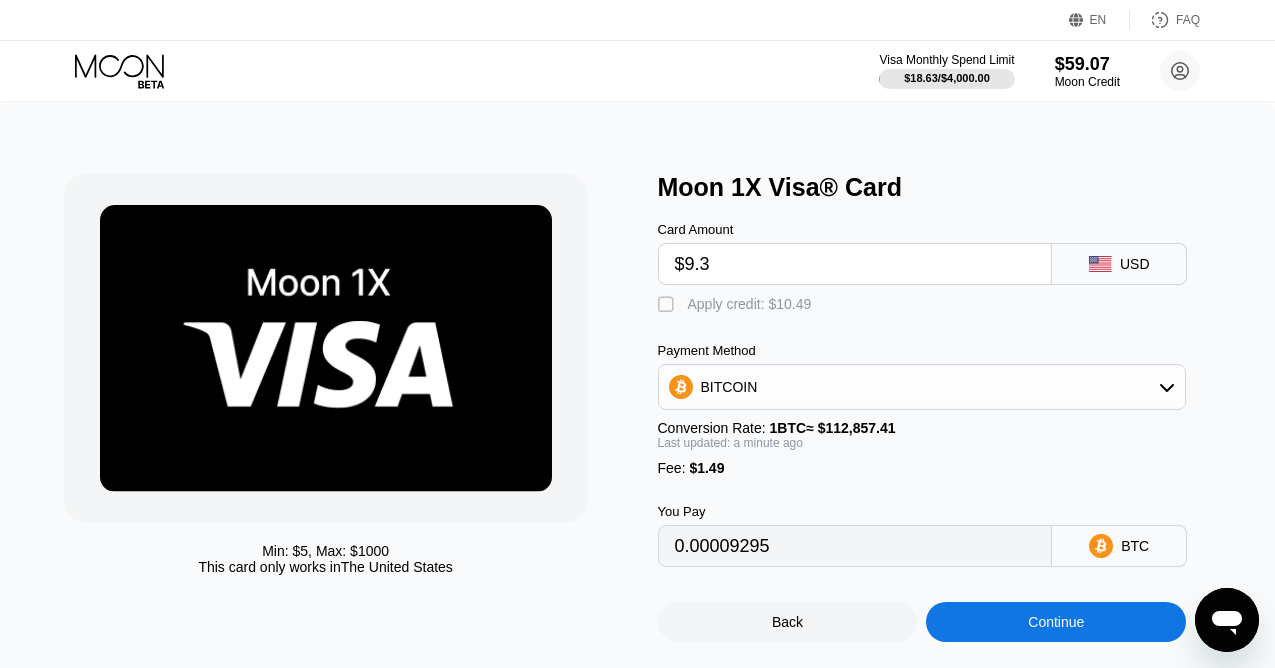 type on "0.00009561" 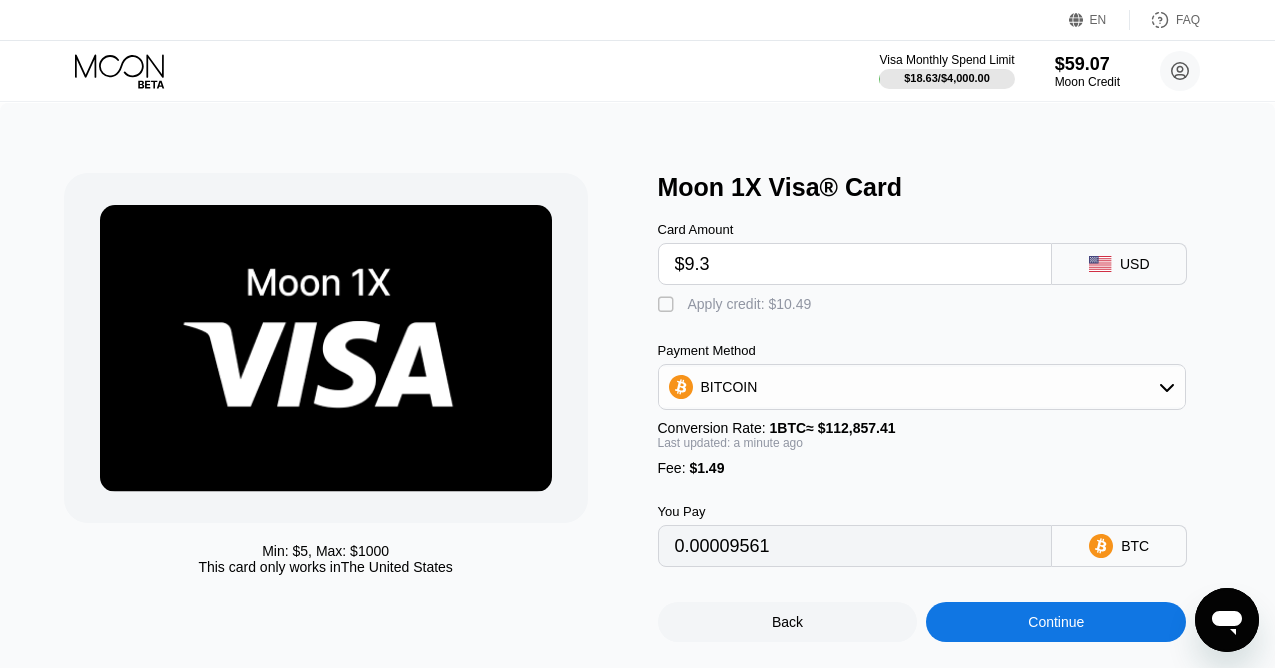 type on "$9.33" 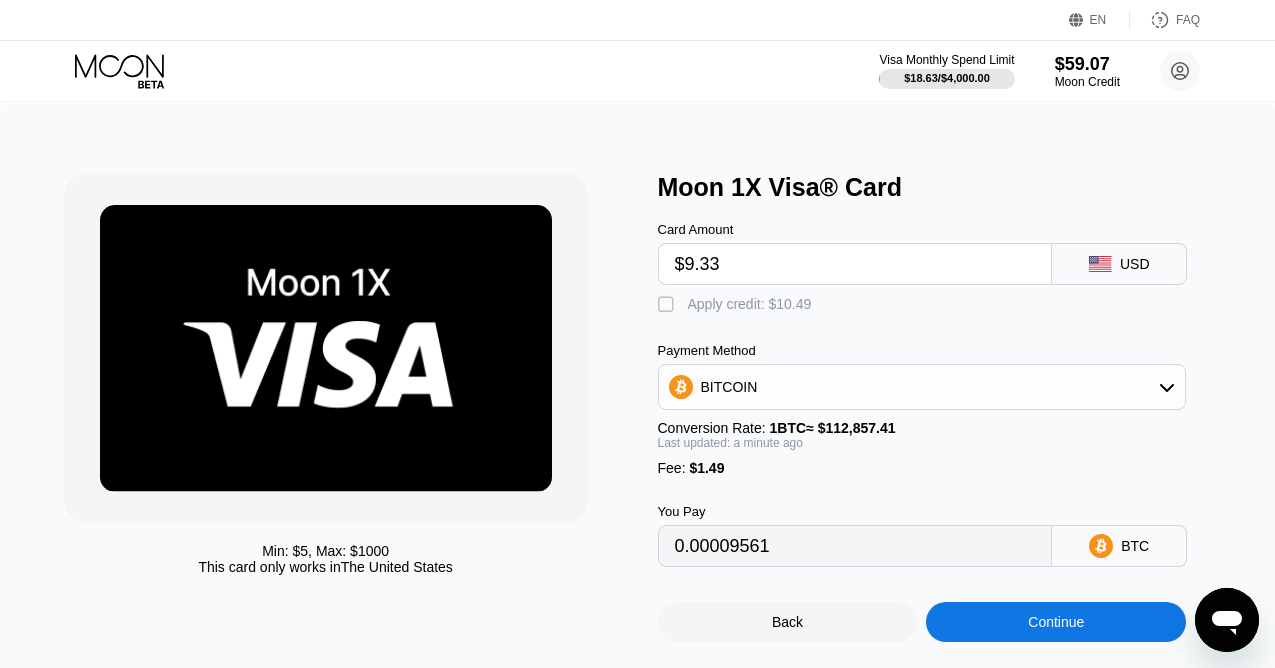 type on "0.00009588" 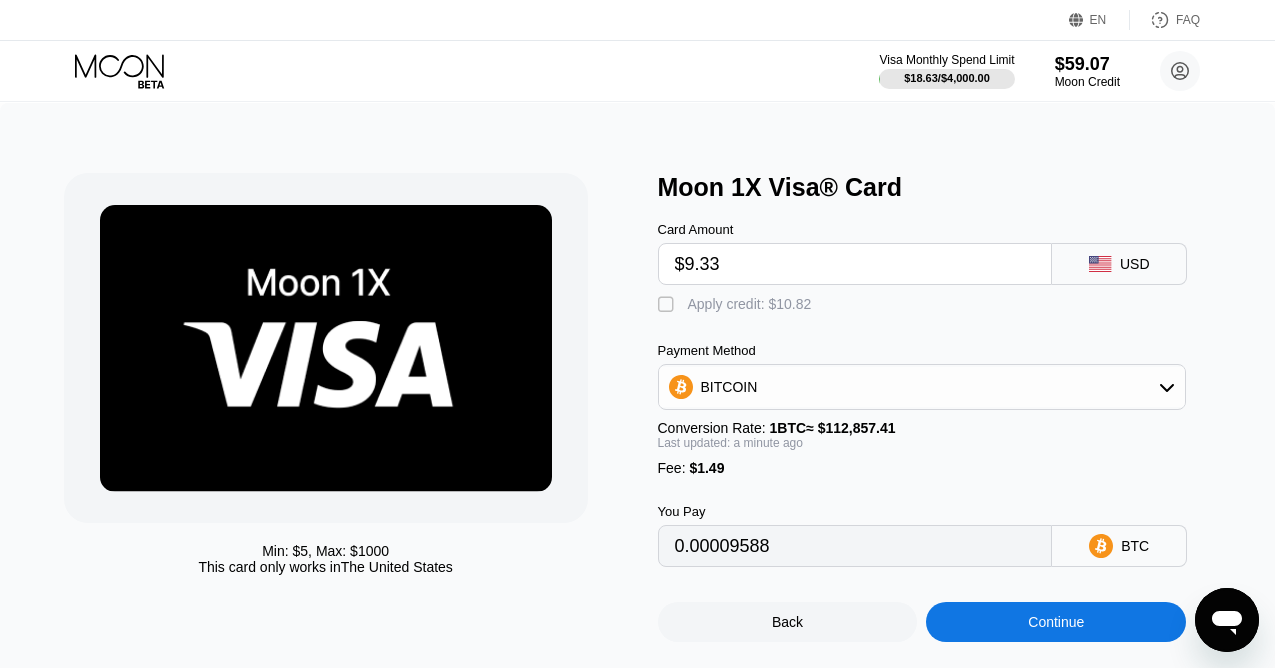type on "$9.33" 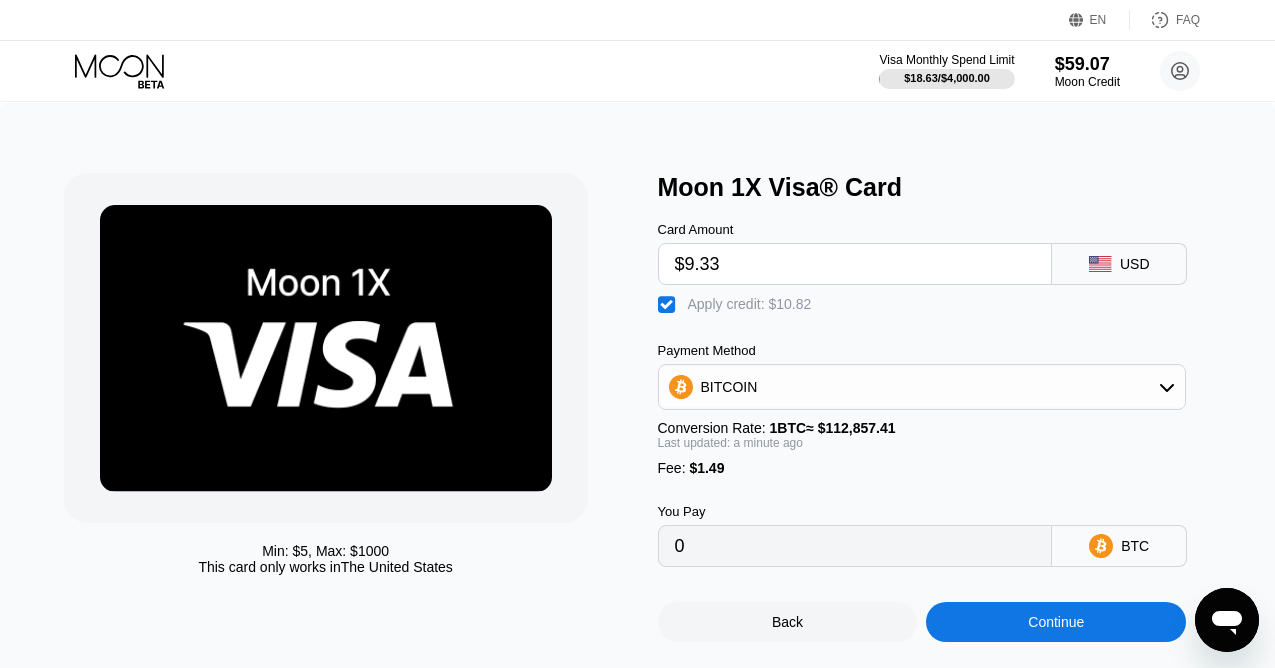 click on "Continue" at bounding box center [1056, 622] 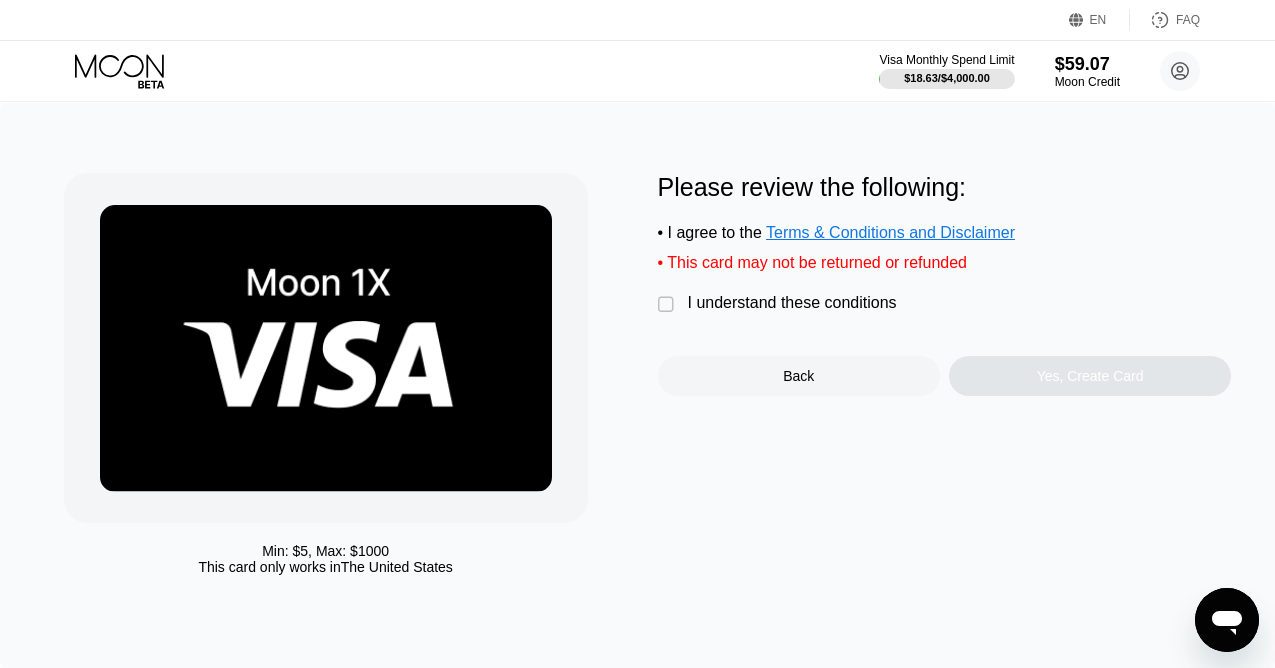 click on "I understand these conditions" at bounding box center (792, 303) 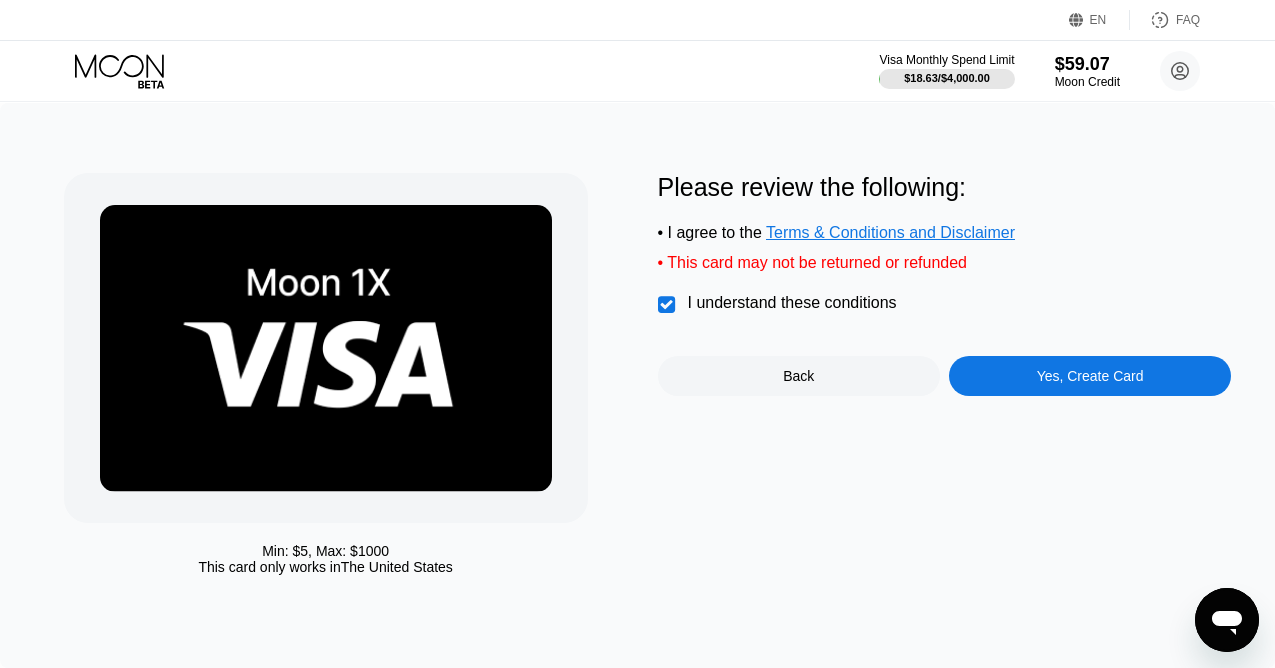click on "Yes, Create Card" at bounding box center [1090, 376] 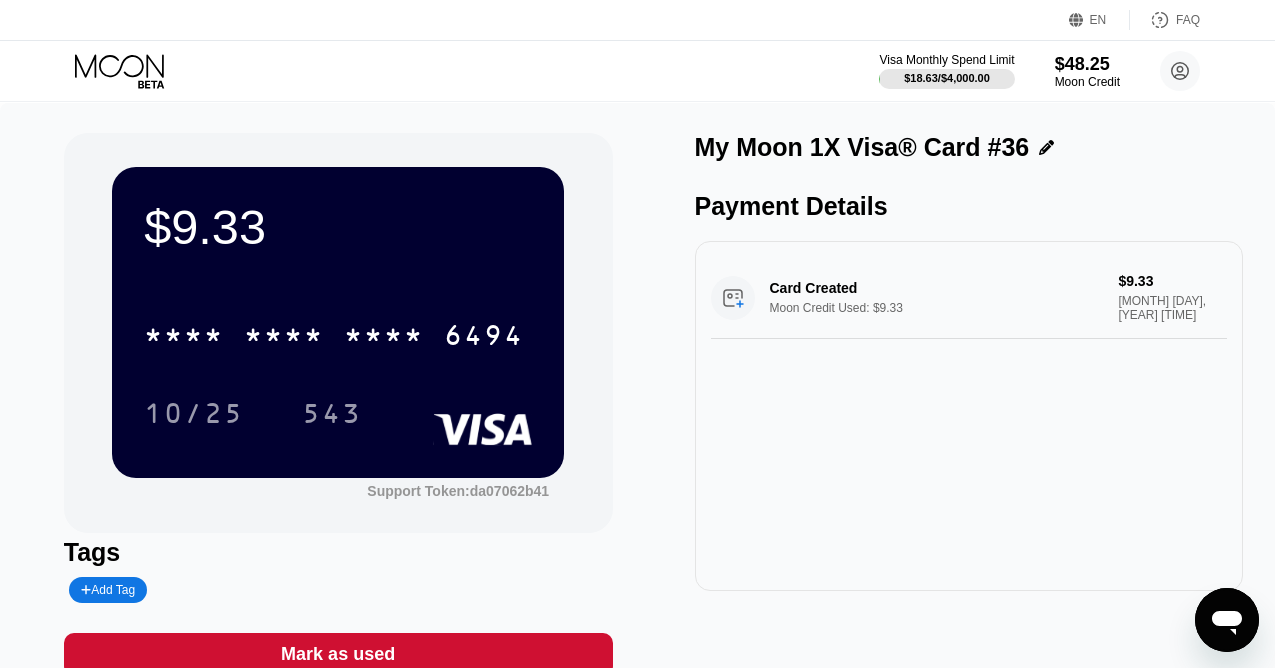 click on "Payment Details" at bounding box center [969, 206] 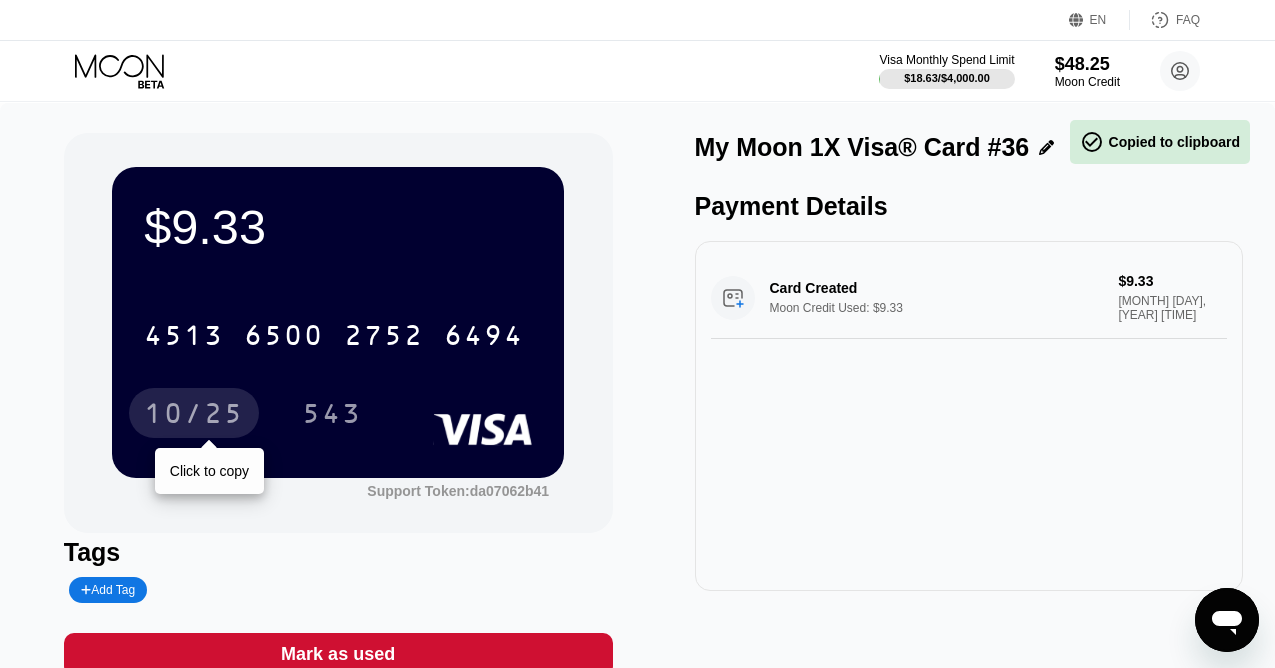 drag, startPoint x: 185, startPoint y: 406, endPoint x: 1256, endPoint y: 408, distance: 1071.0018 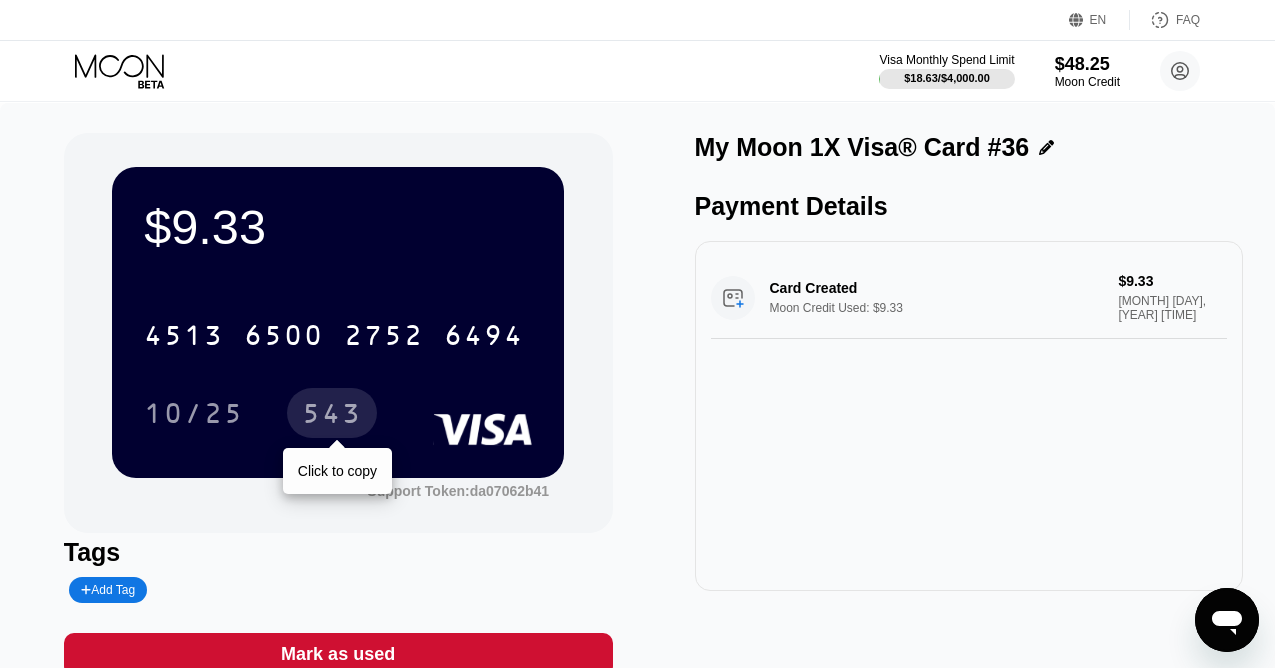 click on "543" at bounding box center (332, 416) 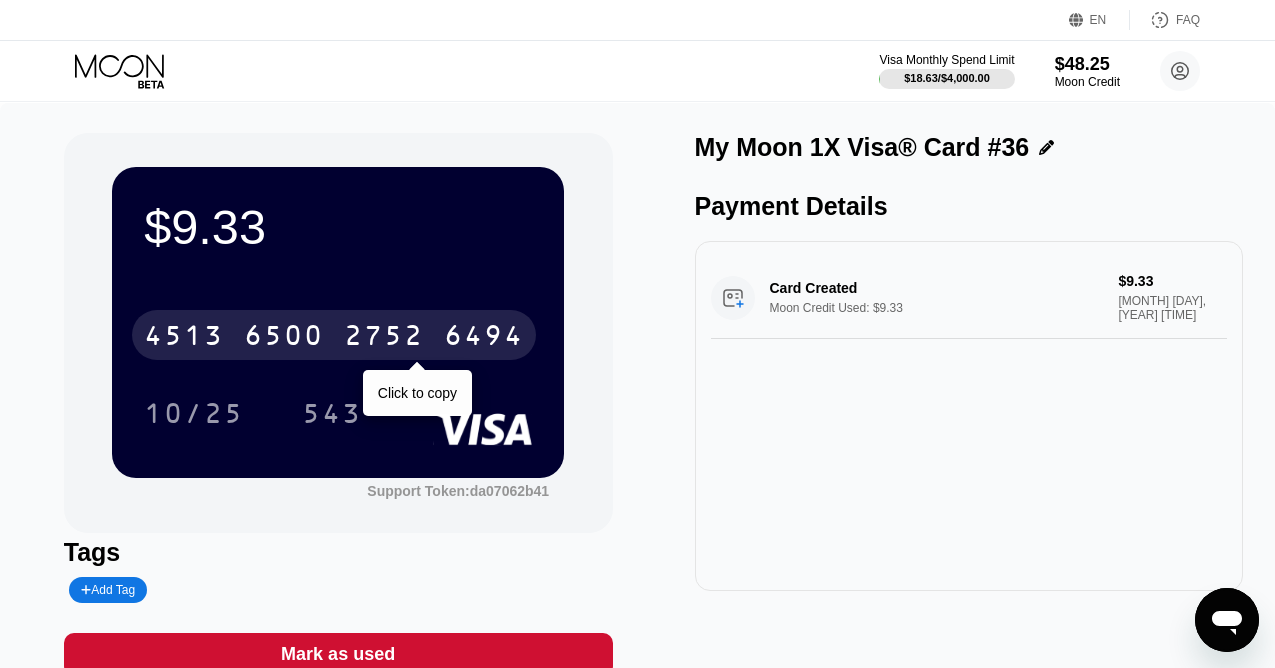 drag, startPoint x: 383, startPoint y: 328, endPoint x: 536, endPoint y: 323, distance: 153.08168 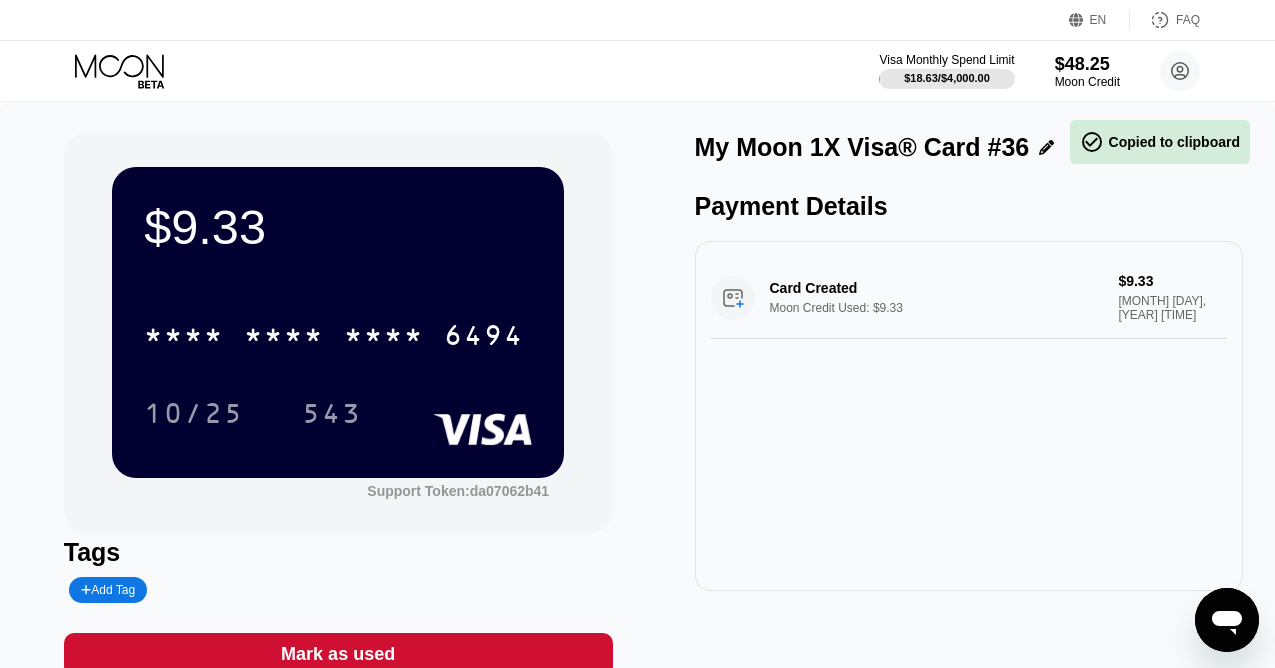 click on "10/25" at bounding box center [194, 416] 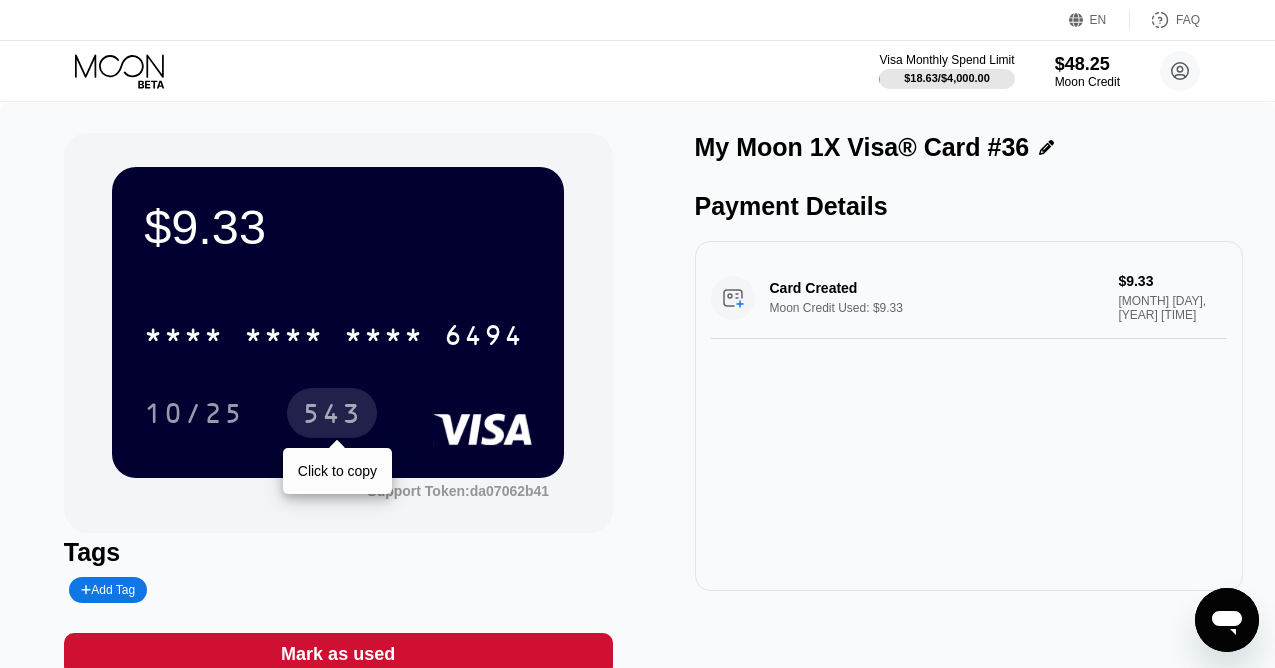 click on "543" at bounding box center (332, 413) 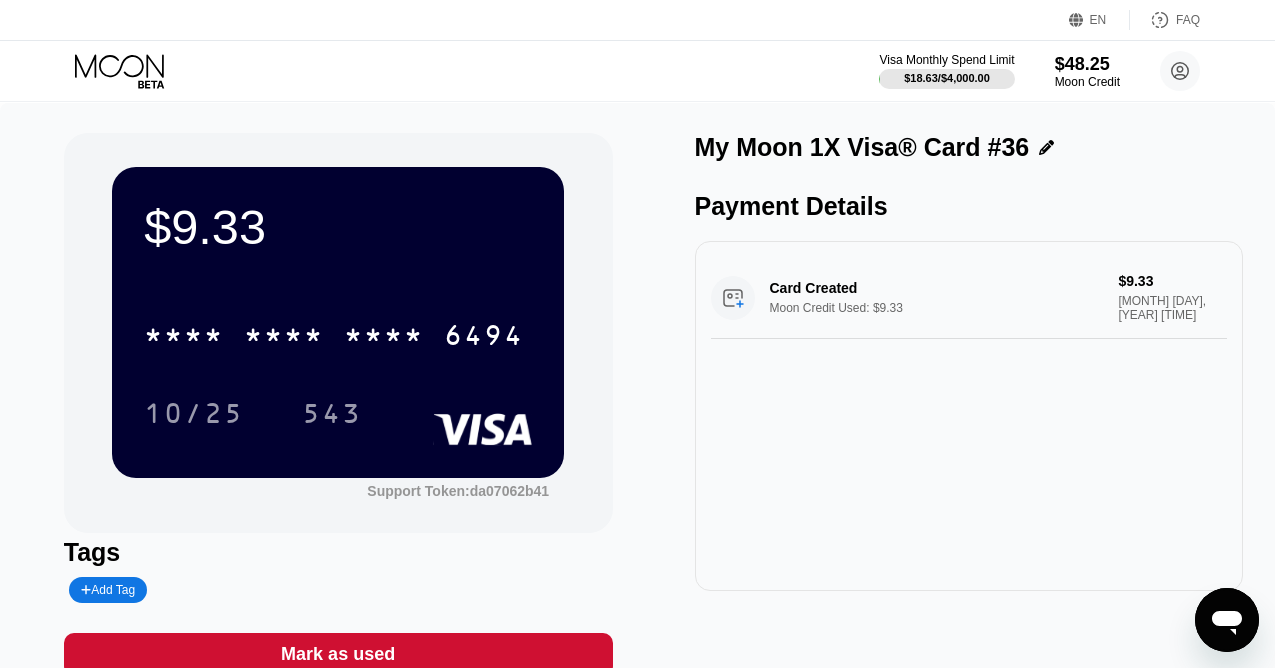 click 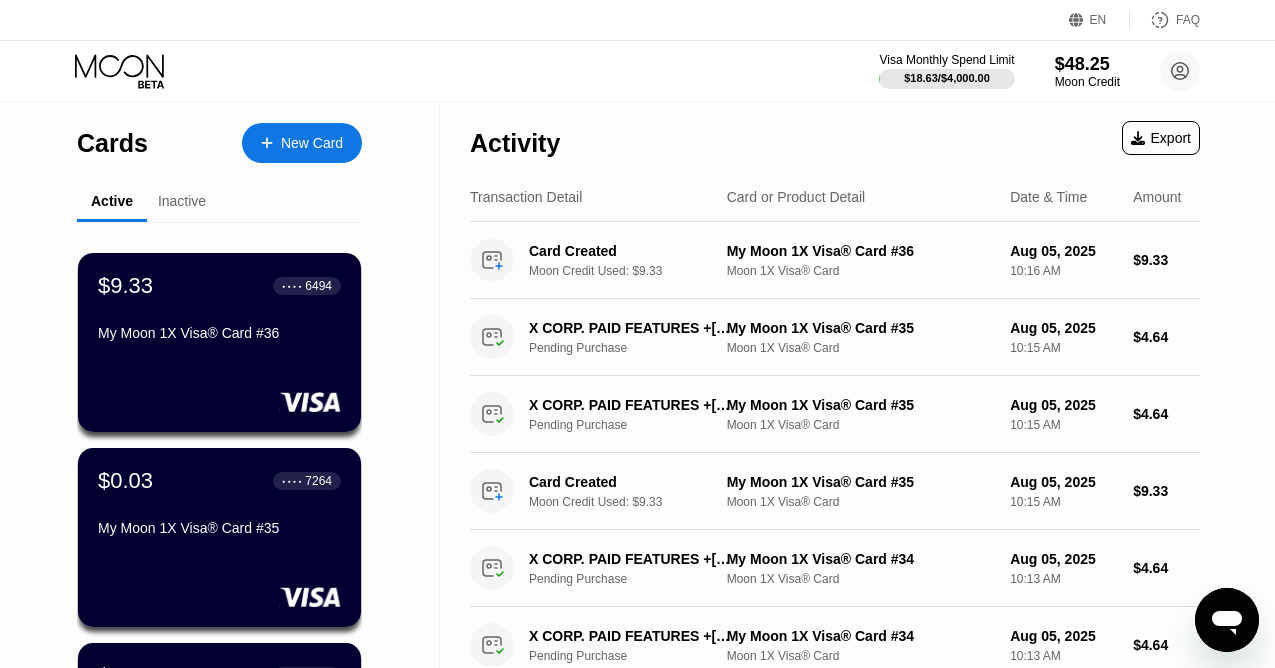 click on "New Card" at bounding box center (312, 143) 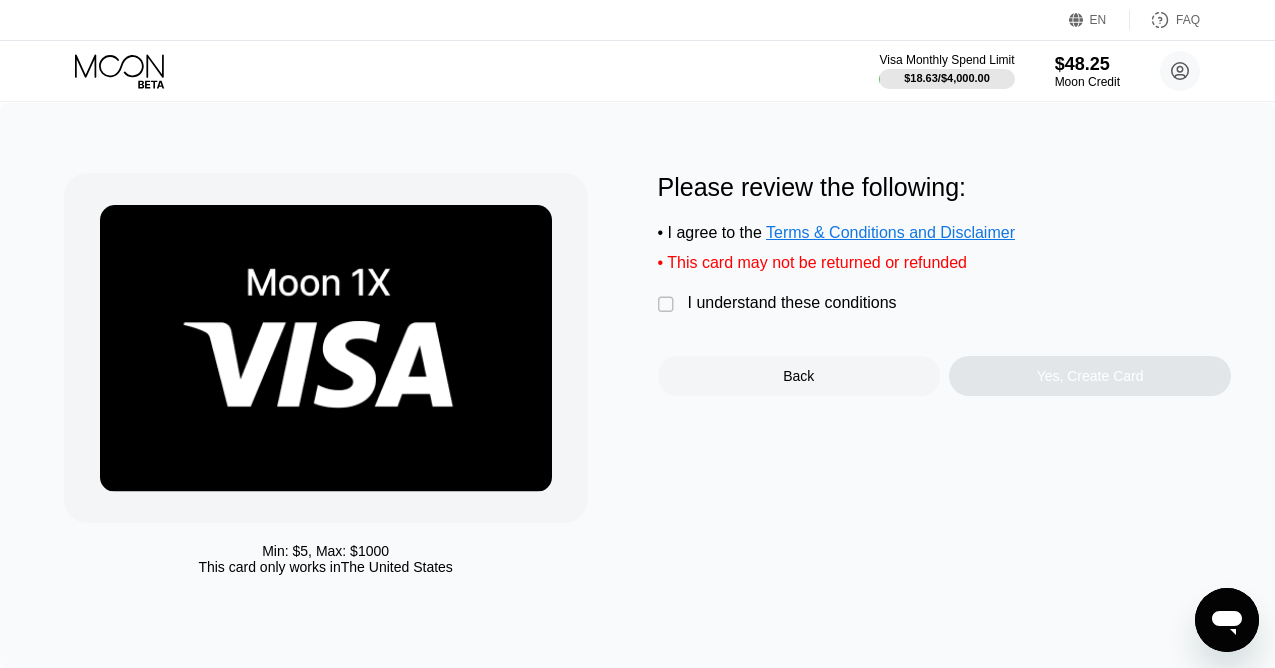 scroll, scrollTop: 0, scrollLeft: 0, axis: both 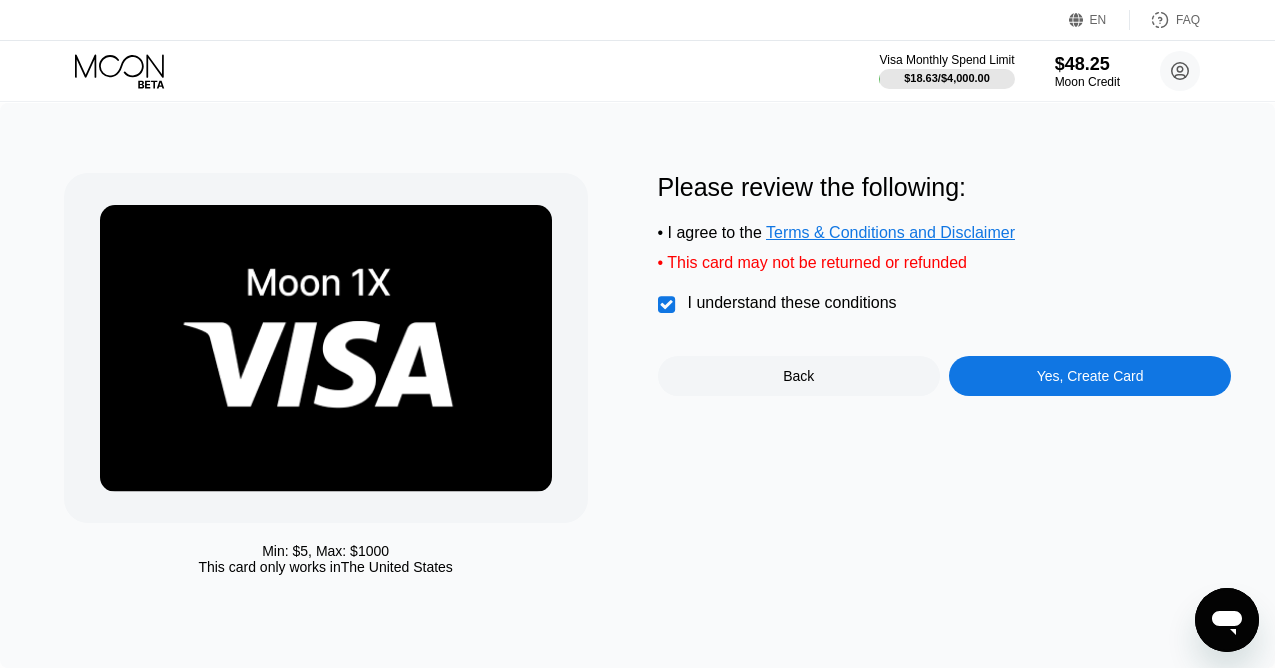 click on "Yes, Create Card" at bounding box center (1090, 376) 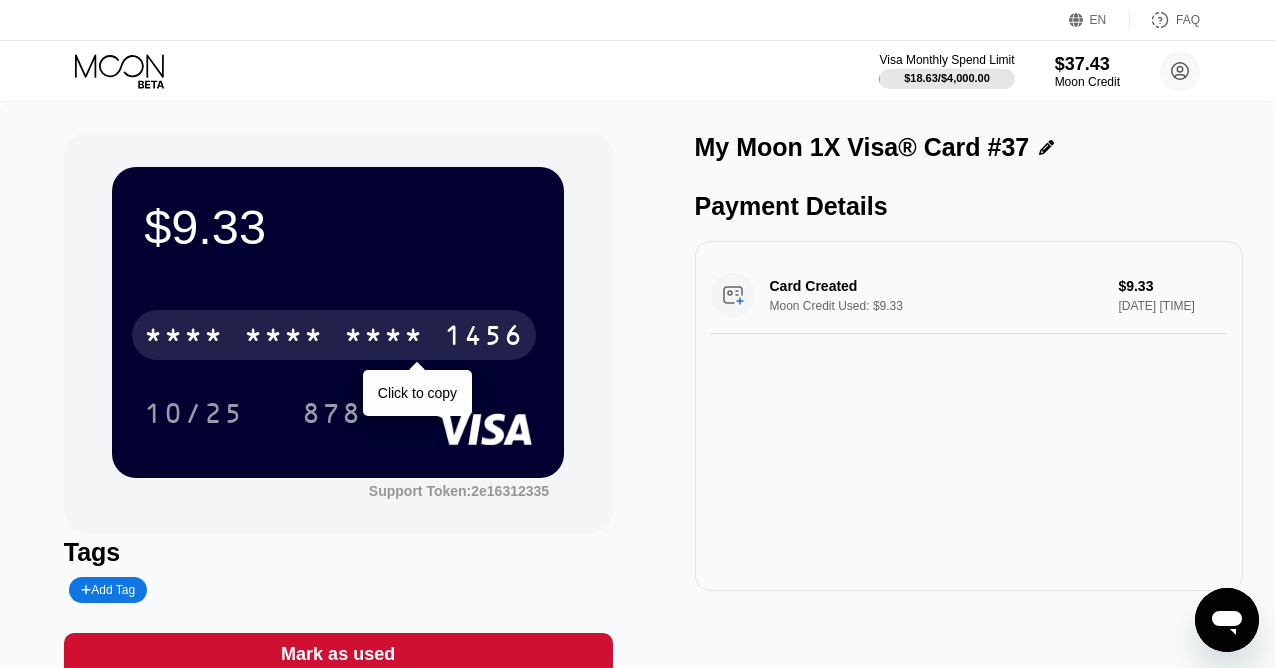 click on "* * * *" at bounding box center [284, 338] 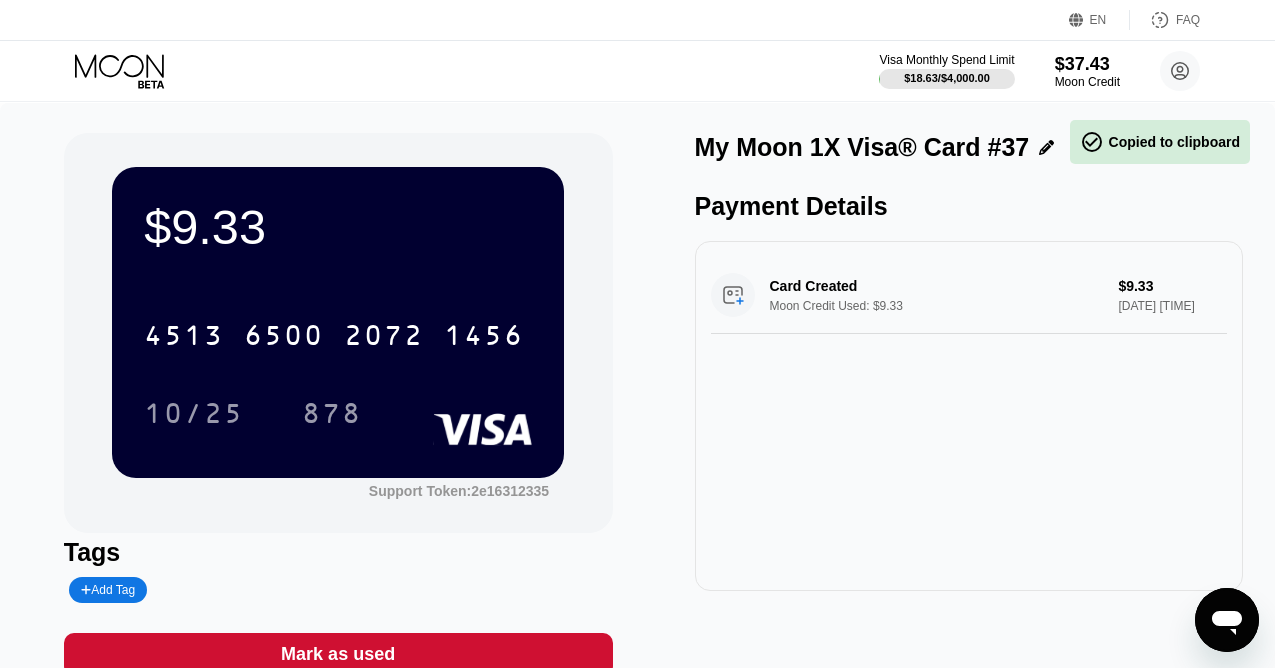 click on "10/25" at bounding box center [194, 416] 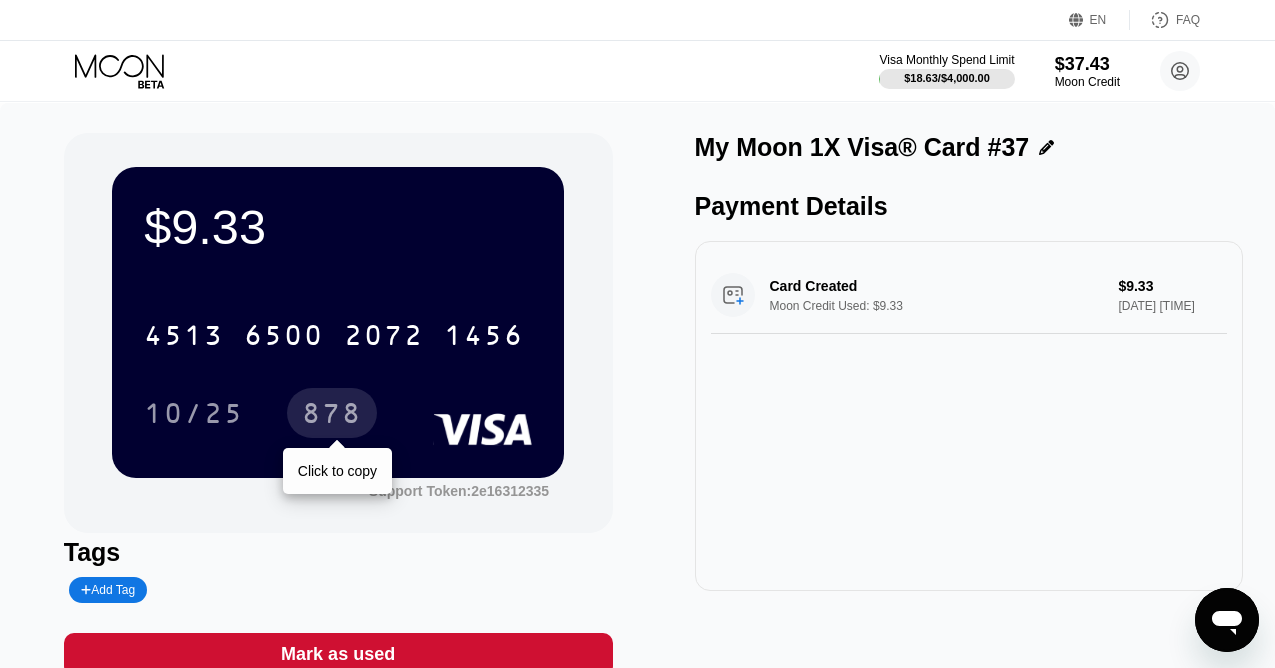 click on "878" at bounding box center [332, 416] 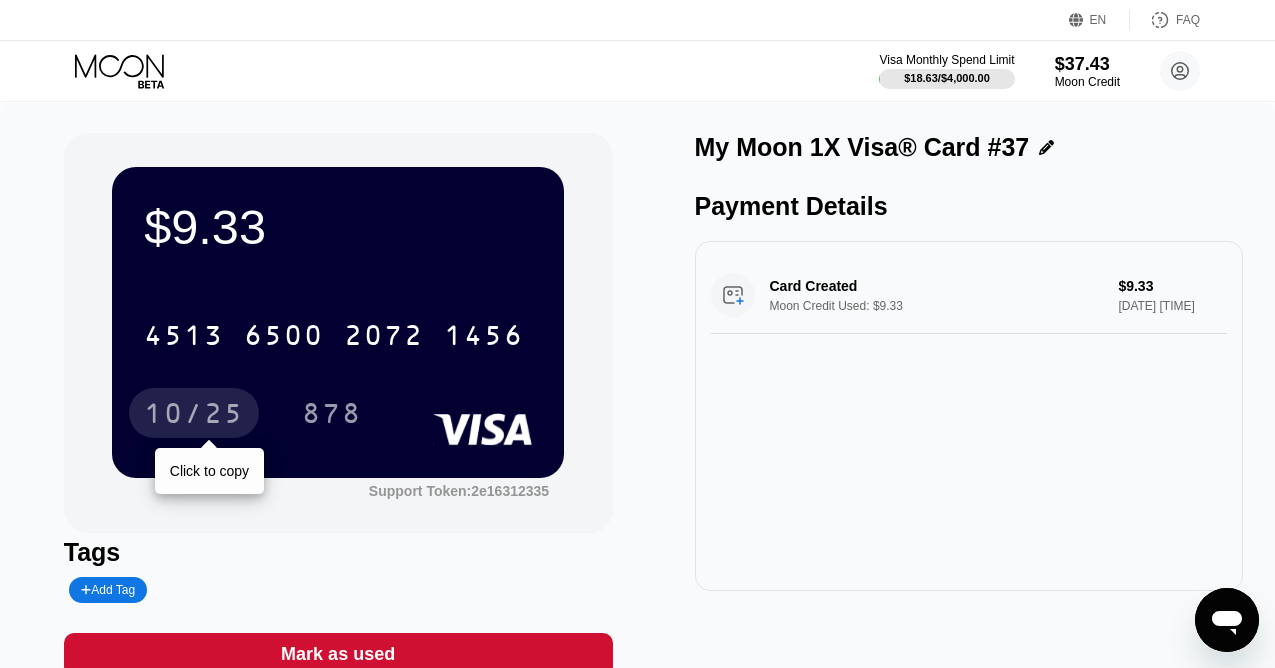 click on "10/25" at bounding box center [194, 413] 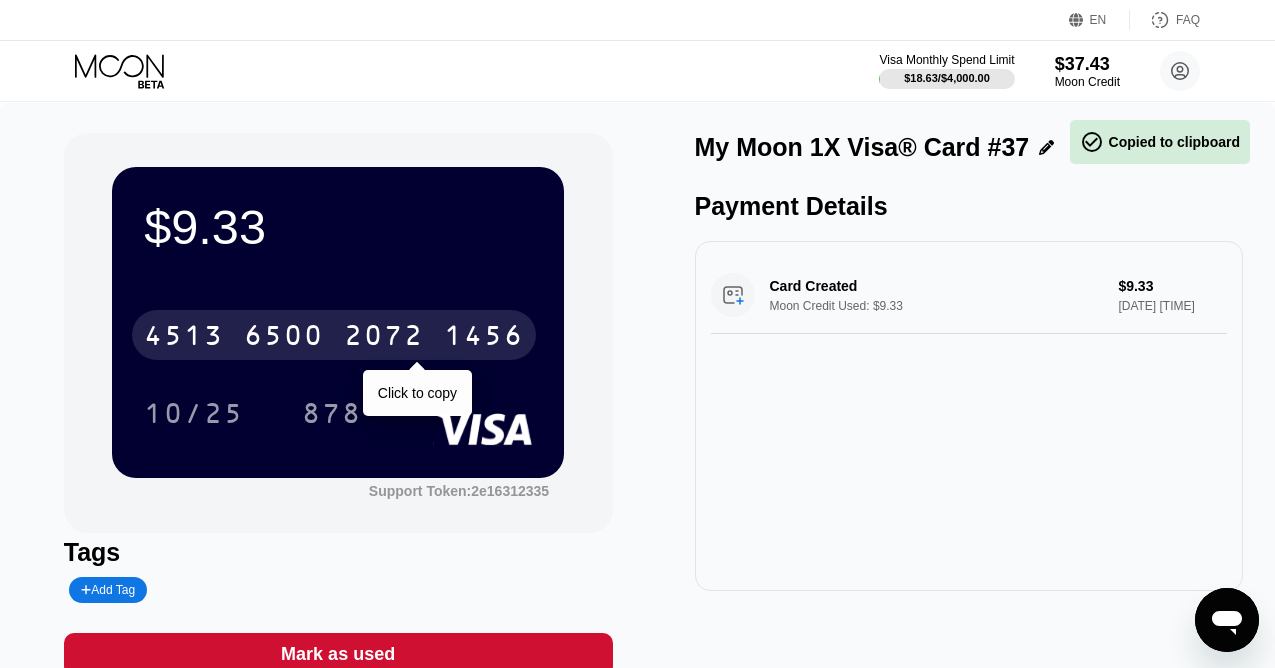 drag, startPoint x: 307, startPoint y: 336, endPoint x: 340, endPoint y: 336, distance: 33 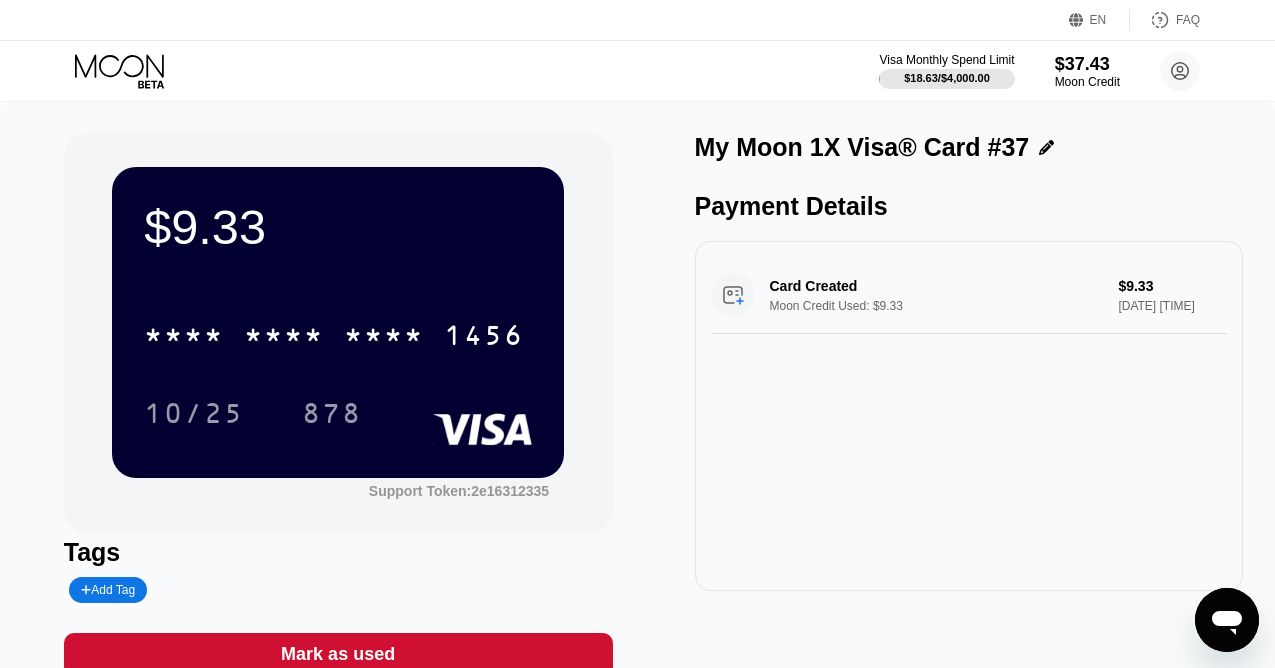 click 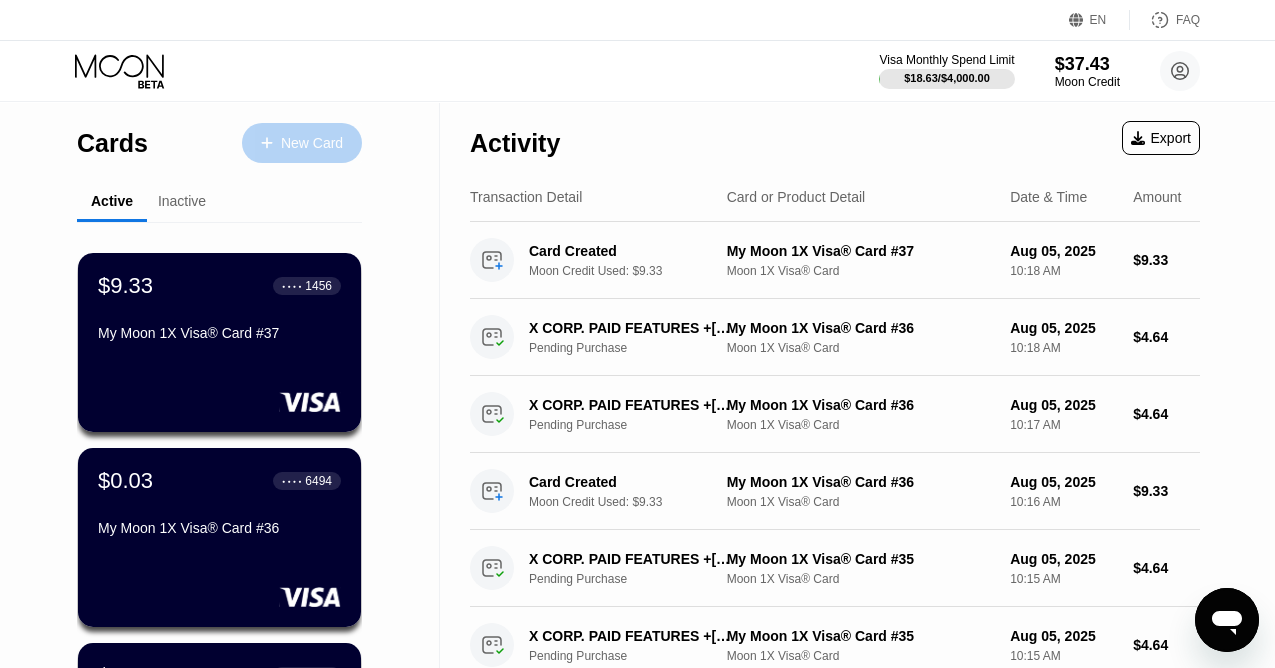 click on "New Card" at bounding box center [302, 143] 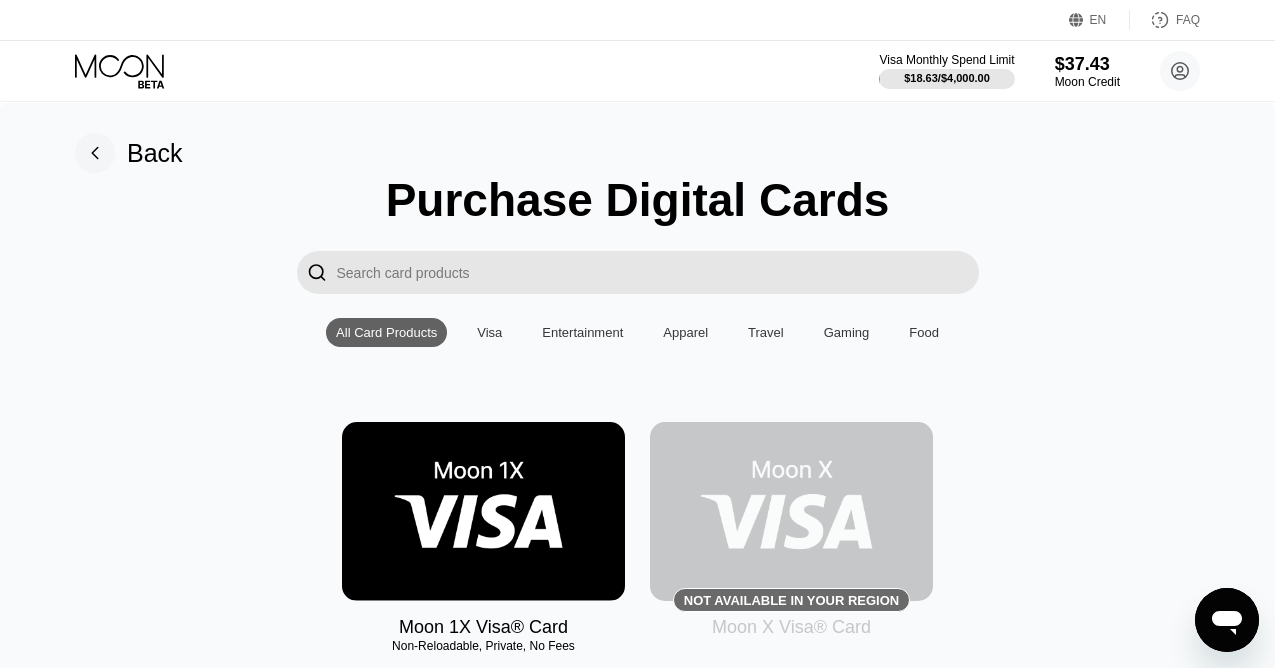 click at bounding box center (483, 511) 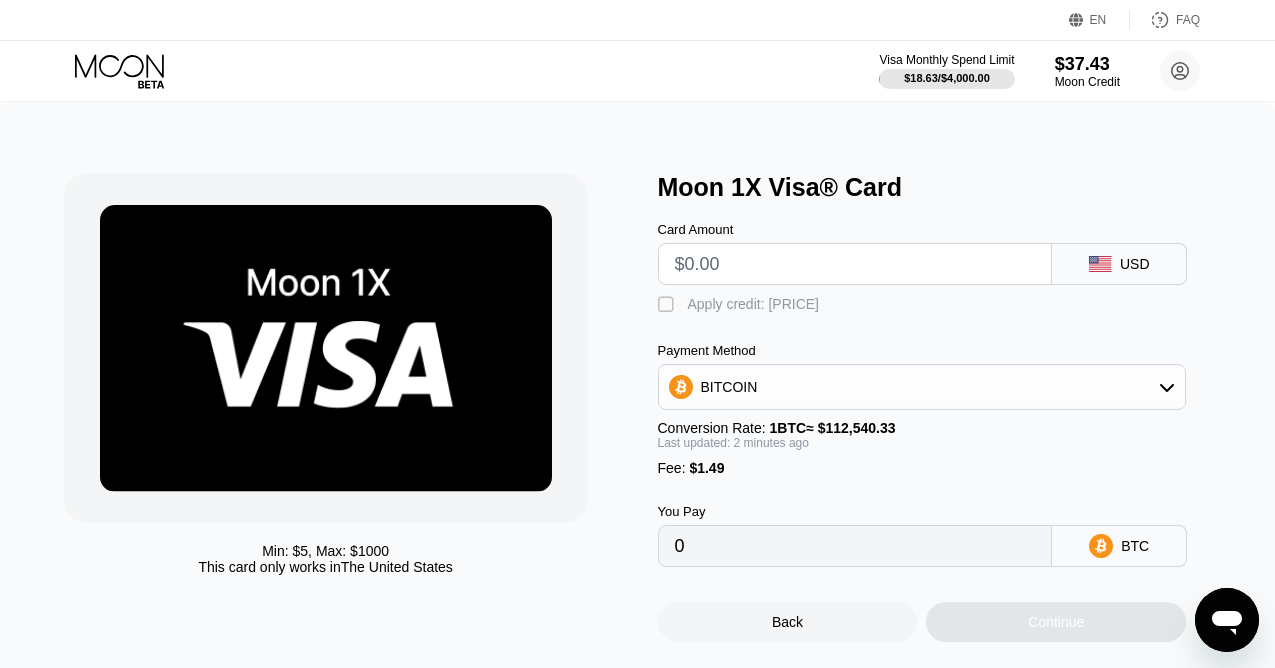 click at bounding box center (855, 264) 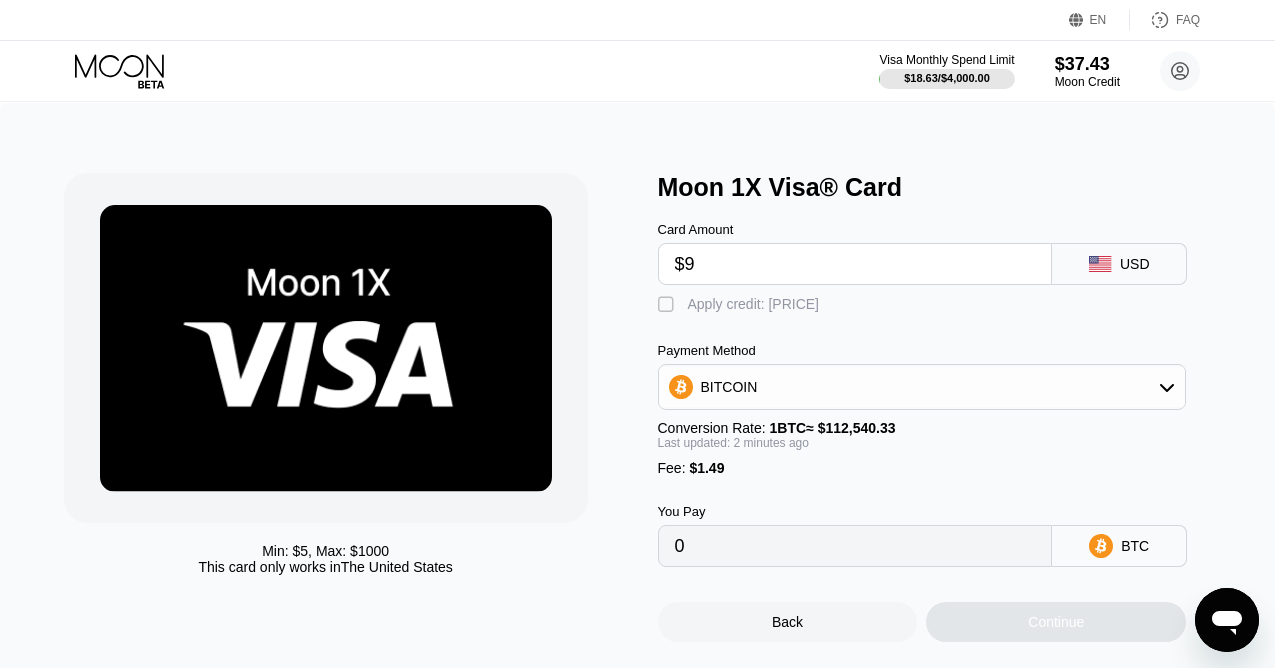 type on "0.00009322" 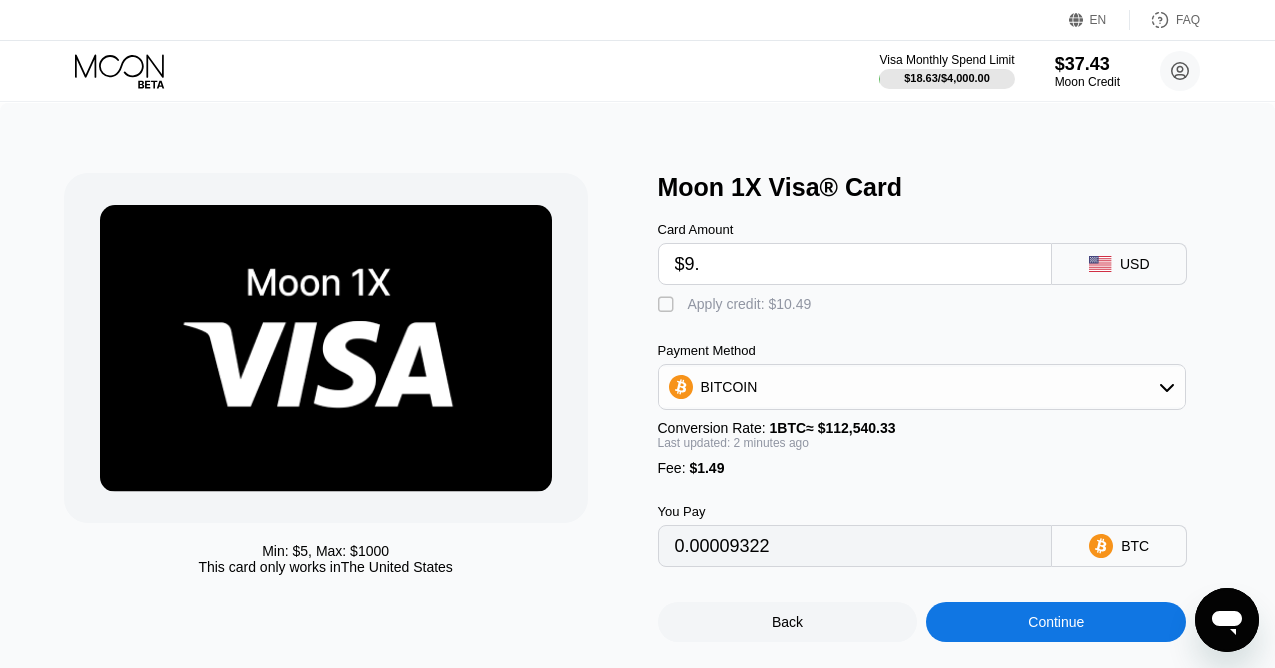 type on "$9.3" 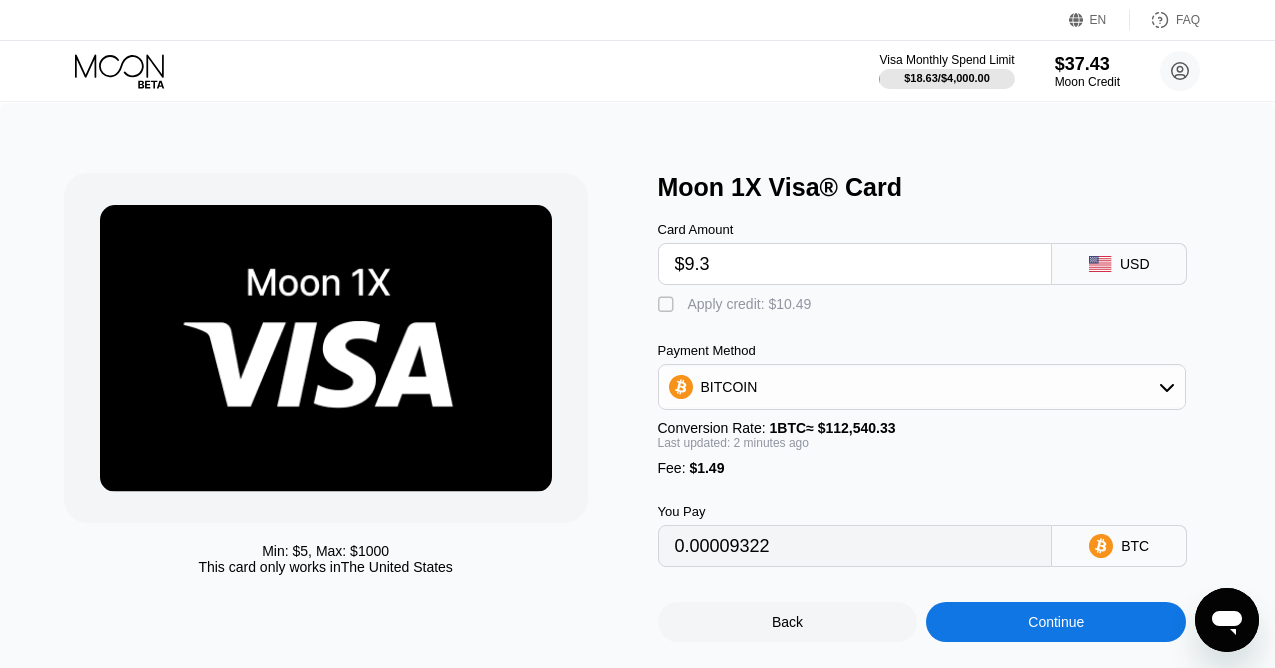 type on "0.00009588" 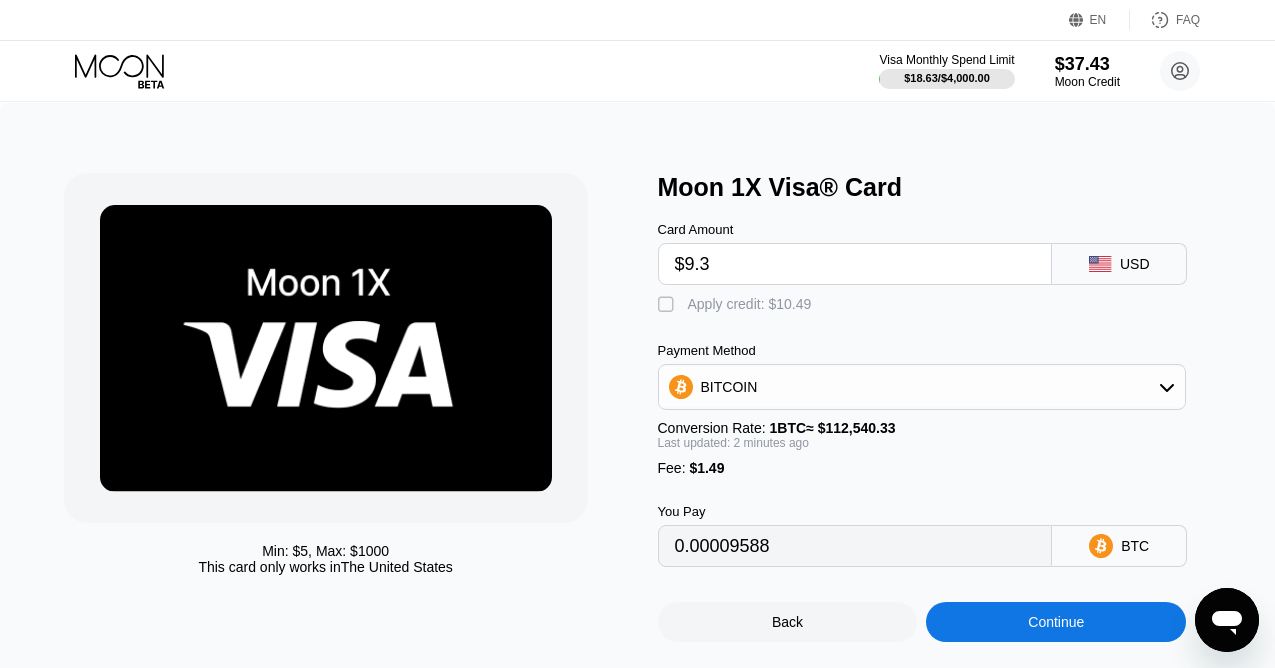 type on "$9.33" 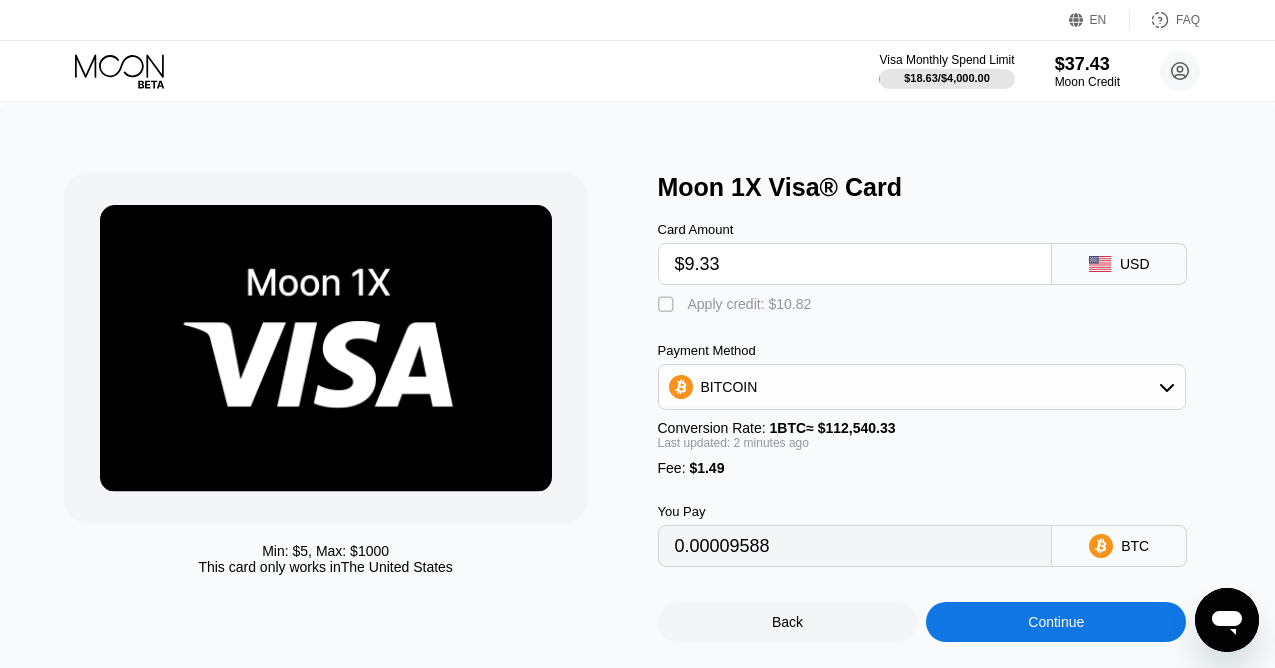 type on "0.00009615" 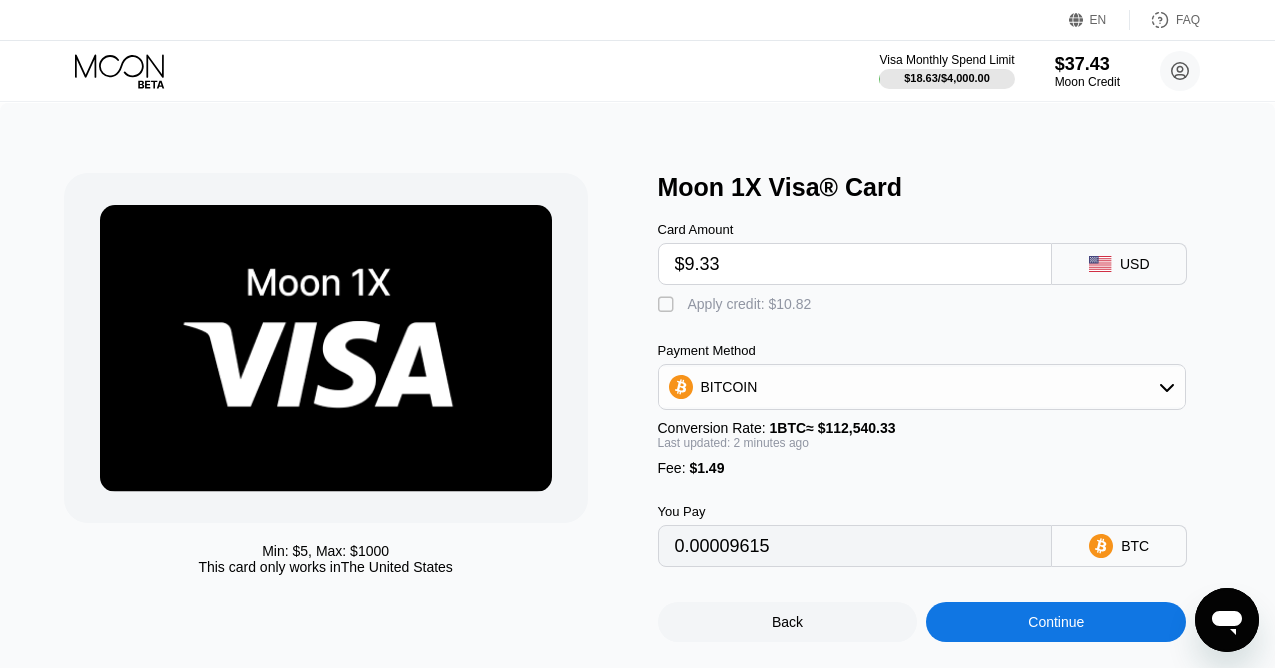 type on "$9.33" 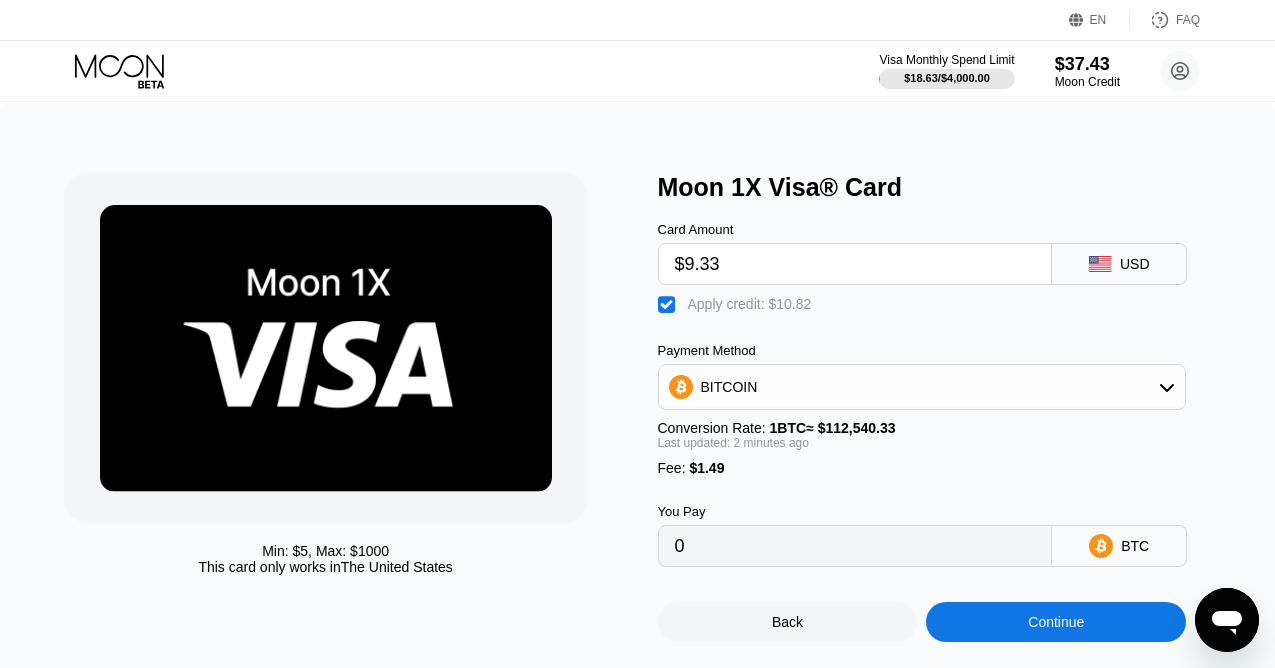 click on "Continue" at bounding box center [1056, 622] 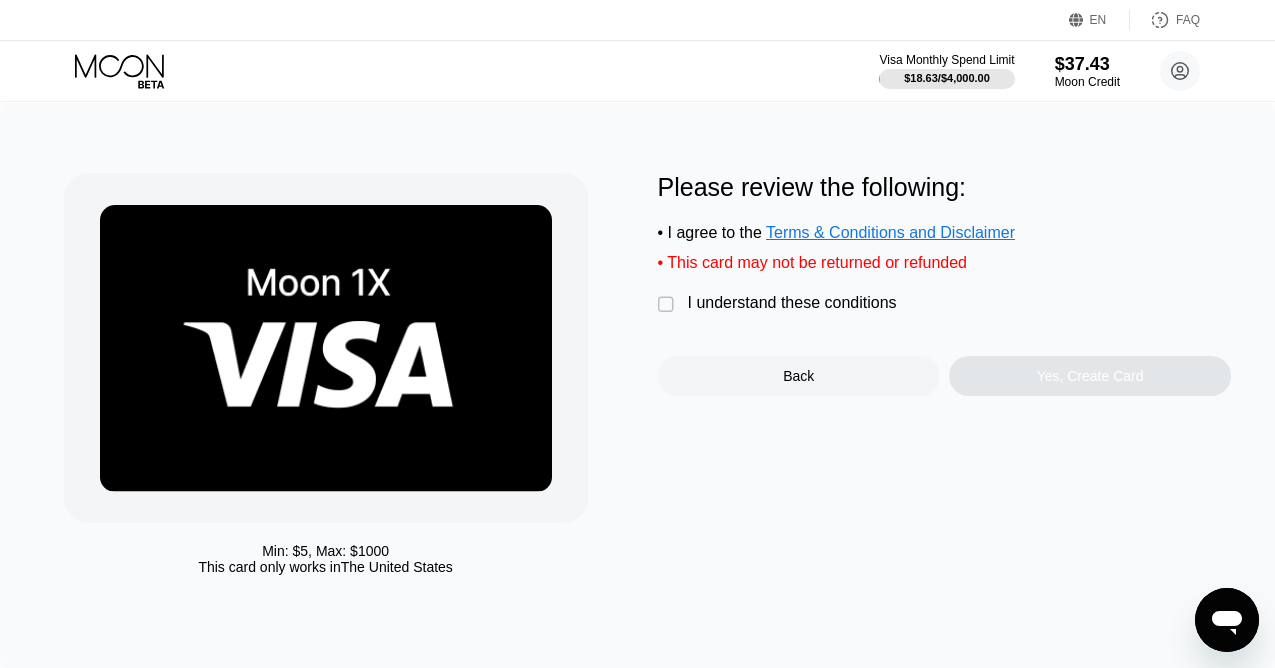 click on "I understand these conditions" at bounding box center (792, 303) 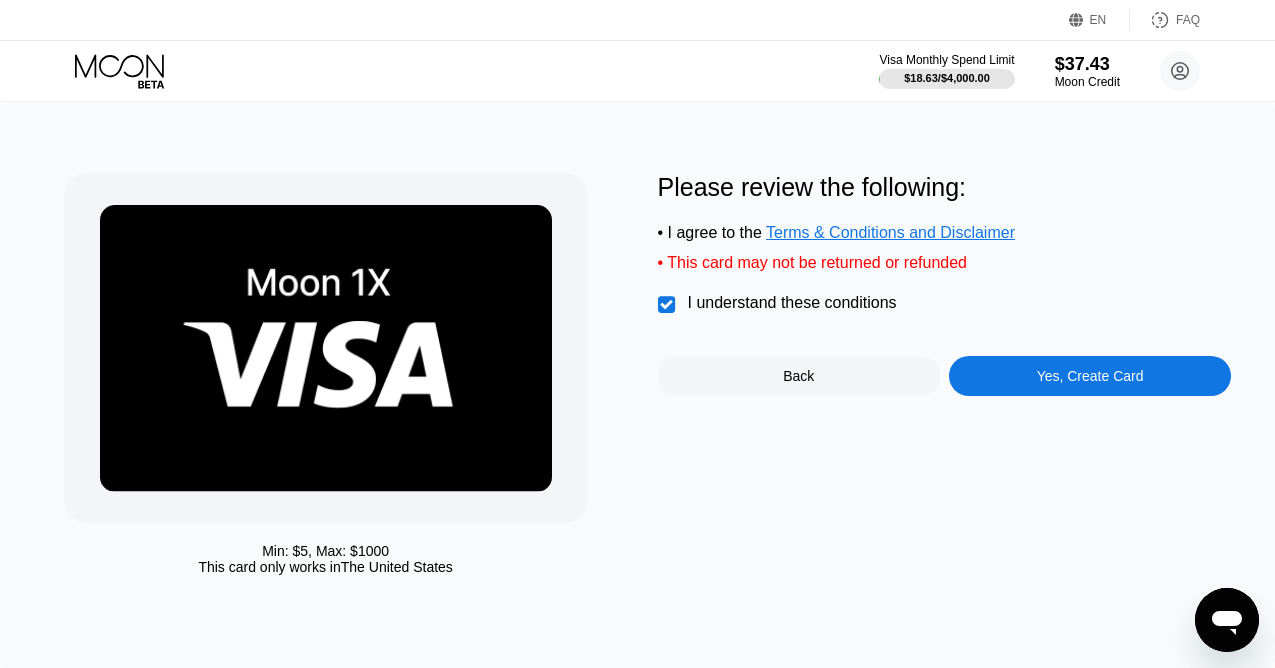 click on "Yes, Create Card" at bounding box center (1090, 376) 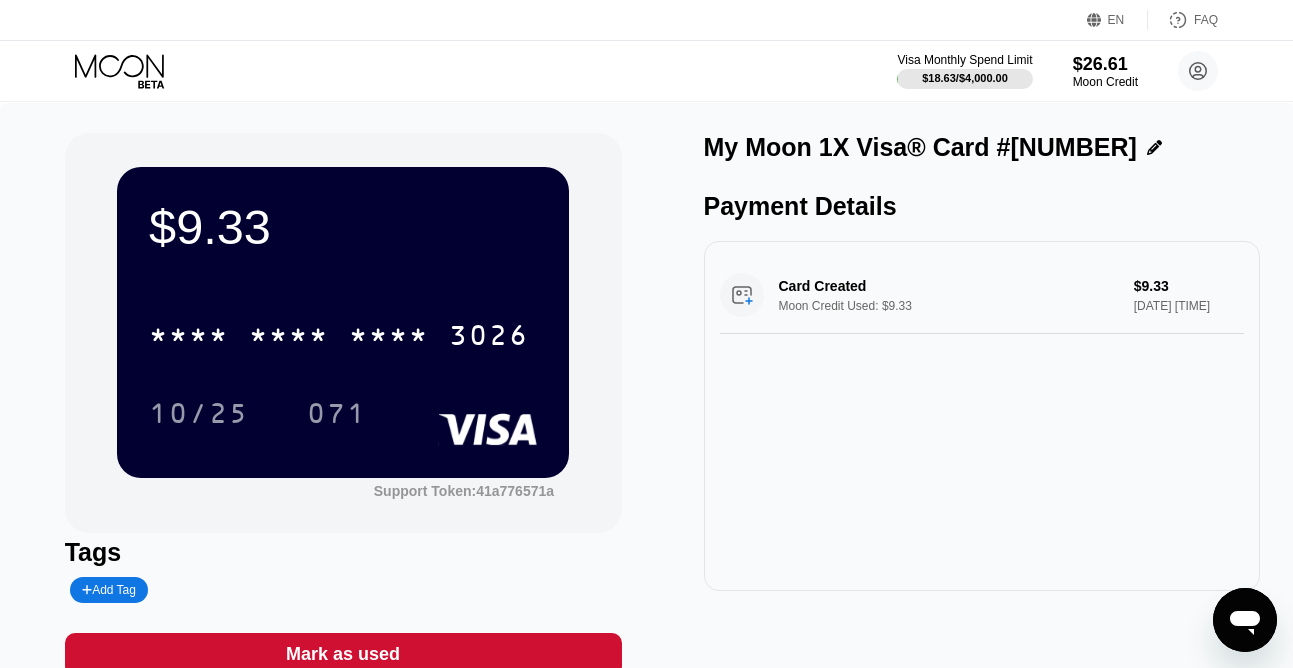 scroll, scrollTop: 0, scrollLeft: 0, axis: both 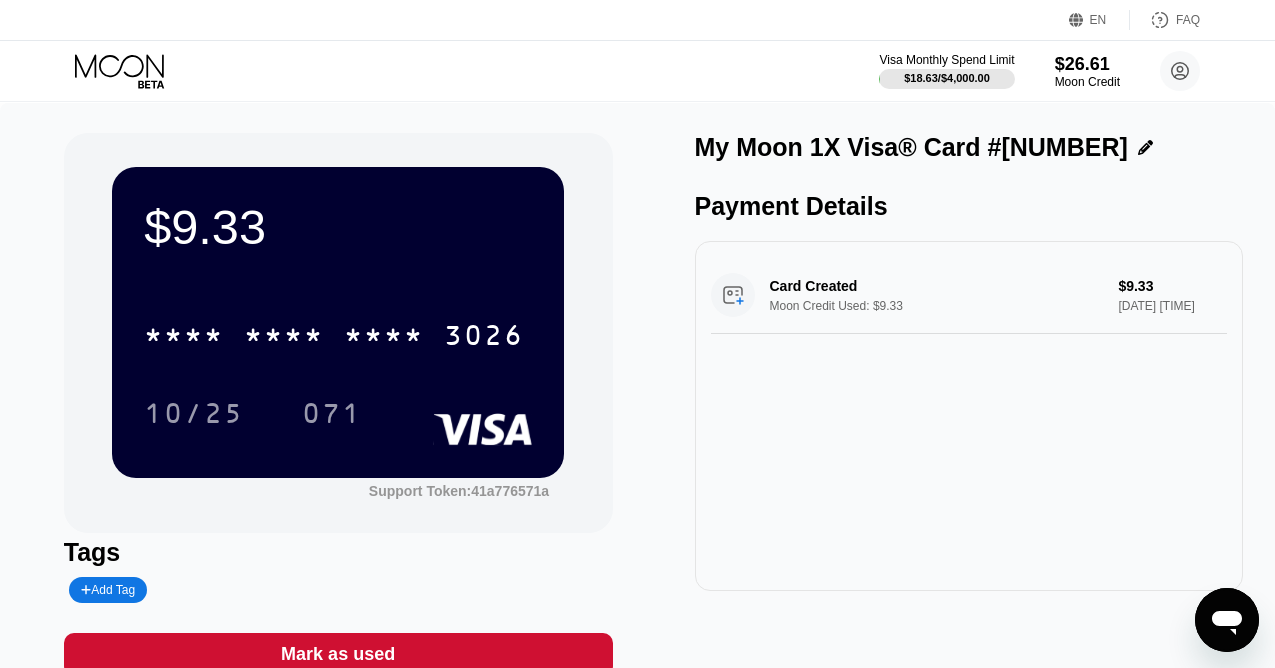 click 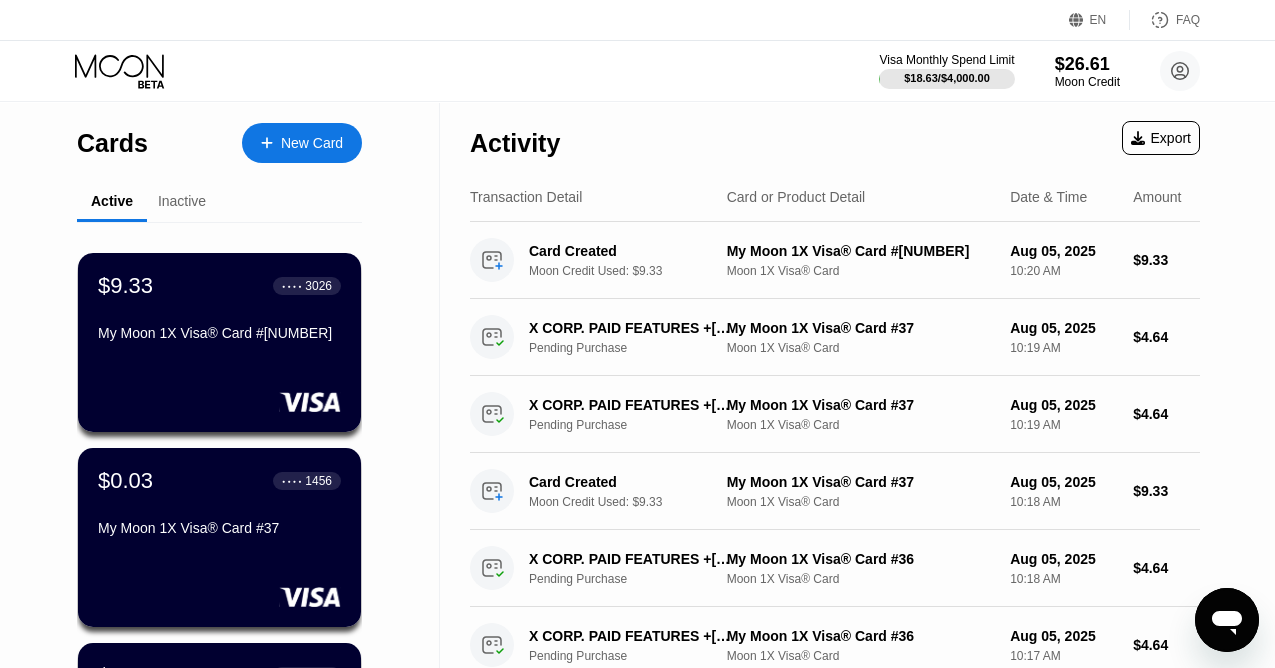 click on "New Card" at bounding box center [312, 143] 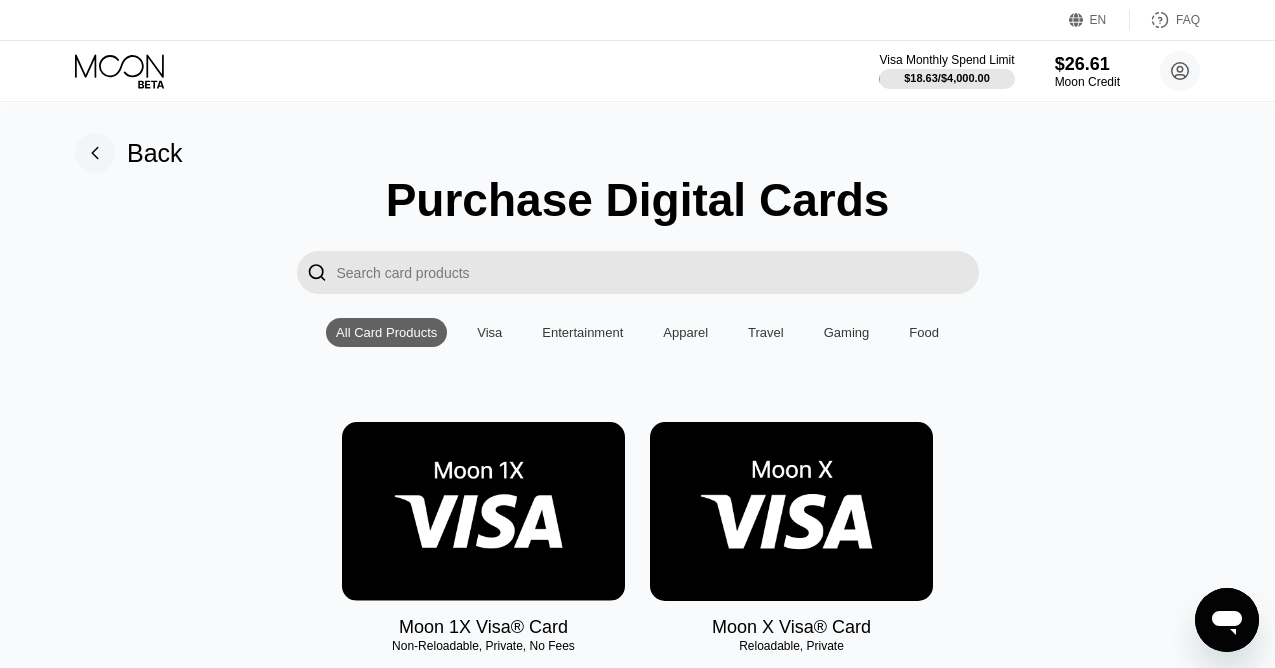 click at bounding box center (483, 511) 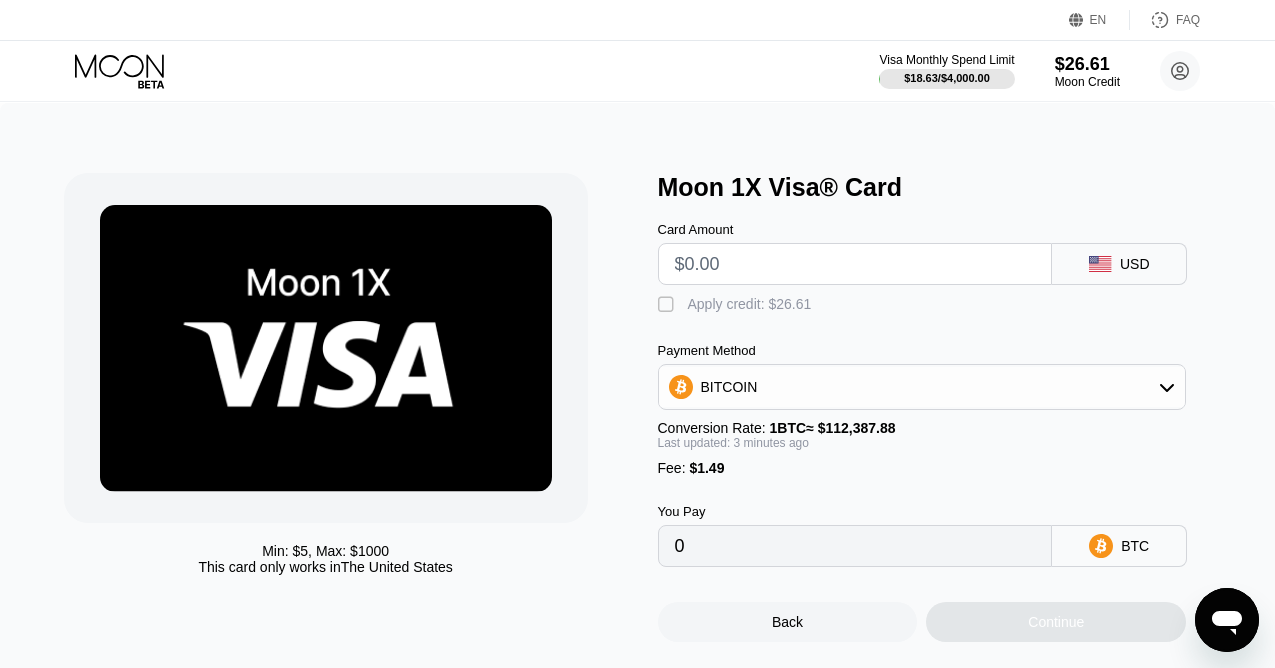 click at bounding box center [855, 264] 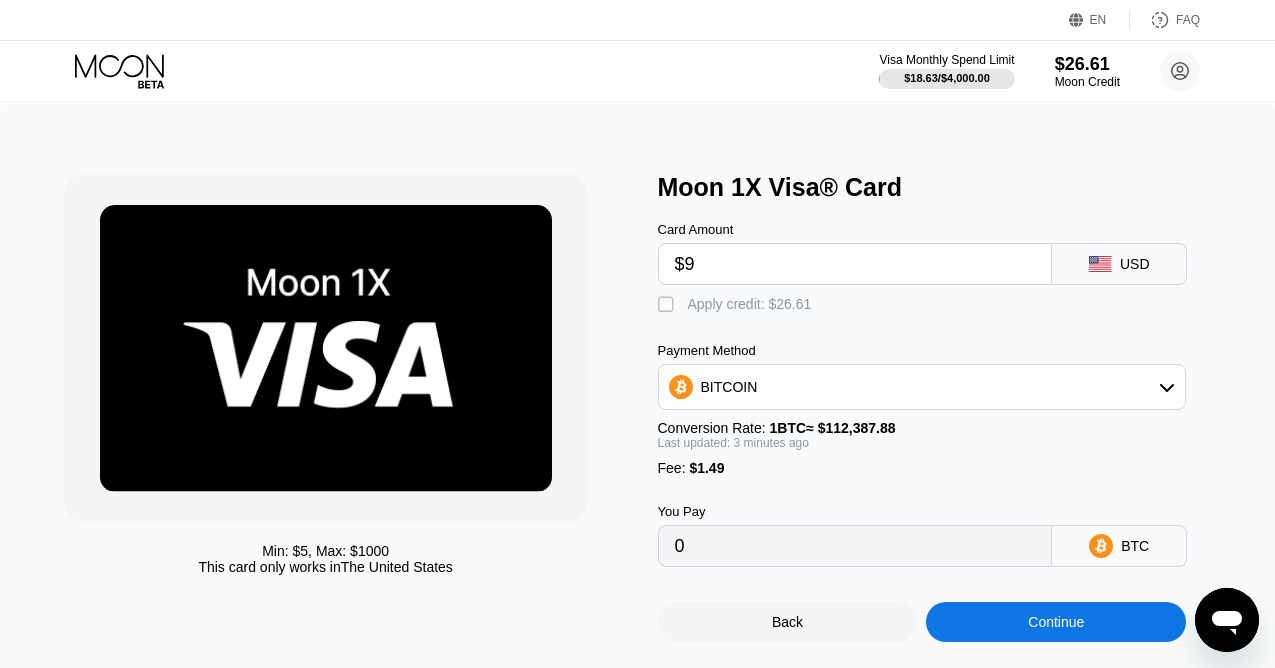 type on "$9" 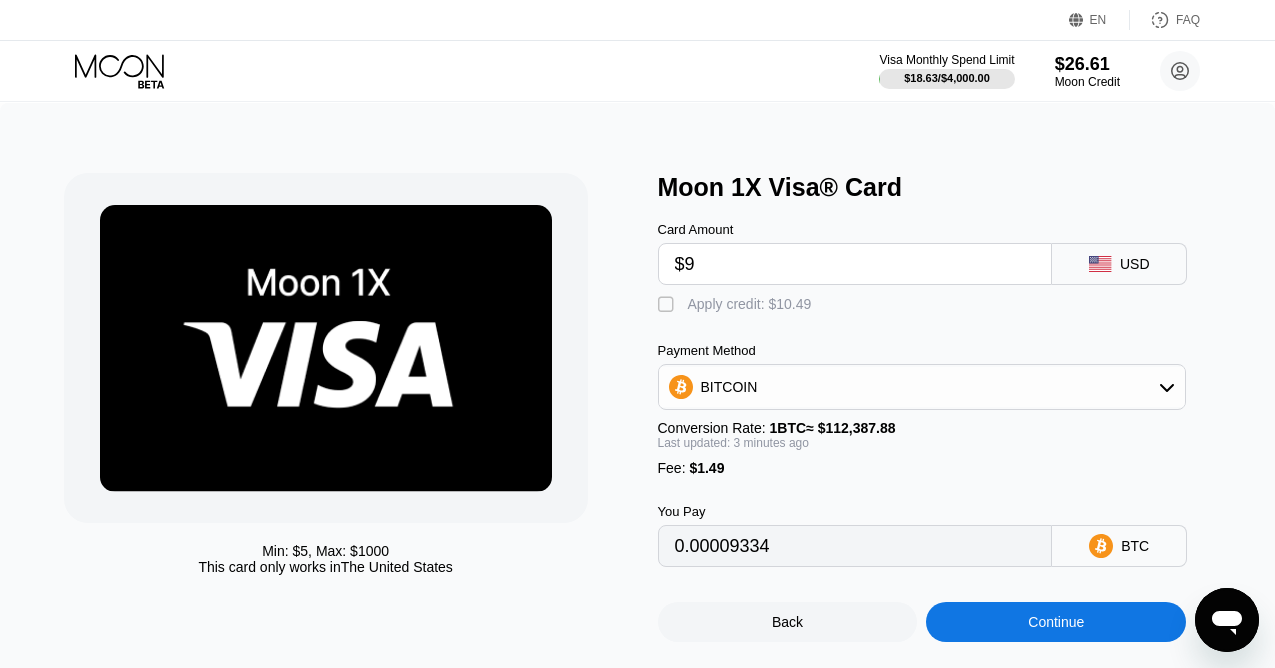 type on "$93" 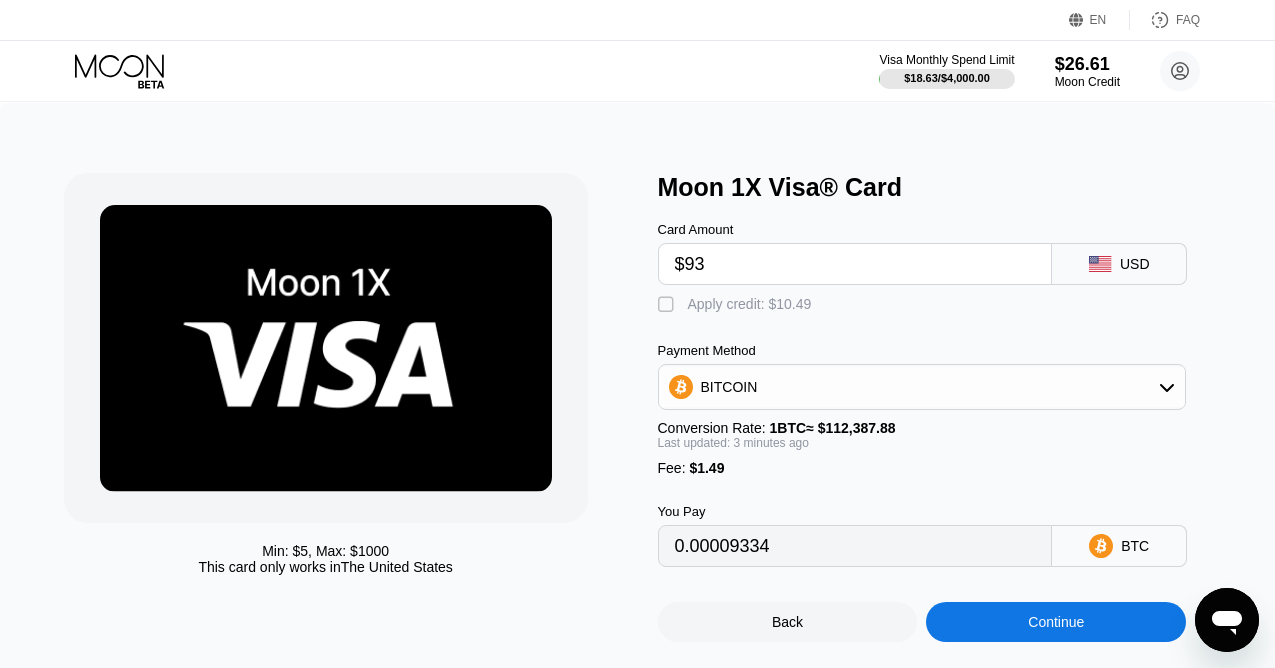 type on "0.00084075" 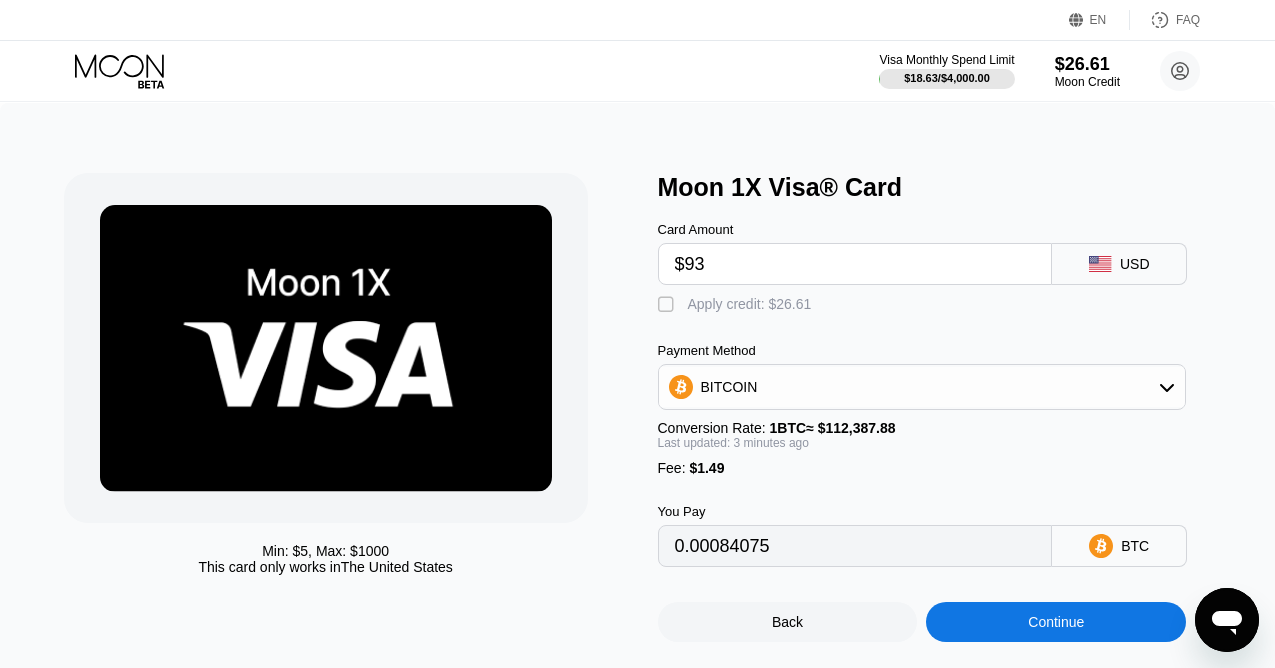 type on "$933" 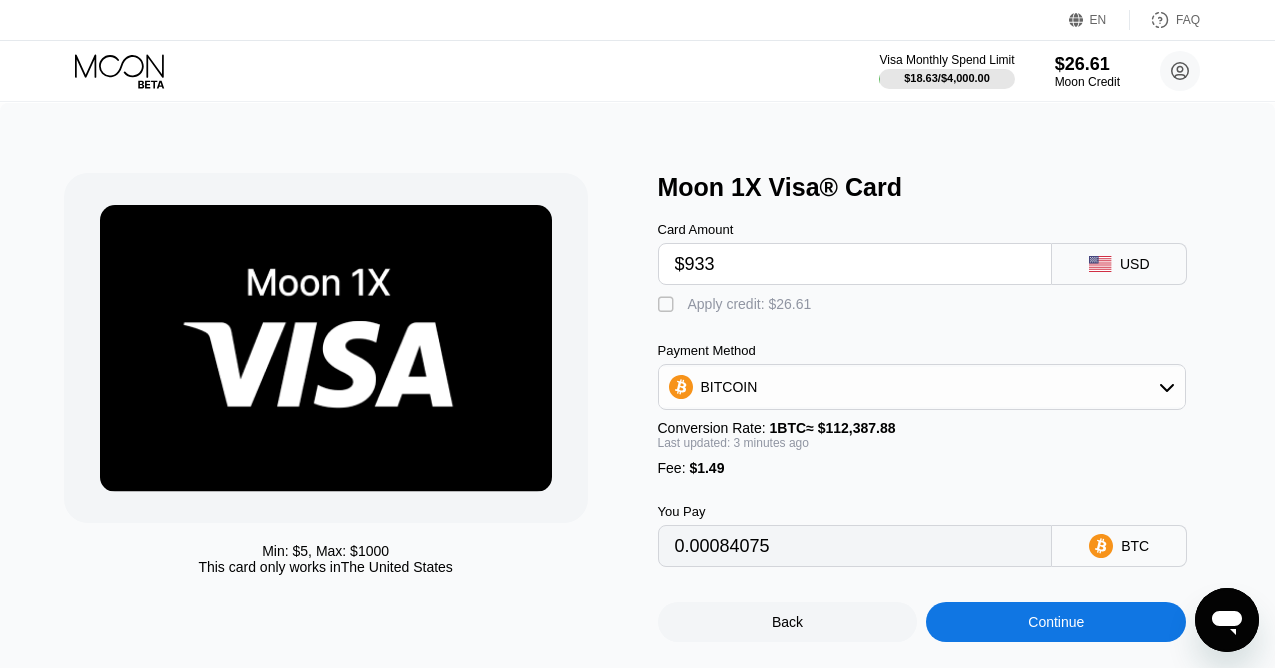 type on "0.00831487" 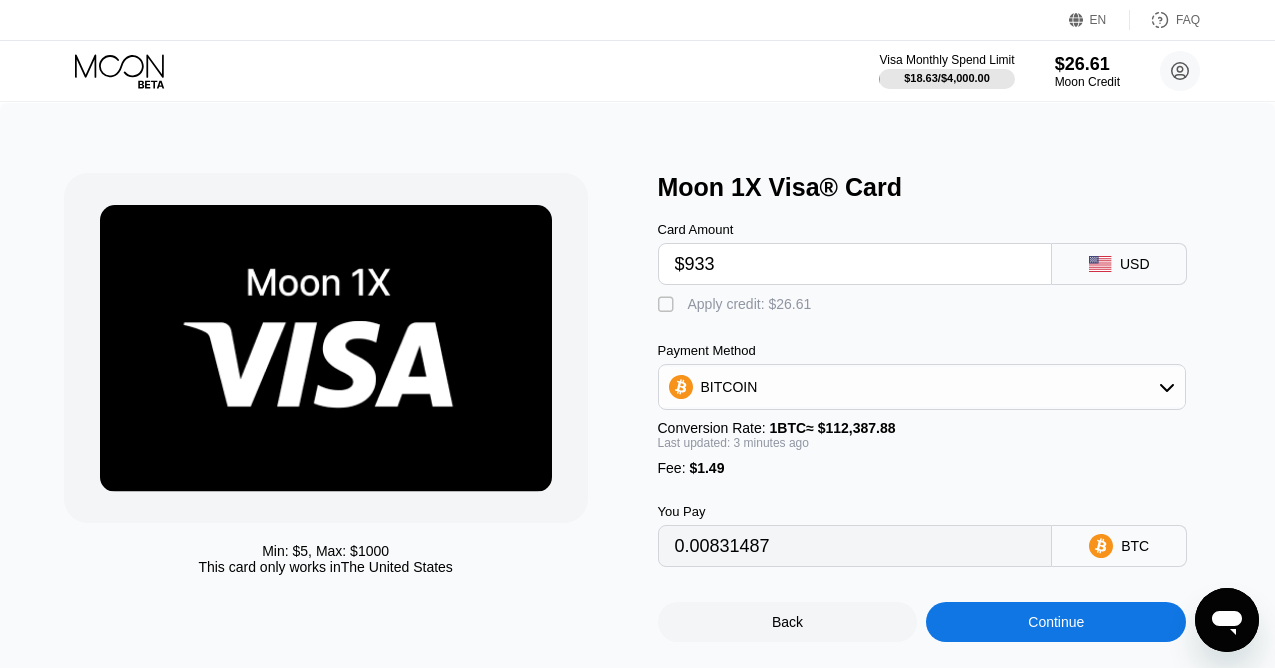 type on "$93" 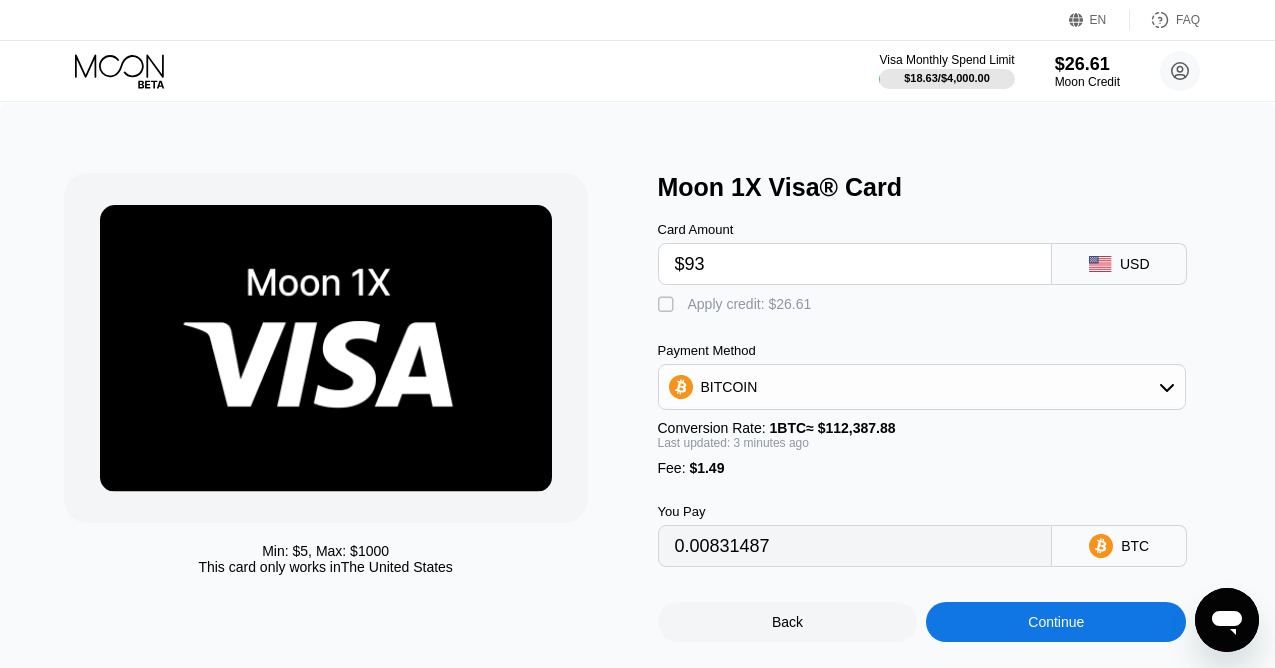 type on "0.00084075" 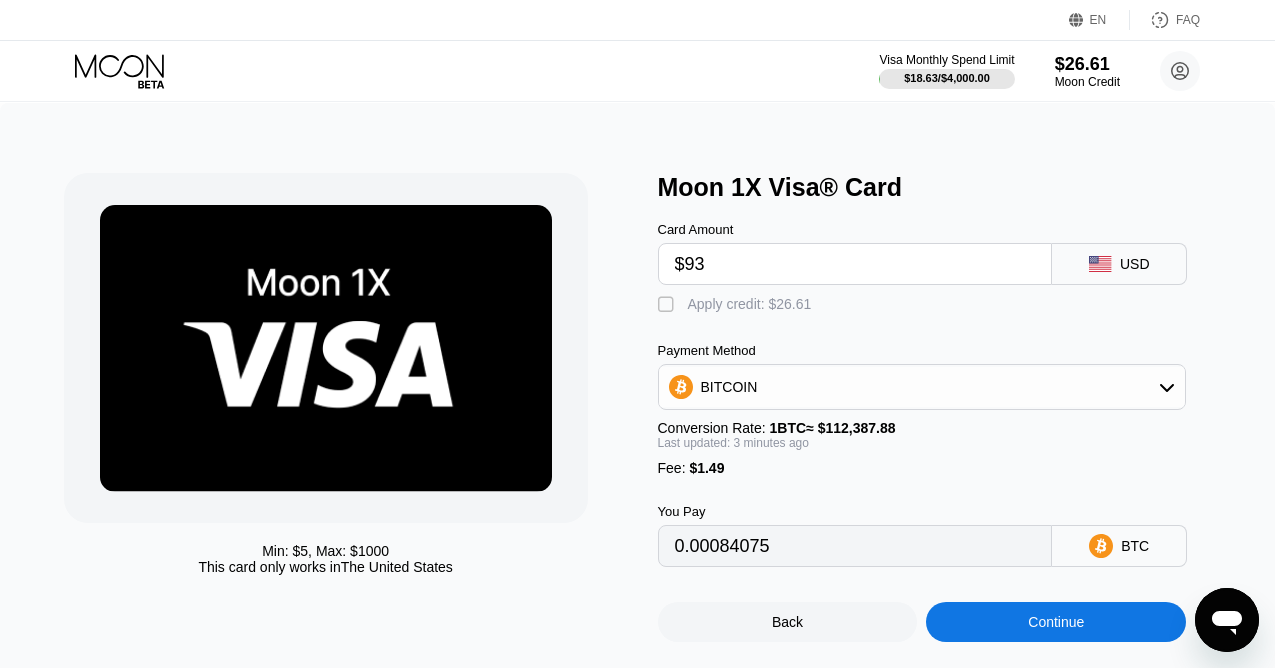 type on "$9" 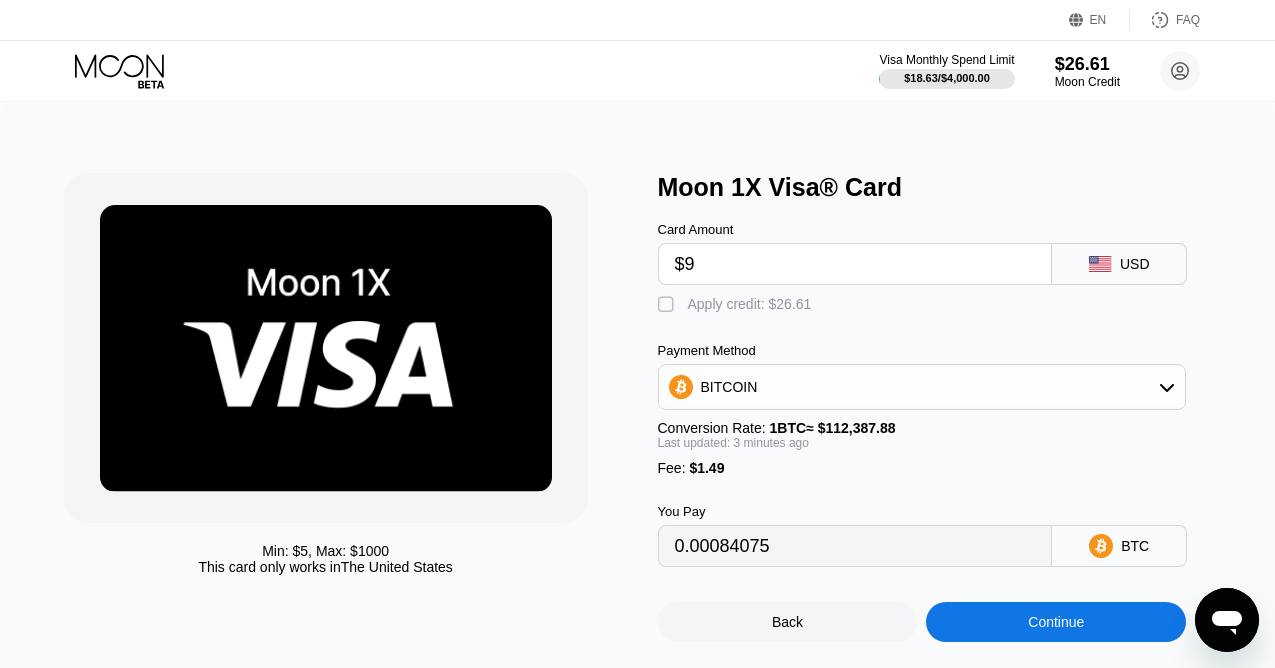 type on "0.00009334" 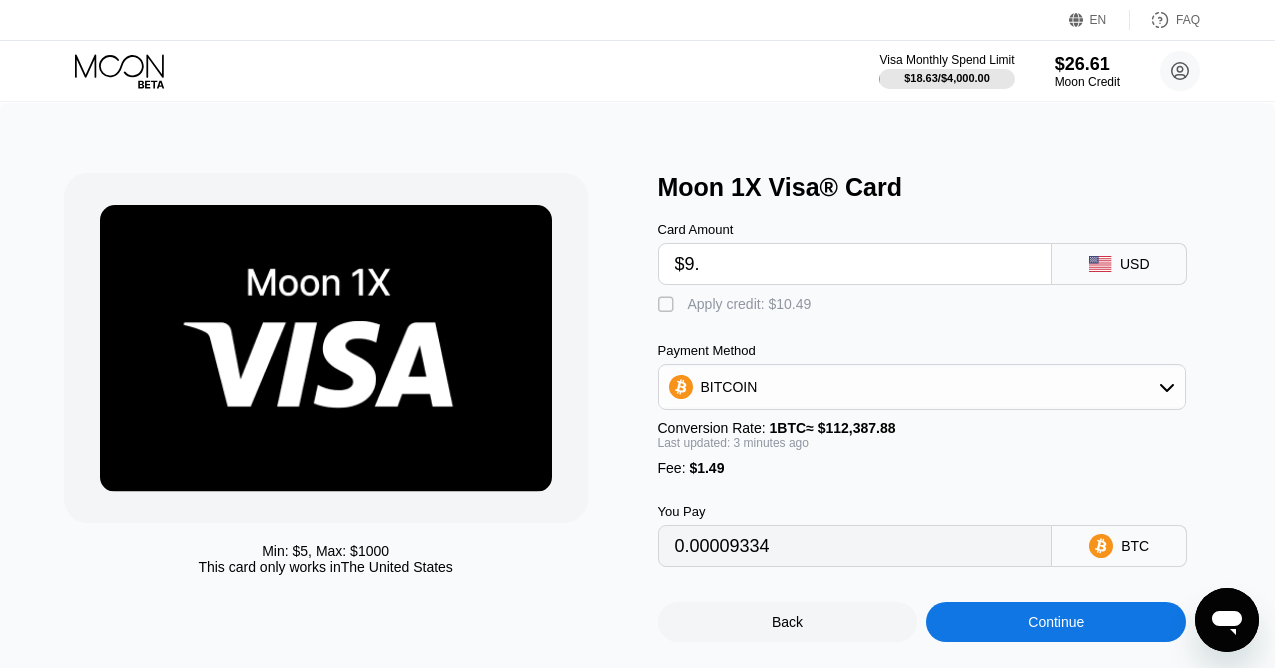 type on "$9.3" 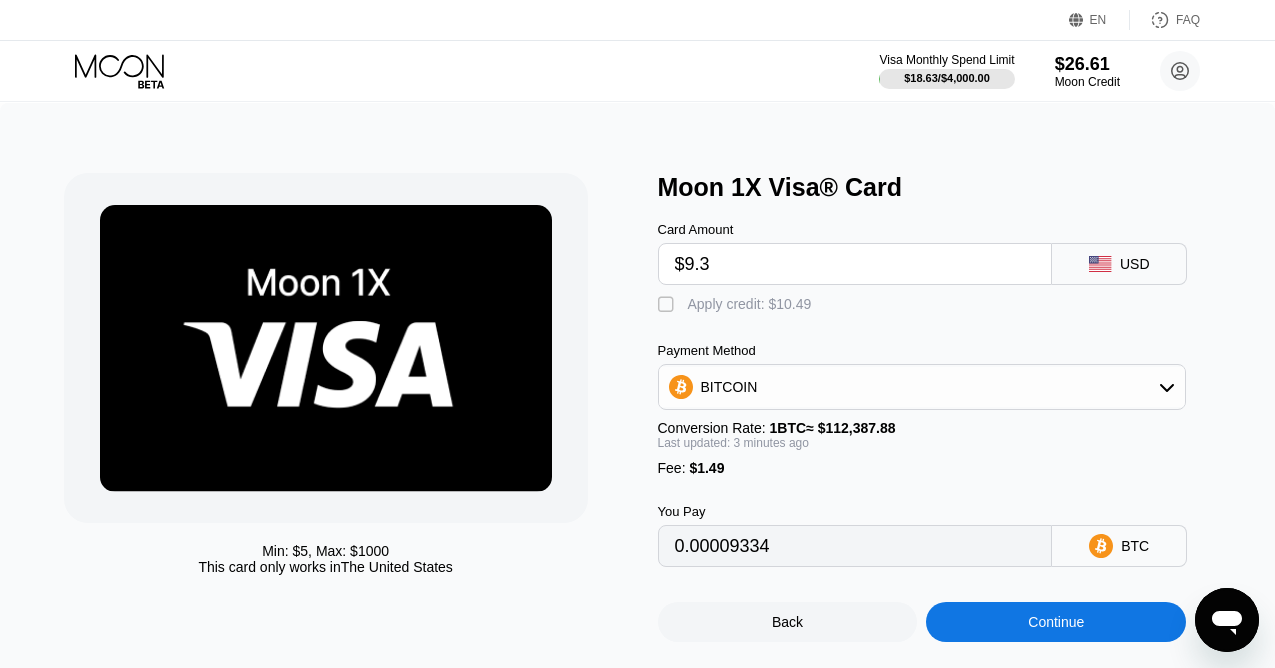 type on "0.00009601" 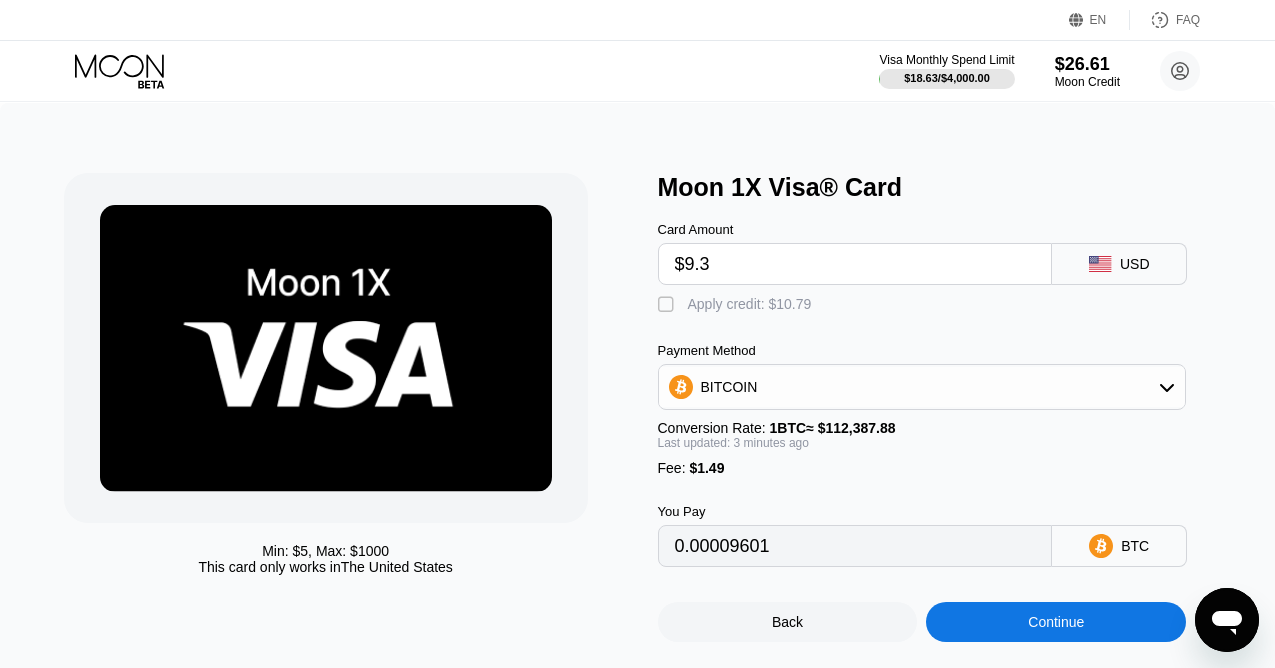 type on "$9.33" 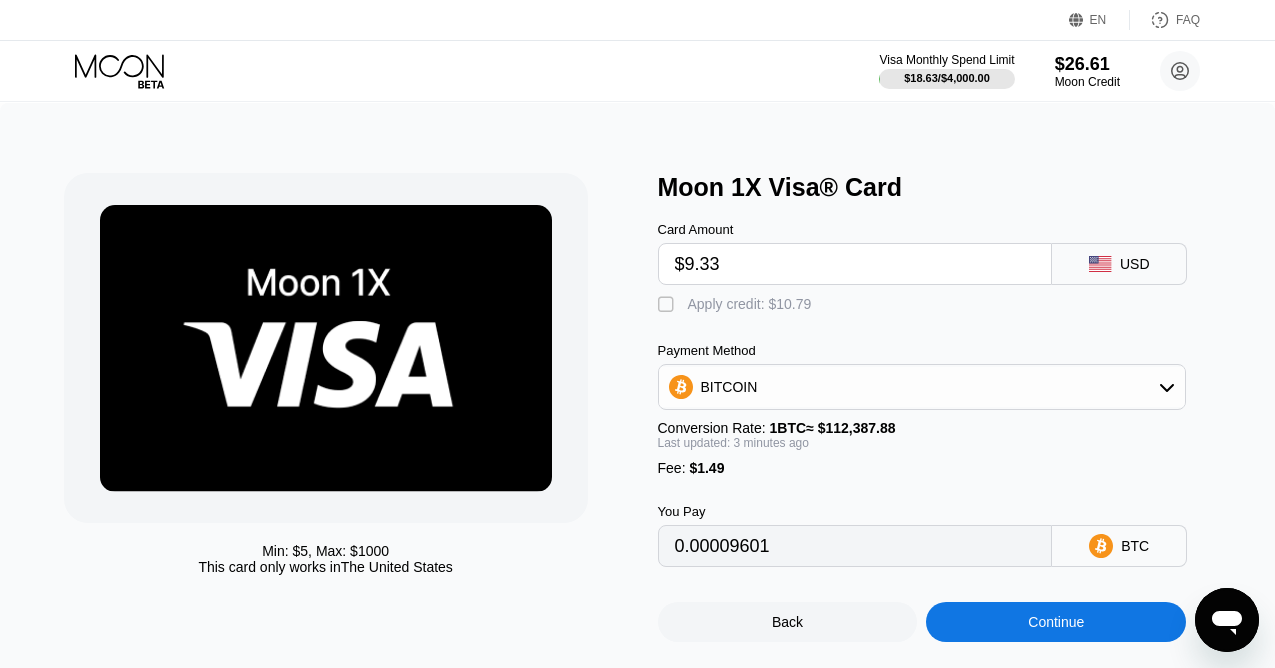 type on "0.00009628" 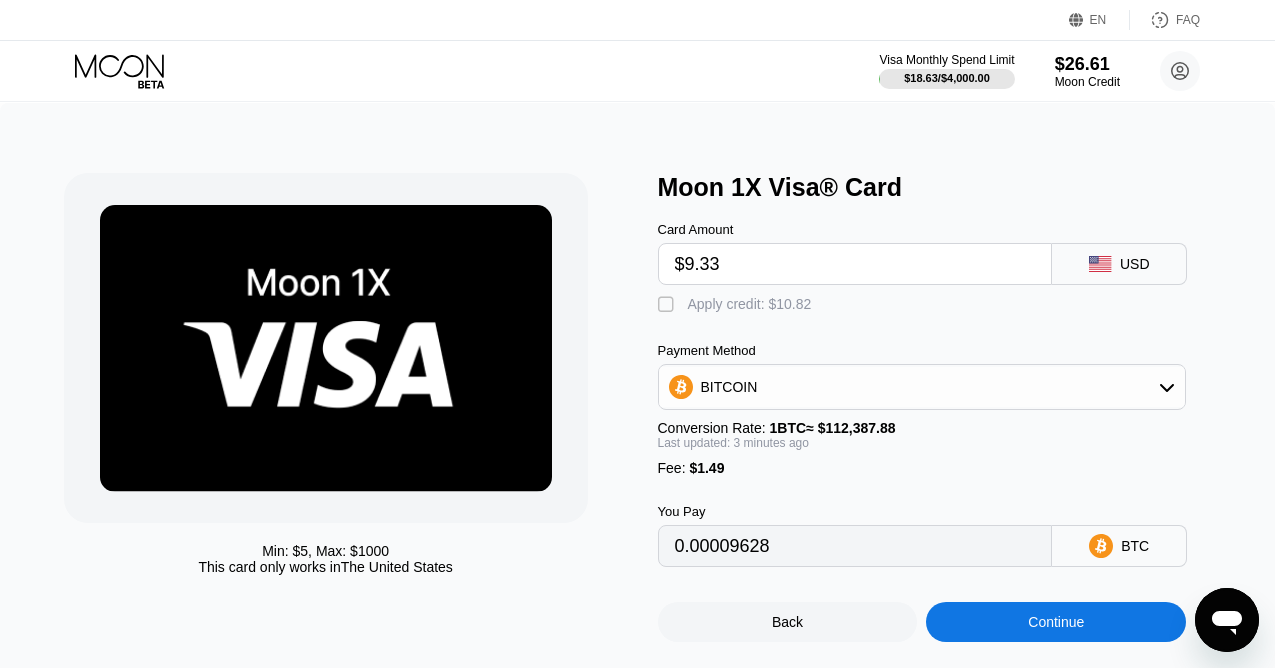 type on "$9.33" 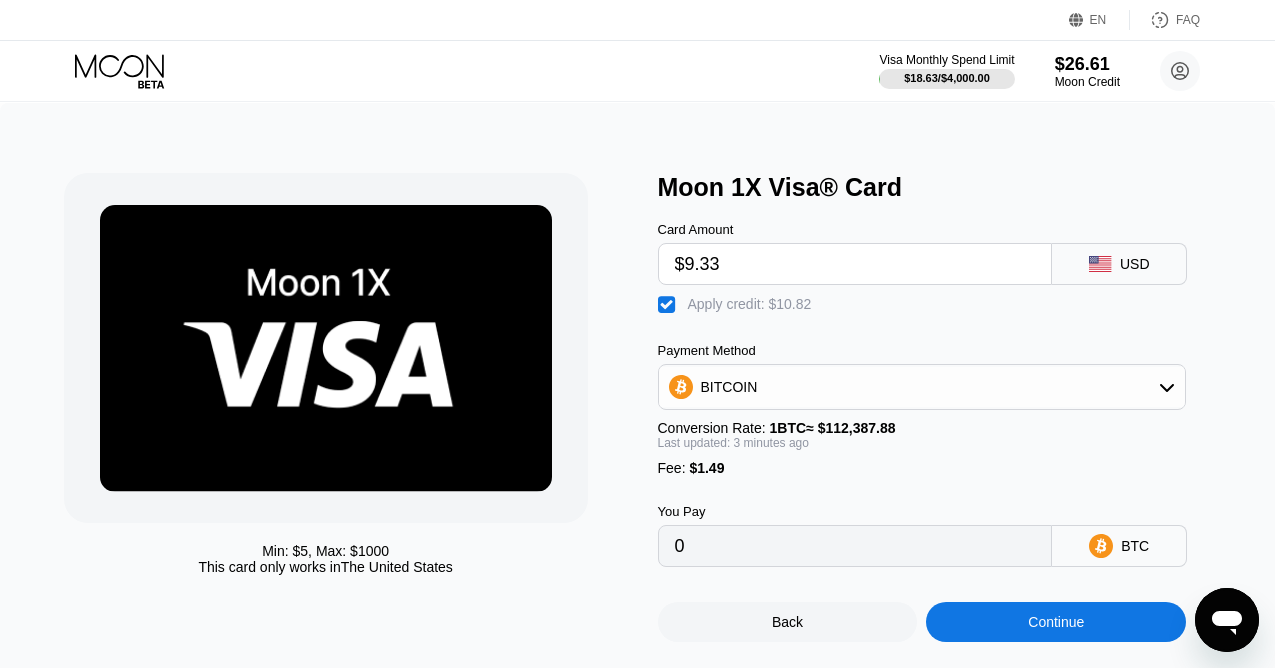 click on "Continue" at bounding box center (1056, 622) 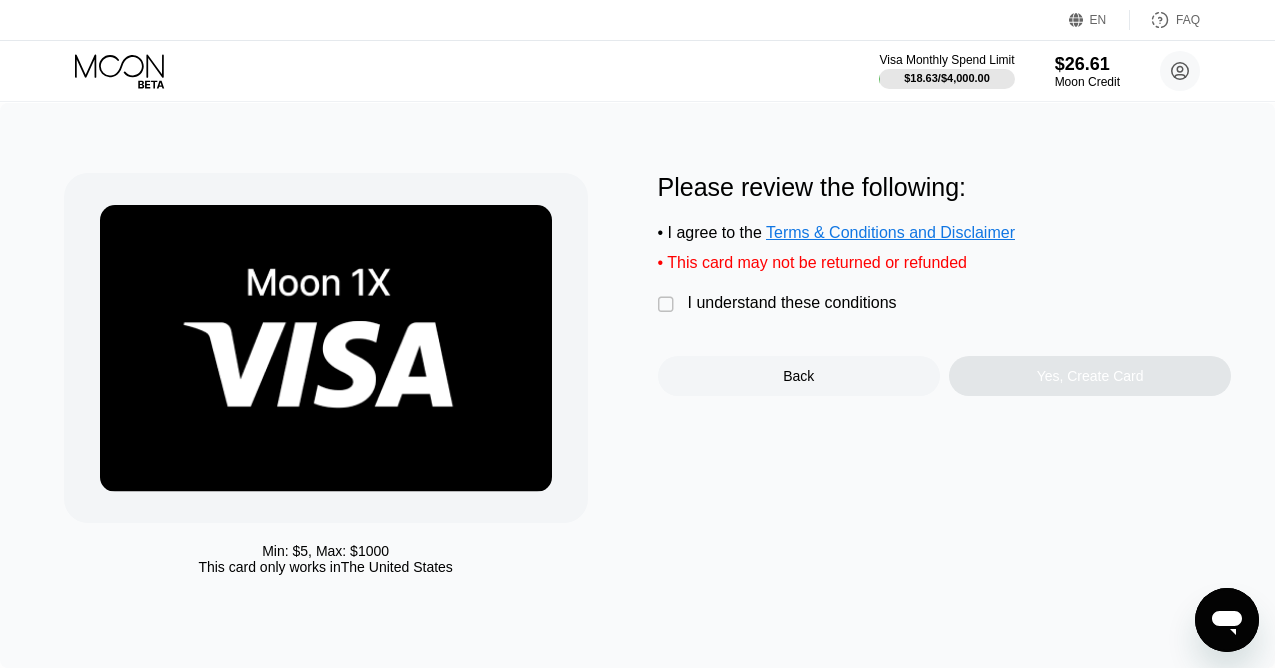 click on "I understand these conditions" at bounding box center (792, 303) 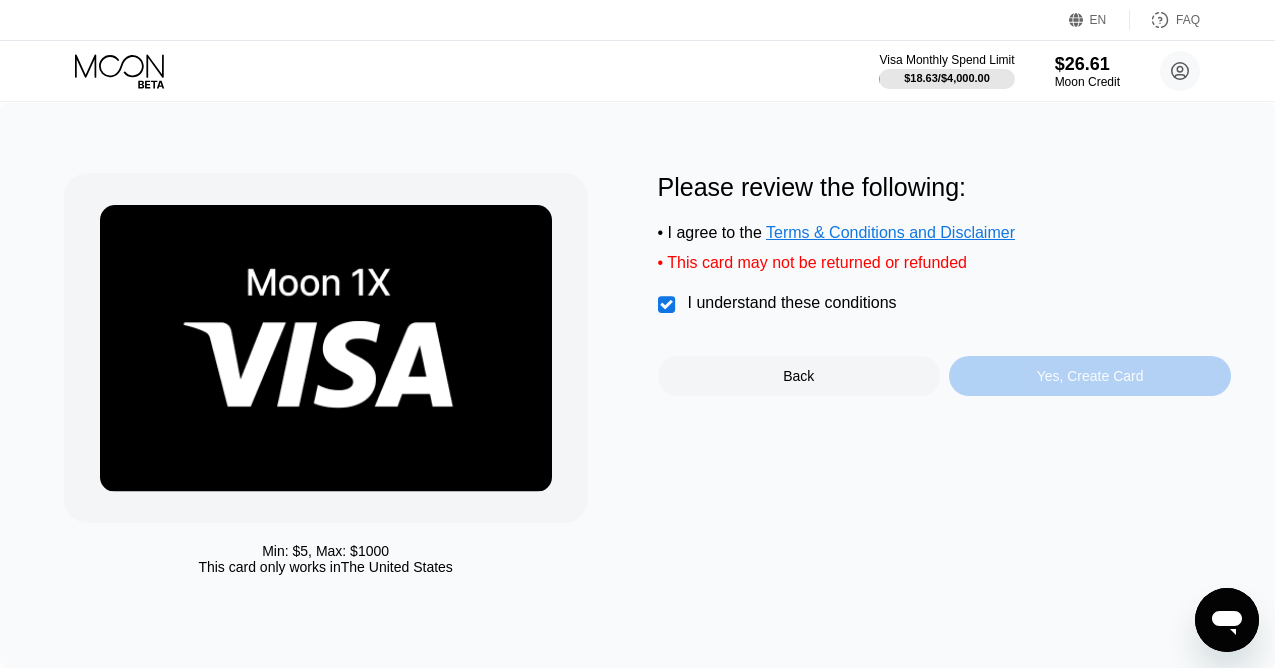 click on "Yes, Create Card" at bounding box center (1090, 376) 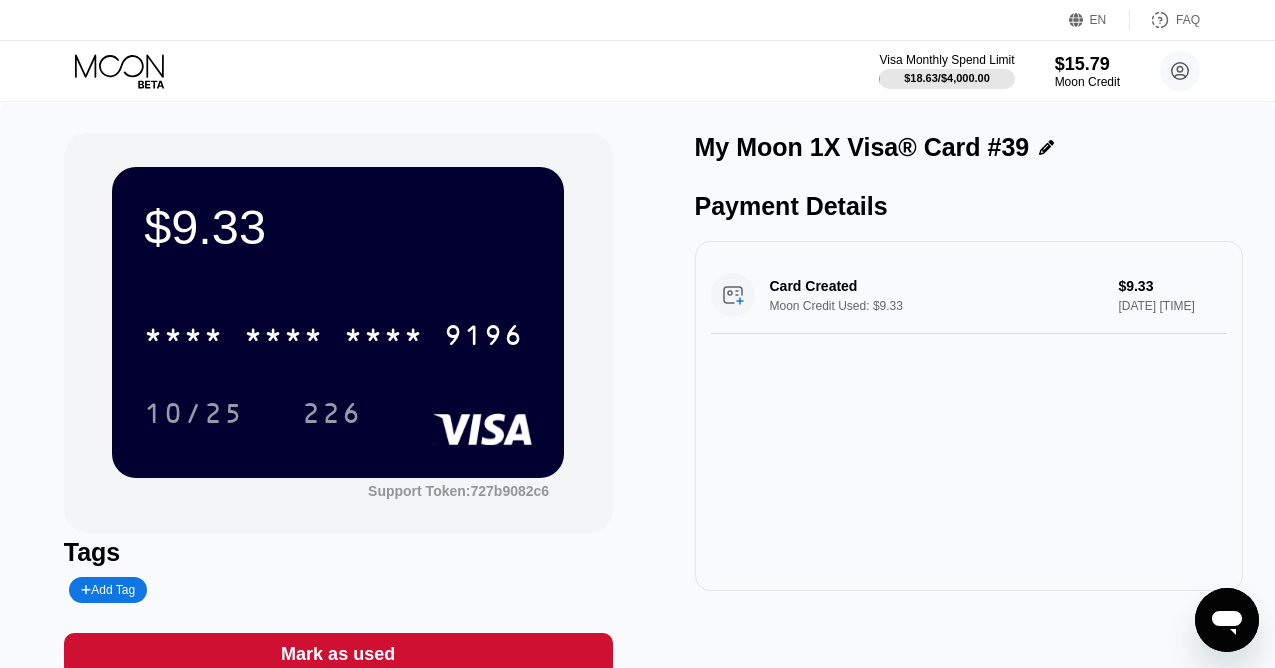 click on "Visa Monthly Spend Limit $18.63 / $4,000.00 $15.79 Moon Credit edwardskinner1981@interoymail.com  Home Settings Support Careers About Us Log out Privacy policy Terms" at bounding box center (637, 71) 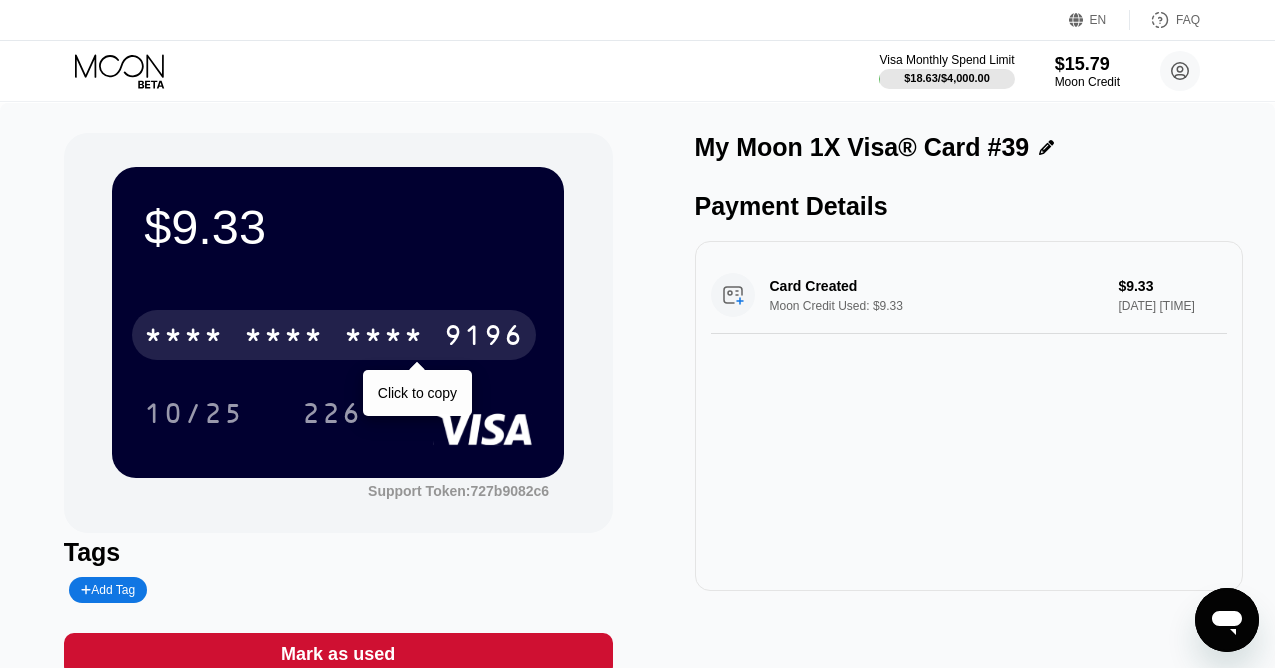 click on "* * * * * * * * * * * * 9196" at bounding box center [334, 335] 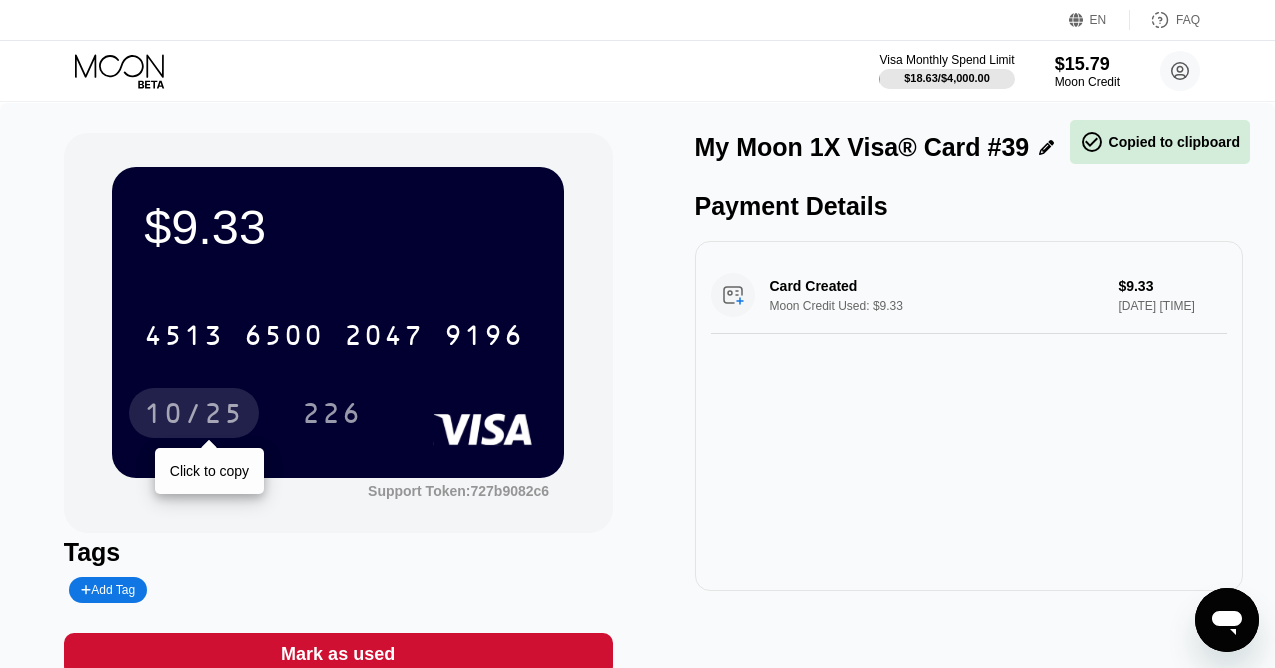 click on "10/25" at bounding box center (194, 413) 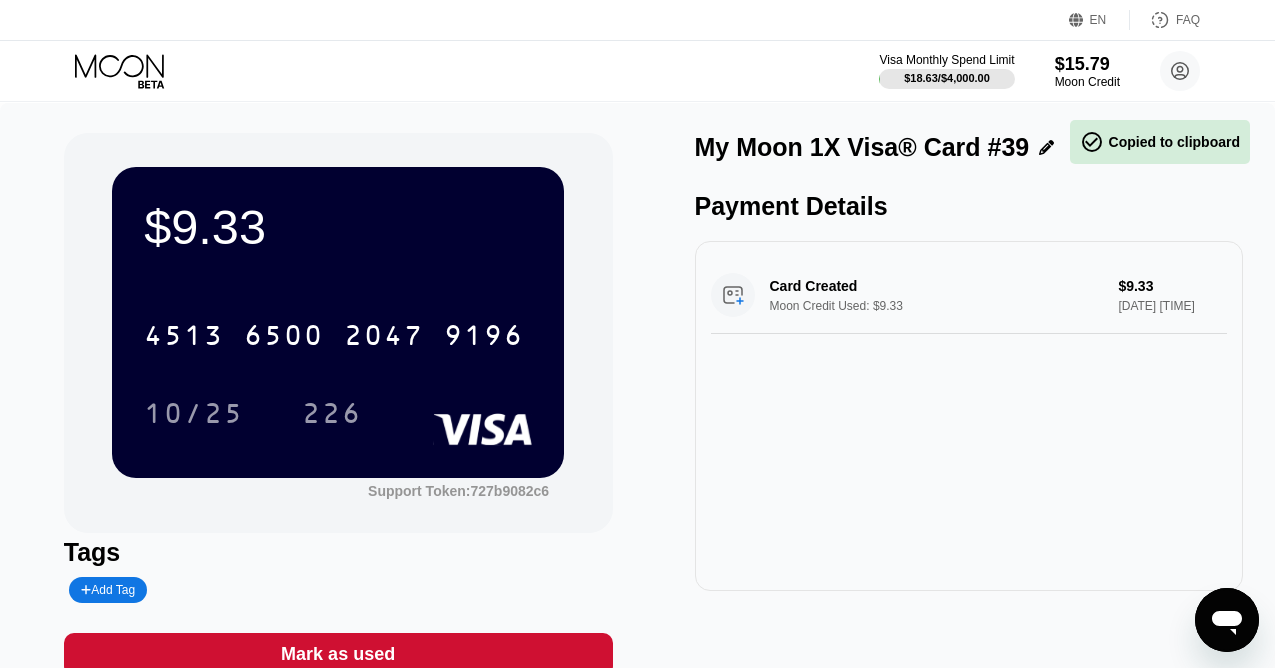scroll, scrollTop: 0, scrollLeft: 0, axis: both 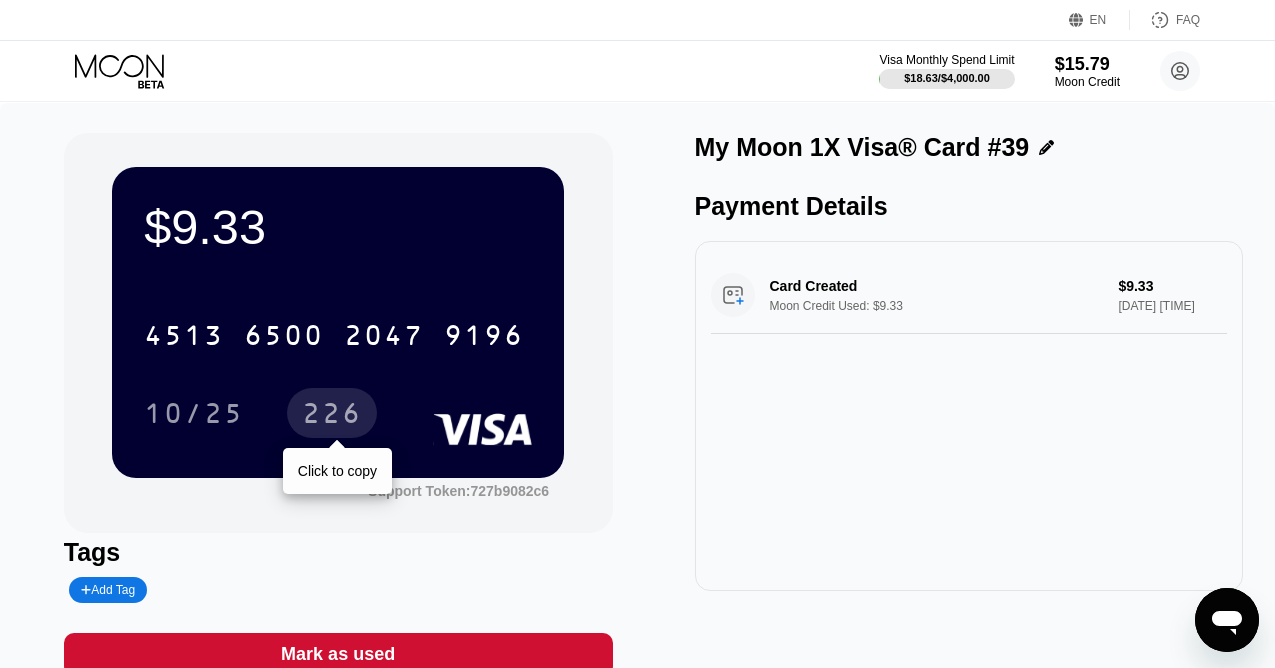 drag, startPoint x: 332, startPoint y: 420, endPoint x: 366, endPoint y: 420, distance: 34 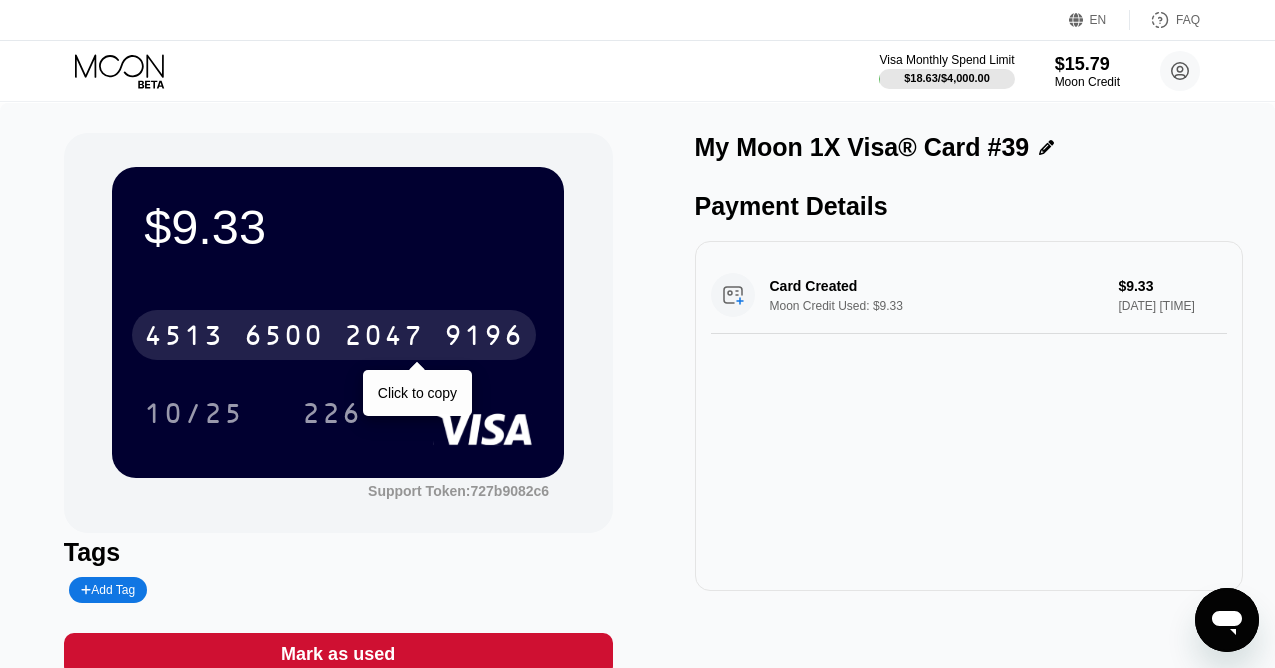 click on "[CREDIT CARD]" at bounding box center (334, 335) 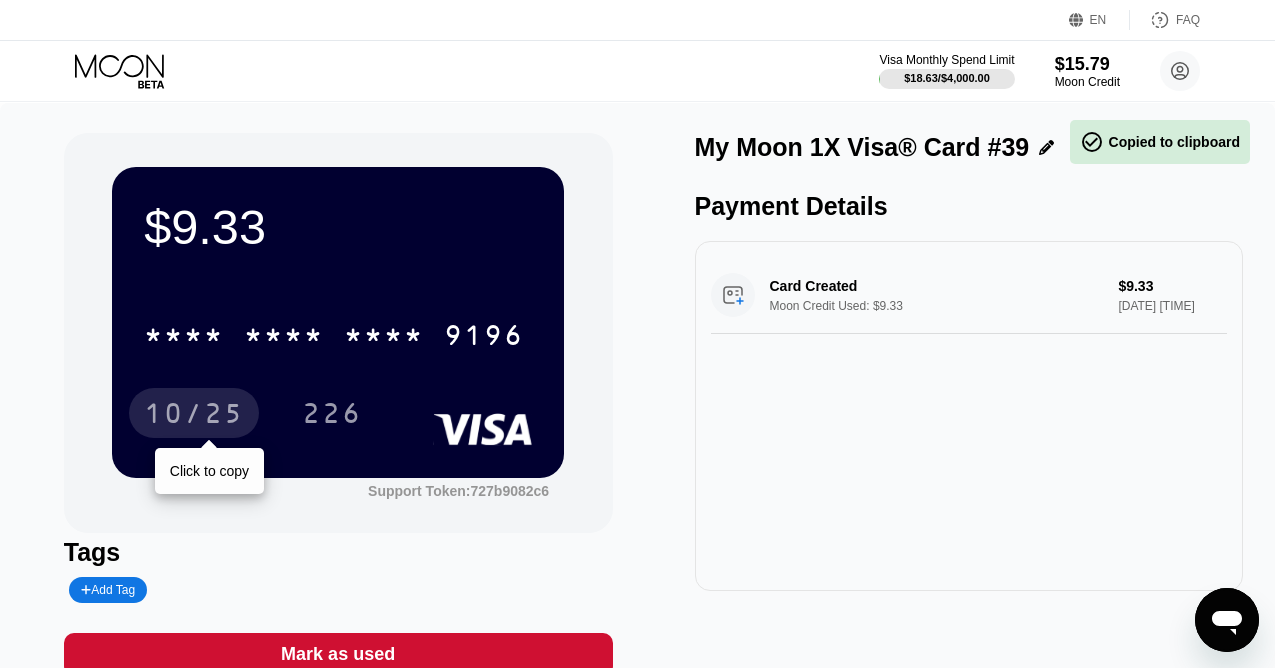 click on "10/25" at bounding box center (194, 416) 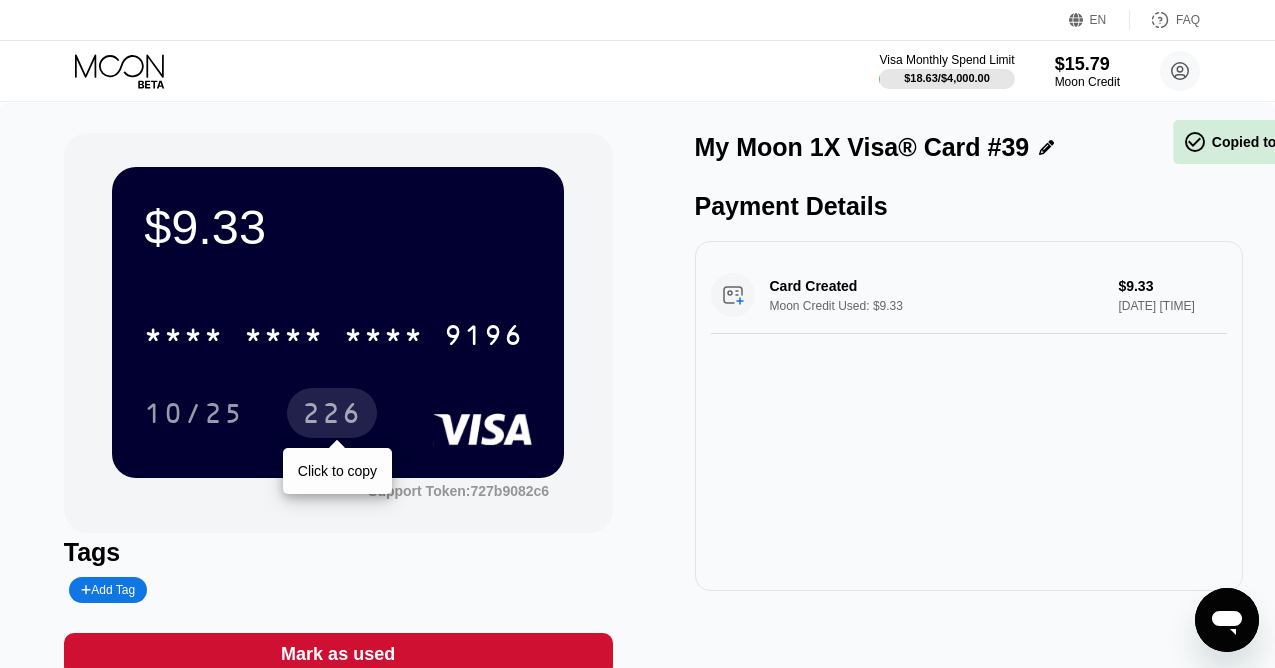 click on "226" at bounding box center [332, 413] 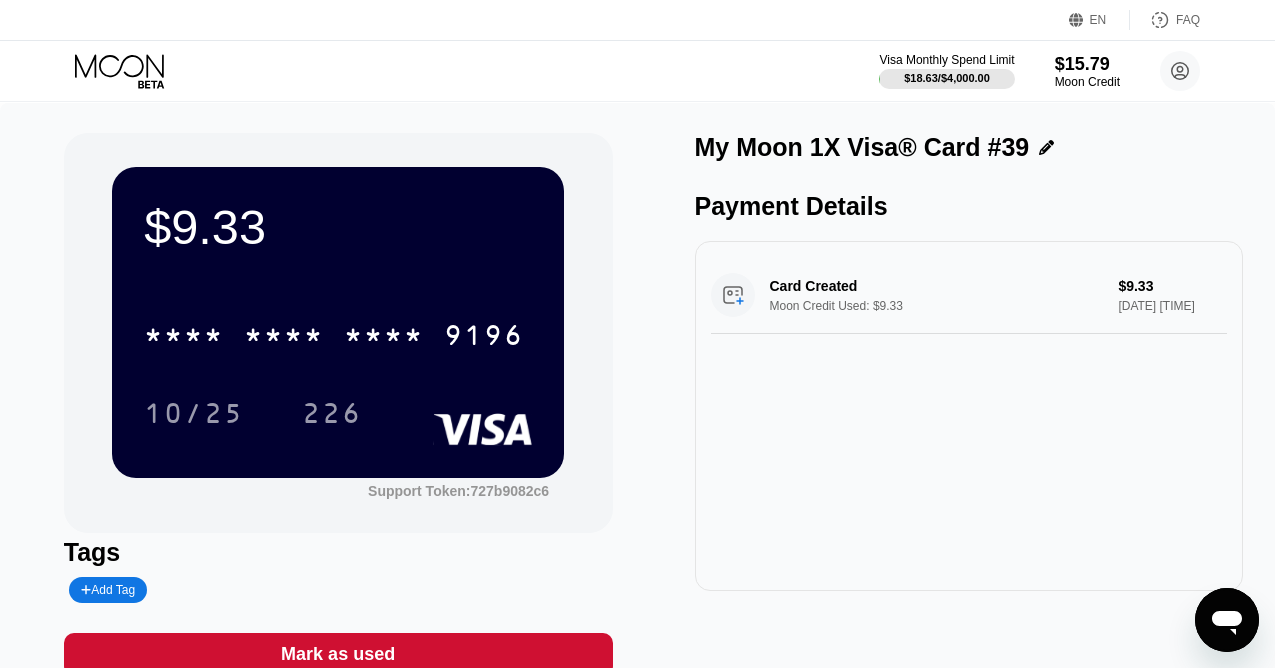 click 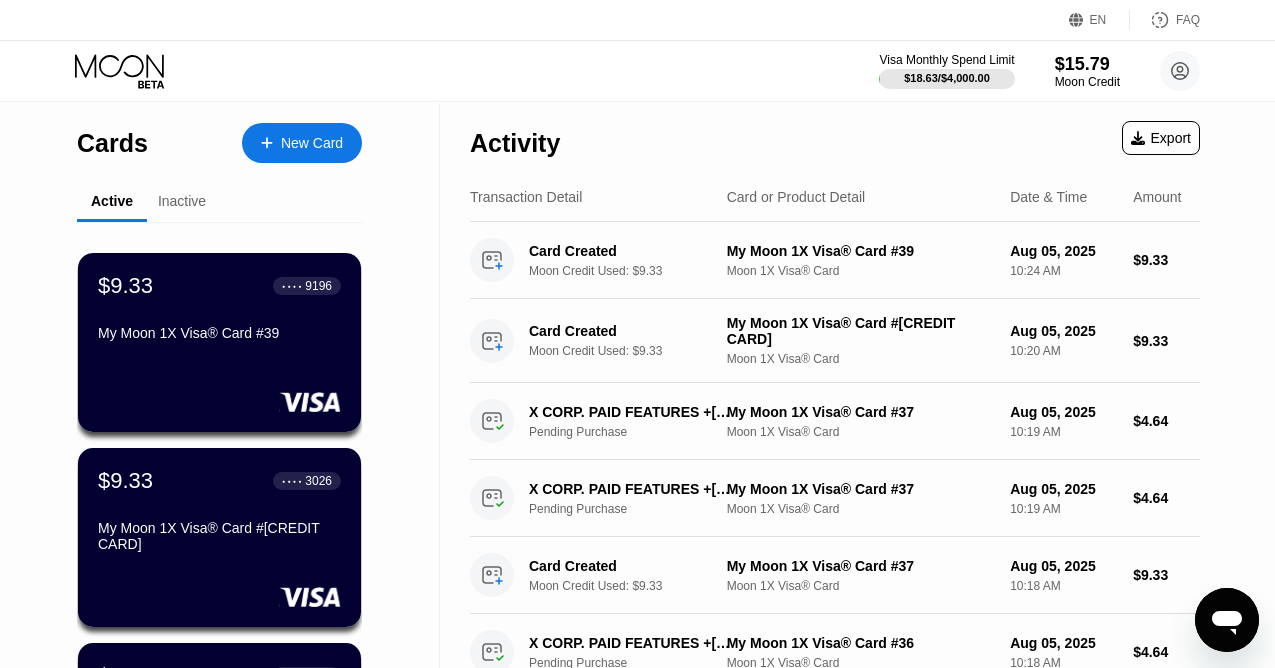 click on "New Card" at bounding box center [312, 143] 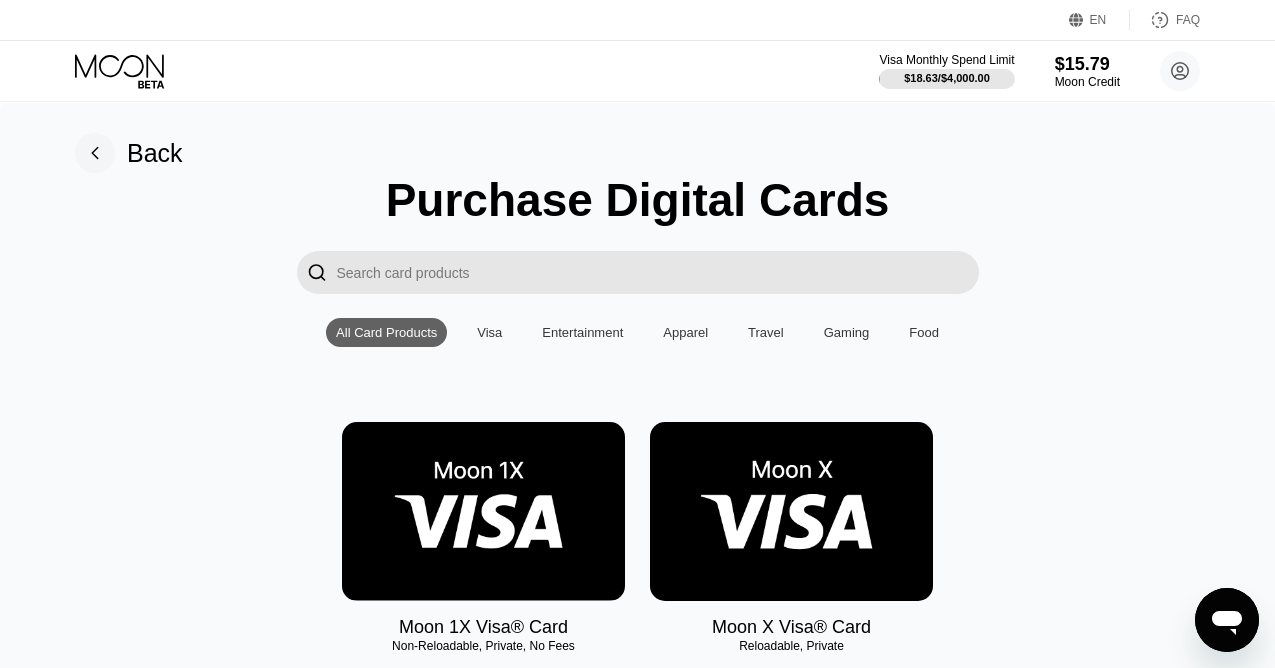 click at bounding box center [483, 511] 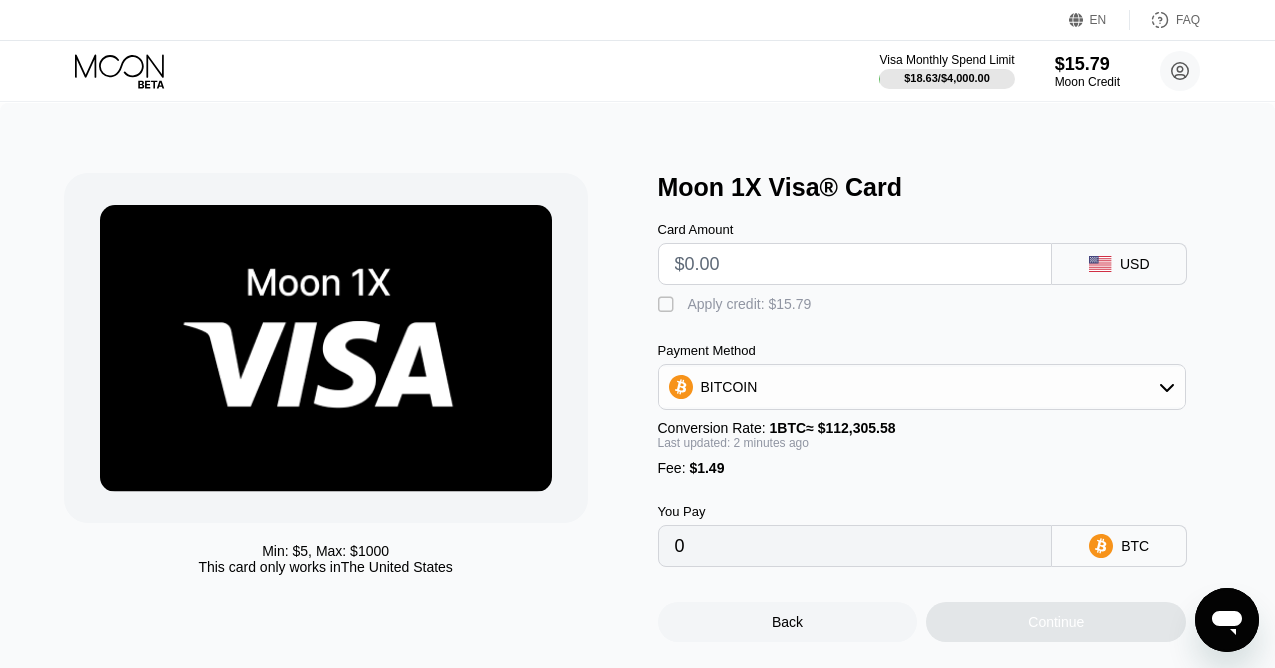 click on "Card Amount" at bounding box center (855, 229) 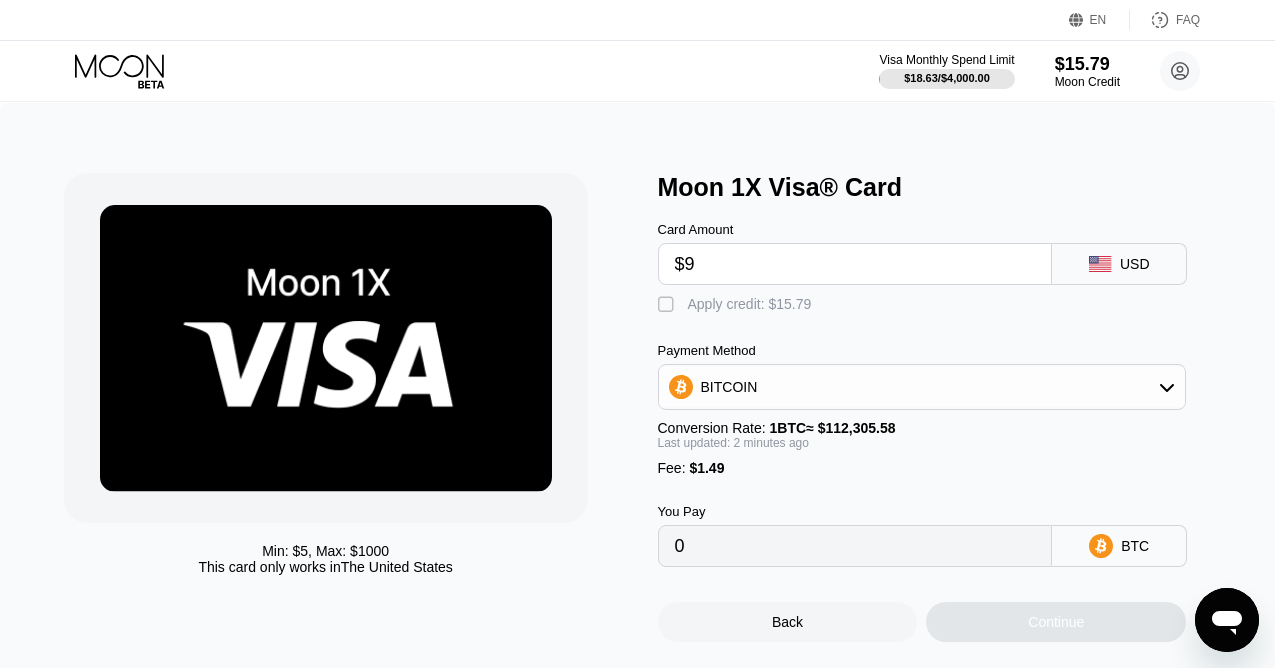 type on "$9." 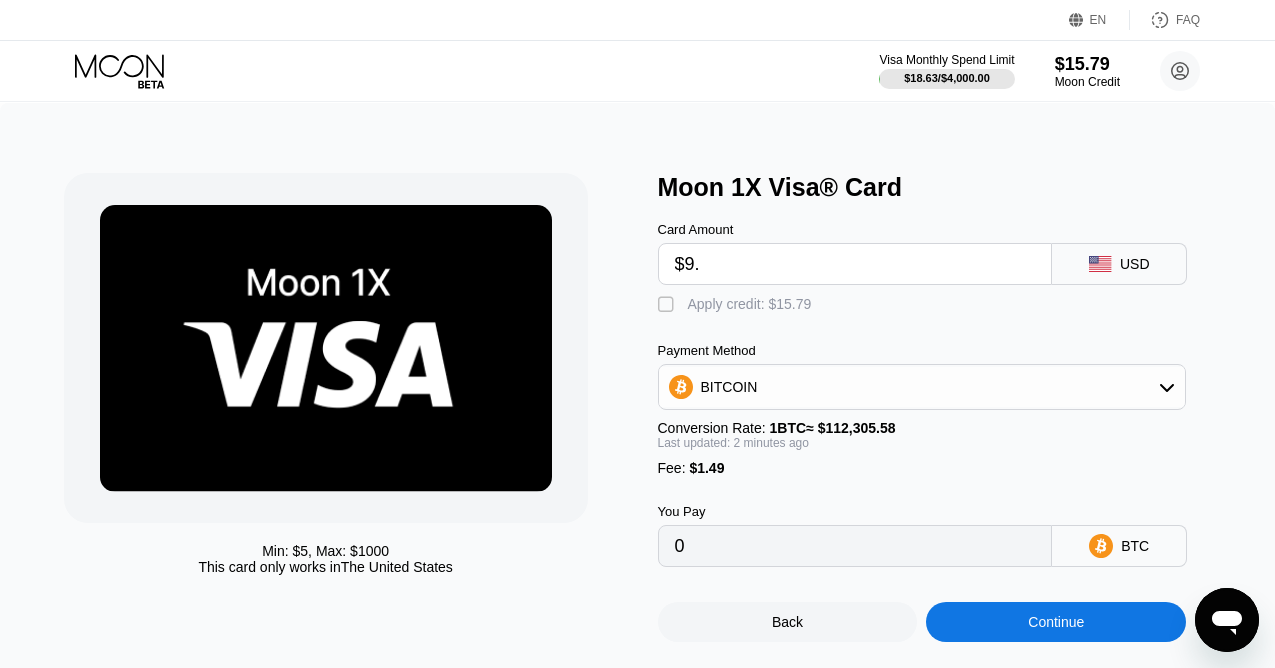 type on "0.00009341" 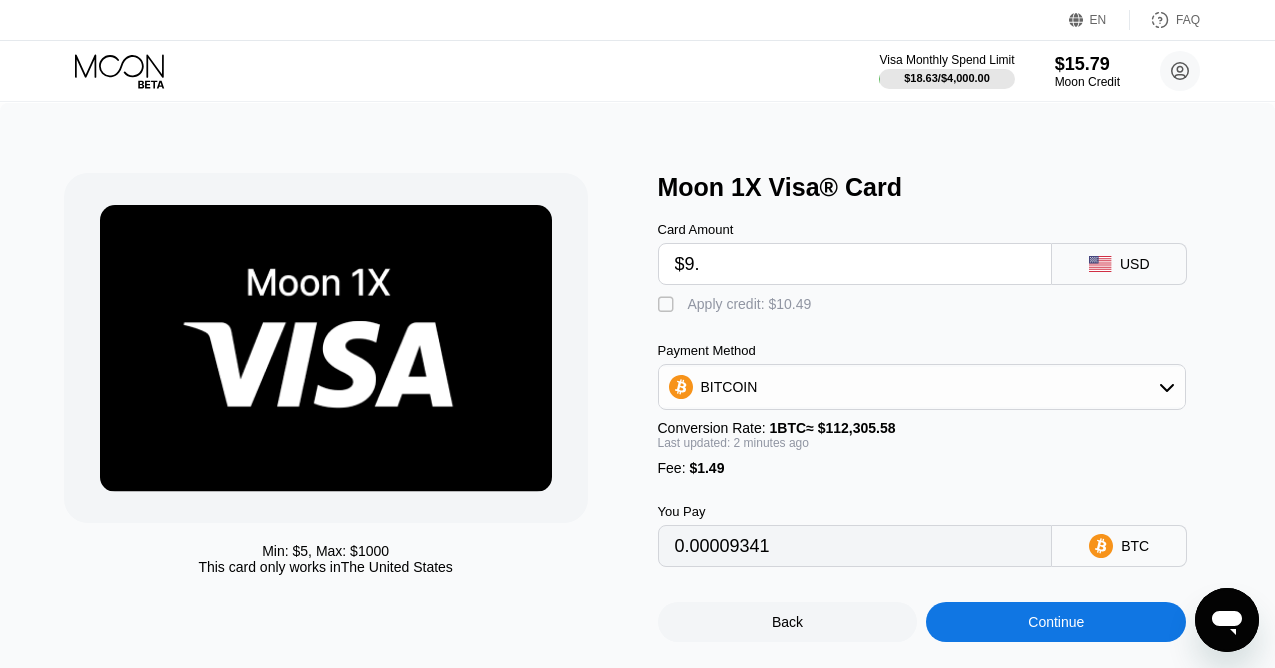 type on "$9.3" 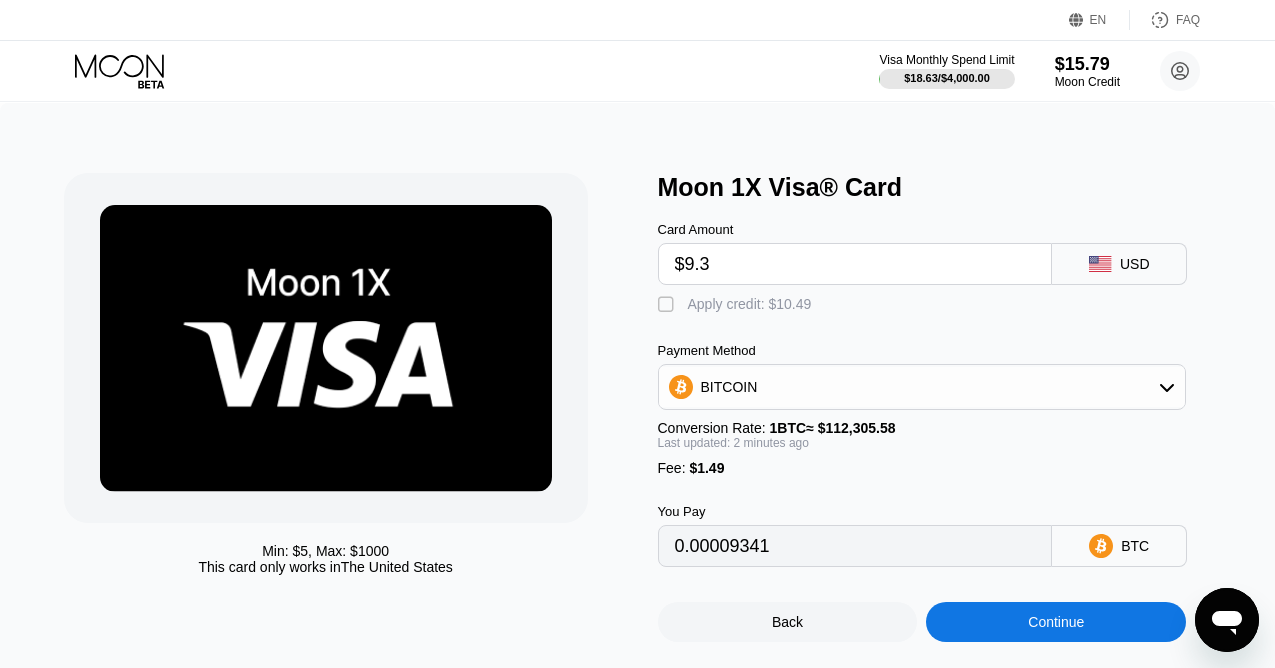 type on "0.00009608" 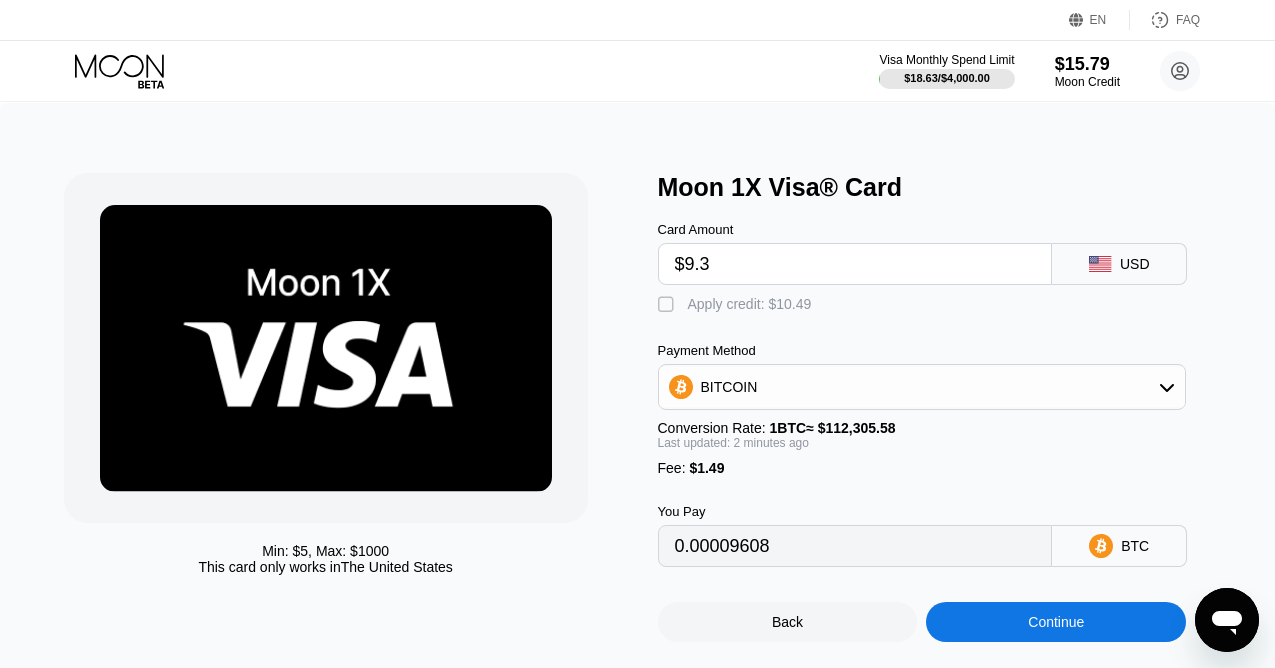 type on "$9.33" 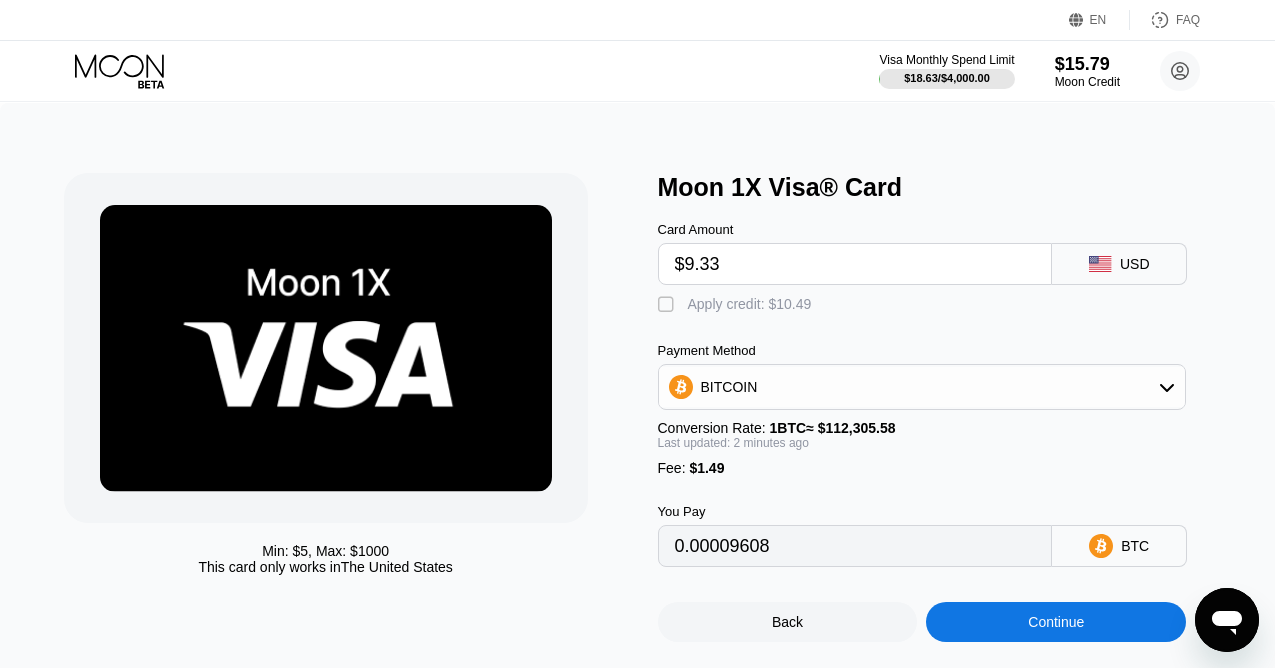 type on "0.00009635" 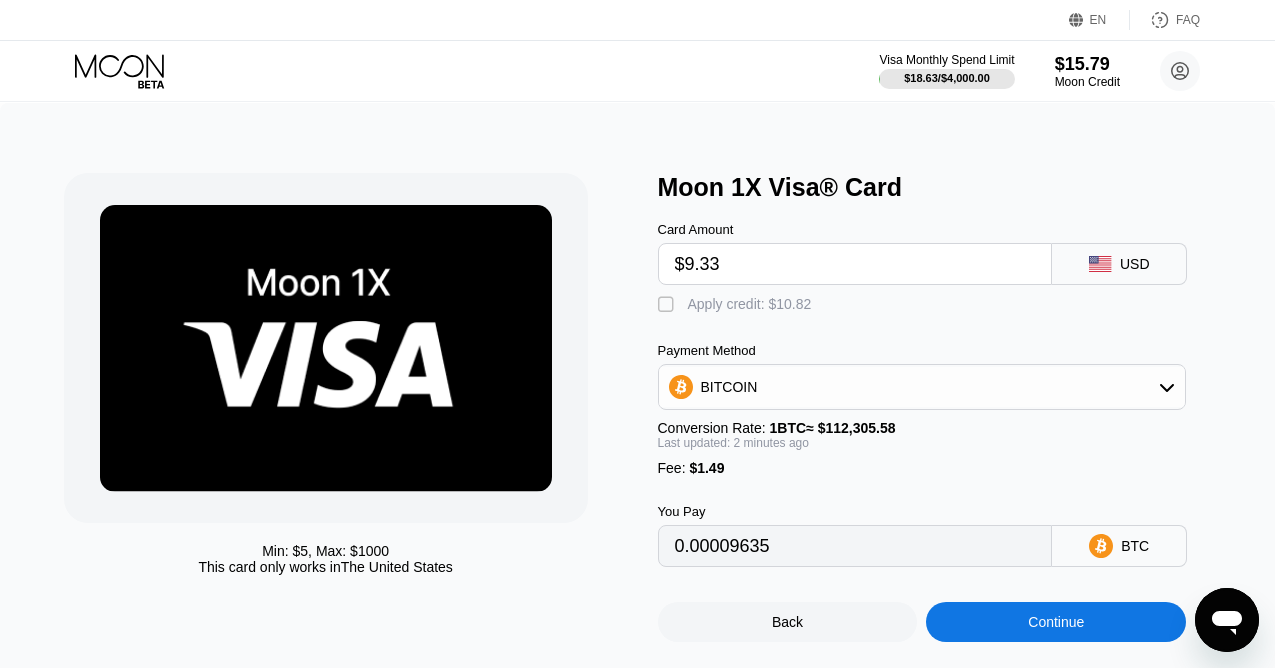 type on "$9.33" 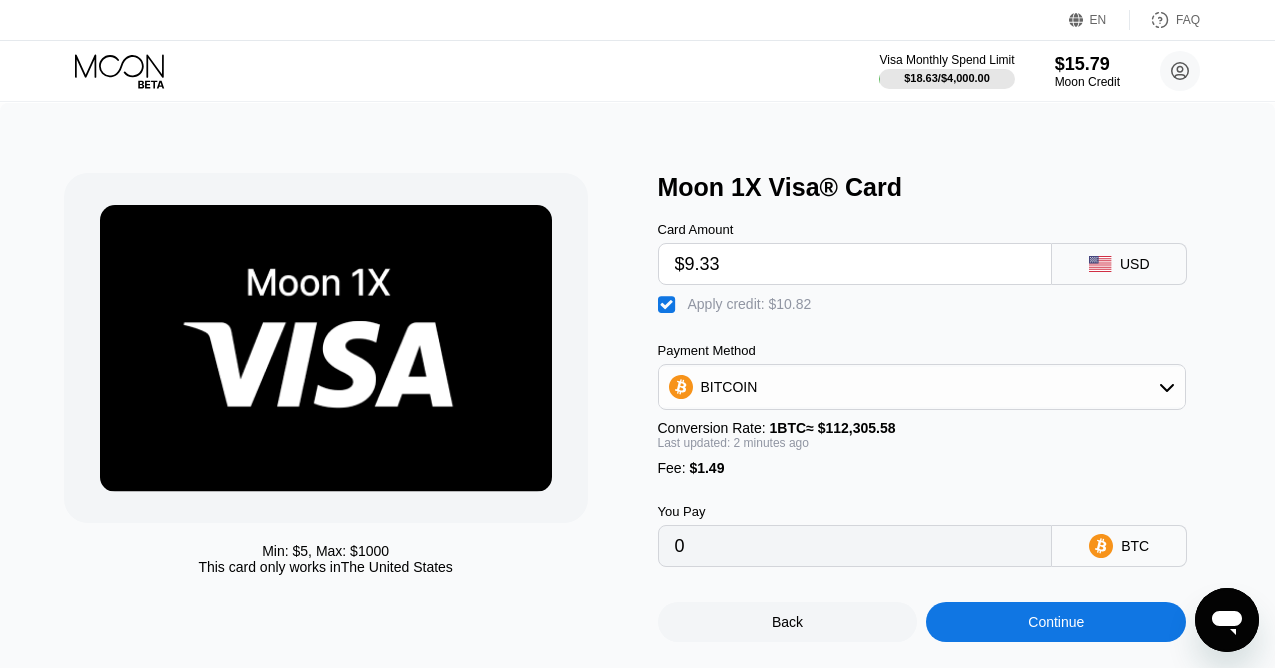 click on "Continue" at bounding box center [1056, 622] 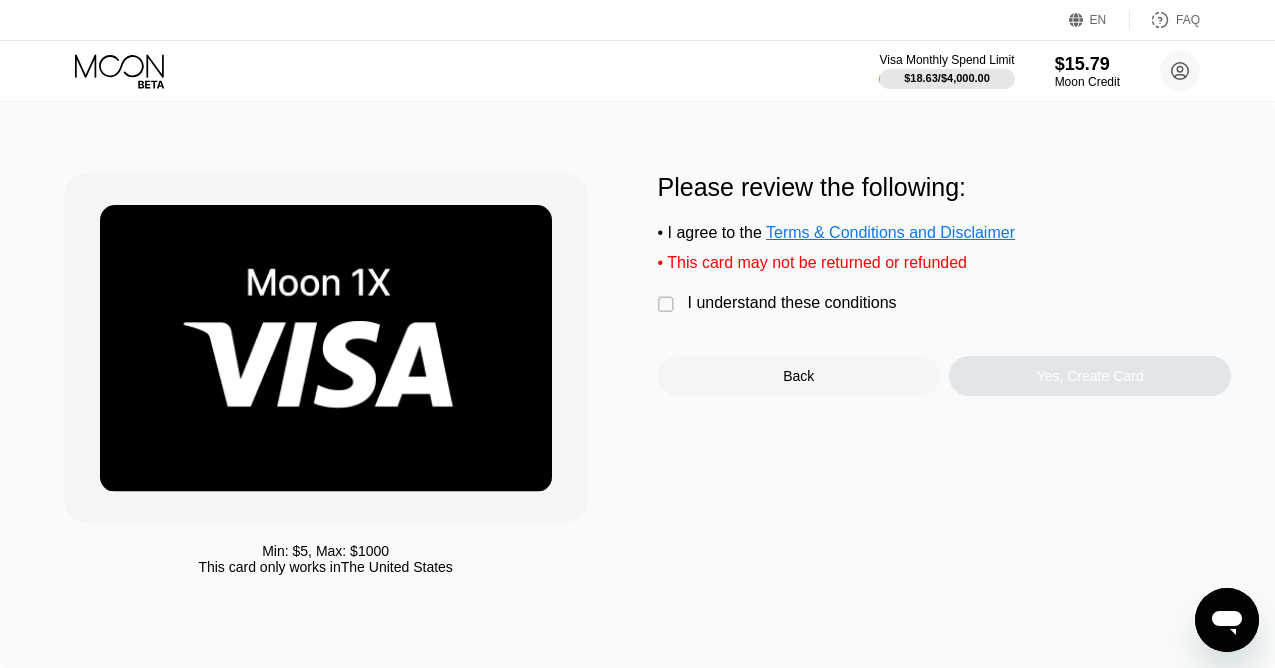 click on "I understand these conditions" at bounding box center [792, 303] 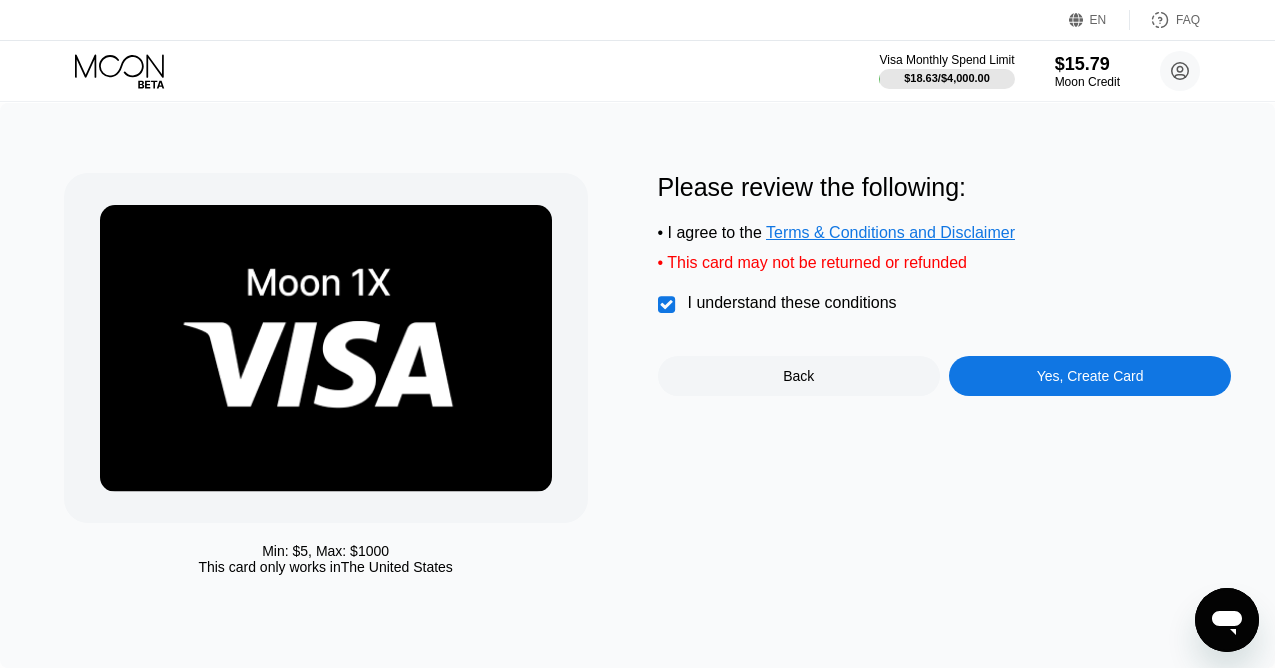 click on "Yes, Create Card" at bounding box center (1090, 376) 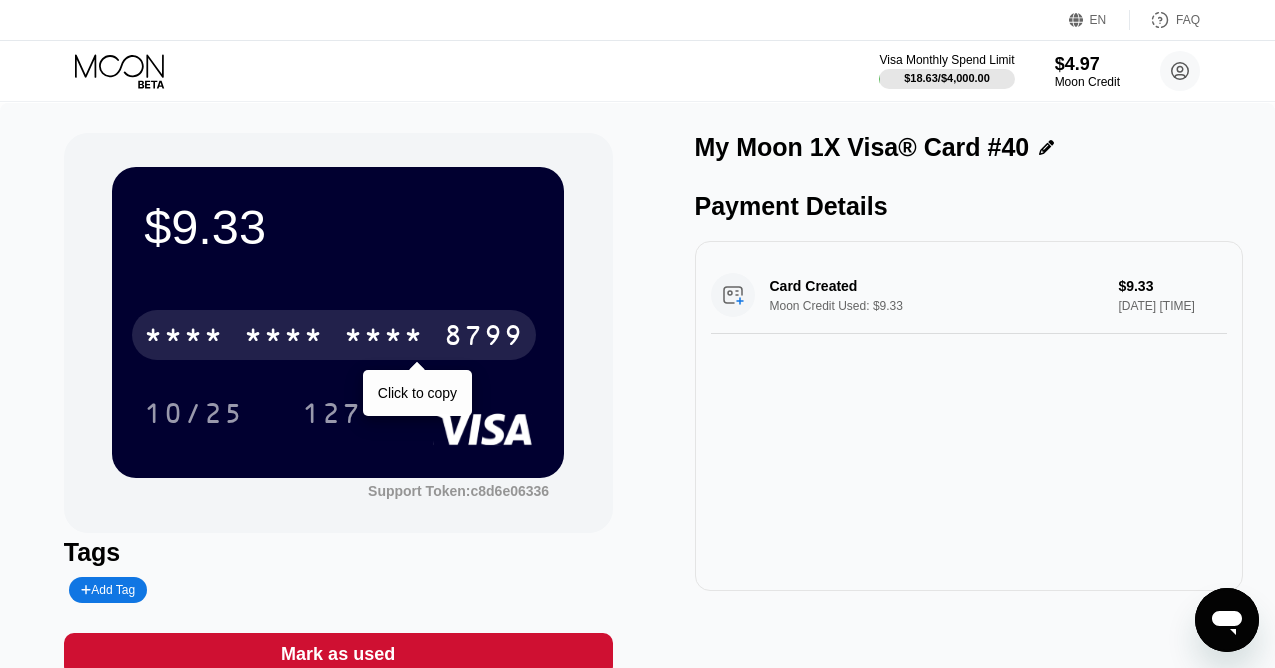 drag, startPoint x: 295, startPoint y: 335, endPoint x: 336, endPoint y: 335, distance: 41 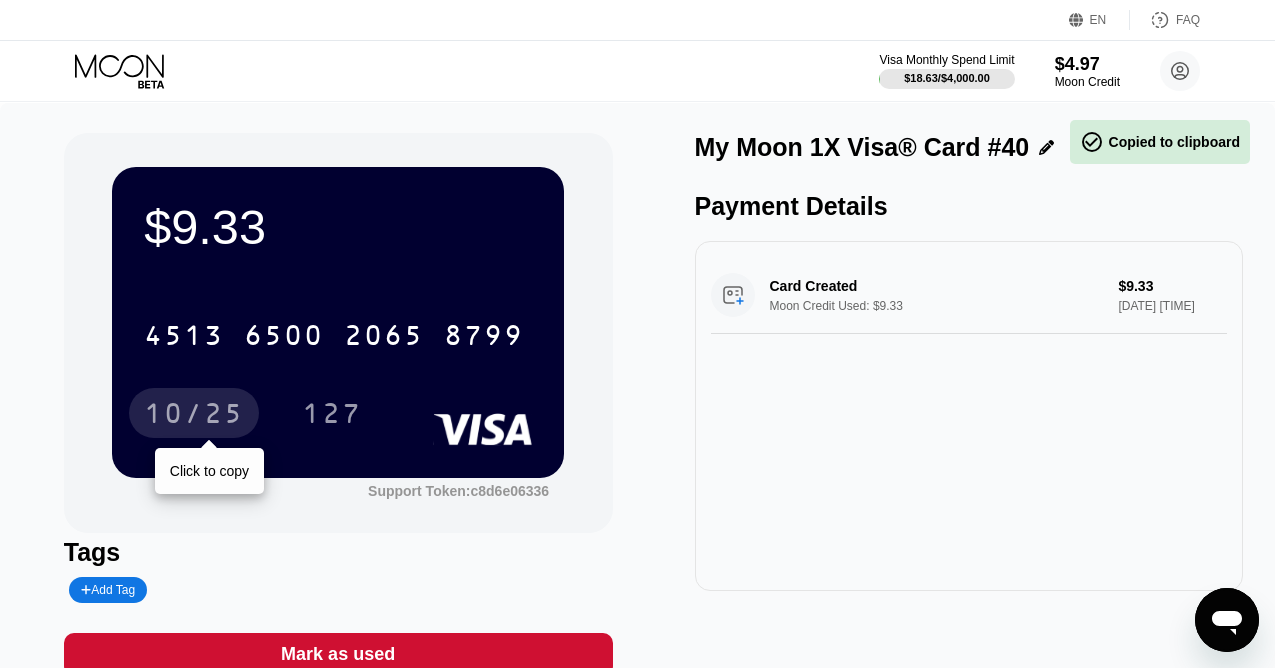 drag, startPoint x: 212, startPoint y: 418, endPoint x: 706, endPoint y: 418, distance: 494 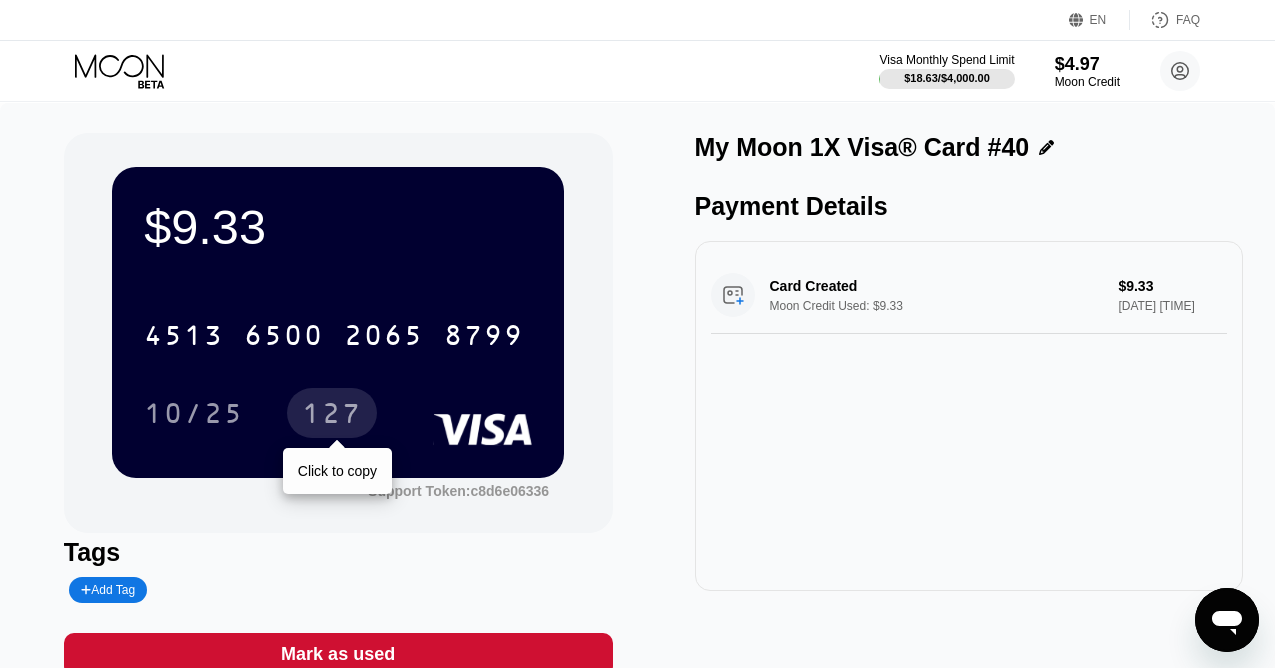 drag, startPoint x: 310, startPoint y: 421, endPoint x: 415, endPoint y: 413, distance: 105.30432 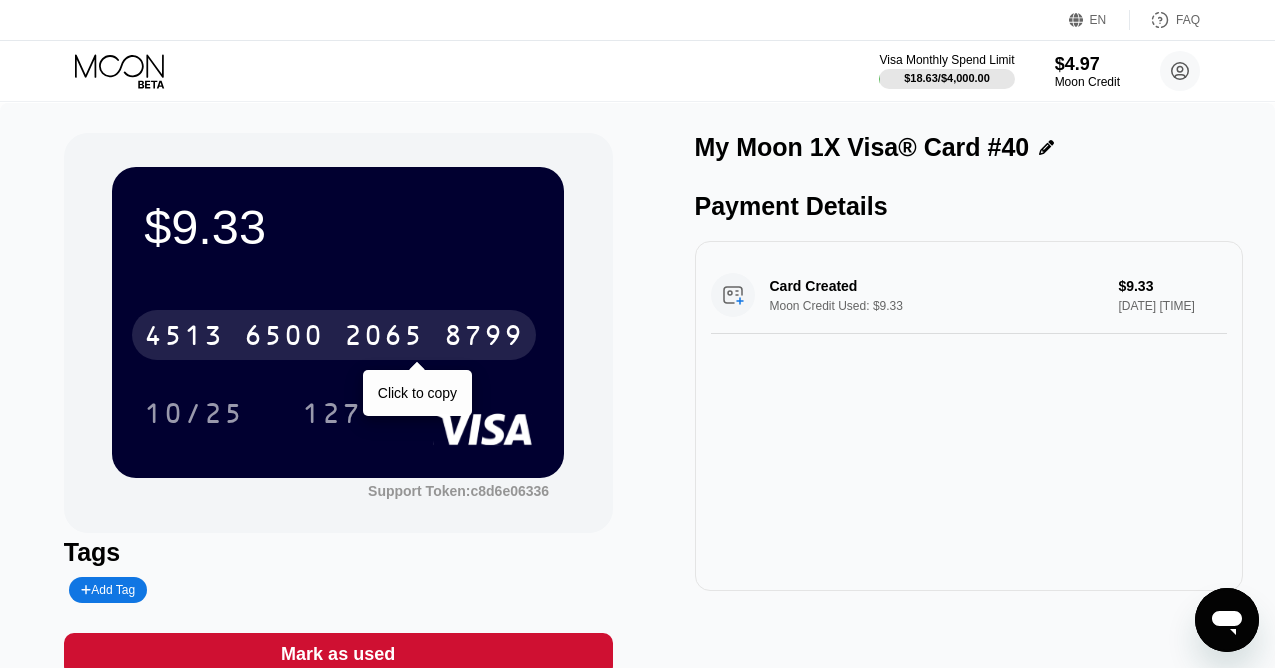 click on "4513 6500 2065 8799" at bounding box center (334, 335) 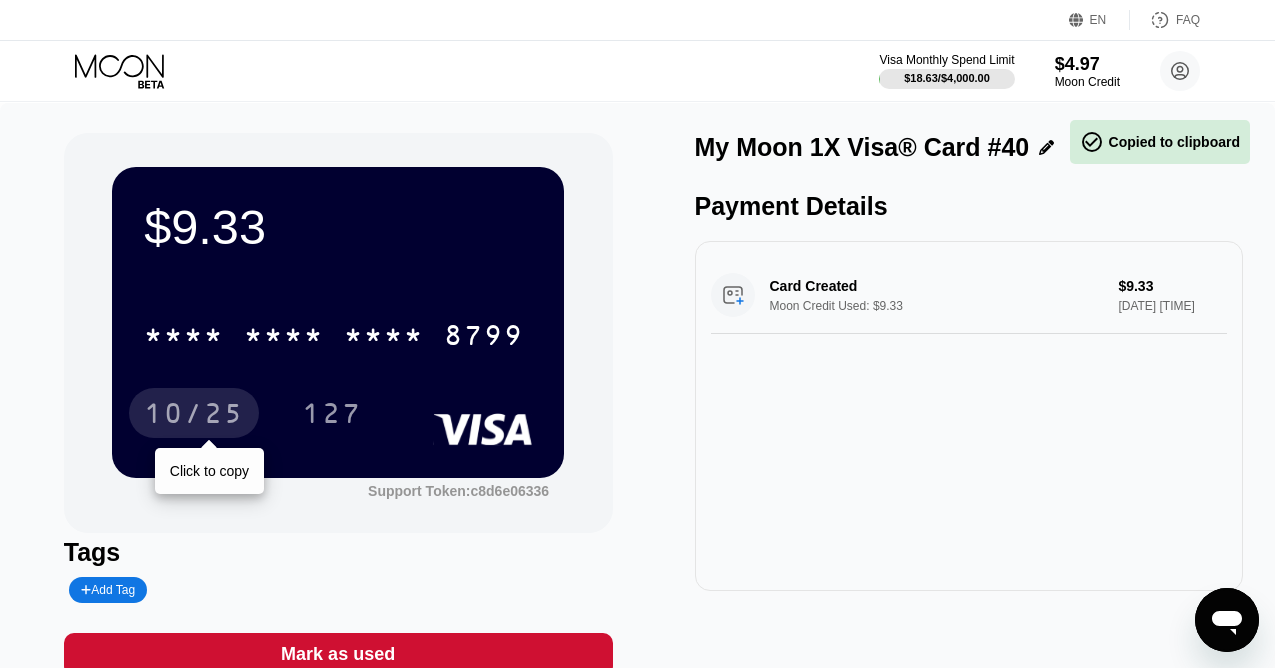 drag, startPoint x: 197, startPoint y: 417, endPoint x: 455, endPoint y: 405, distance: 258.27893 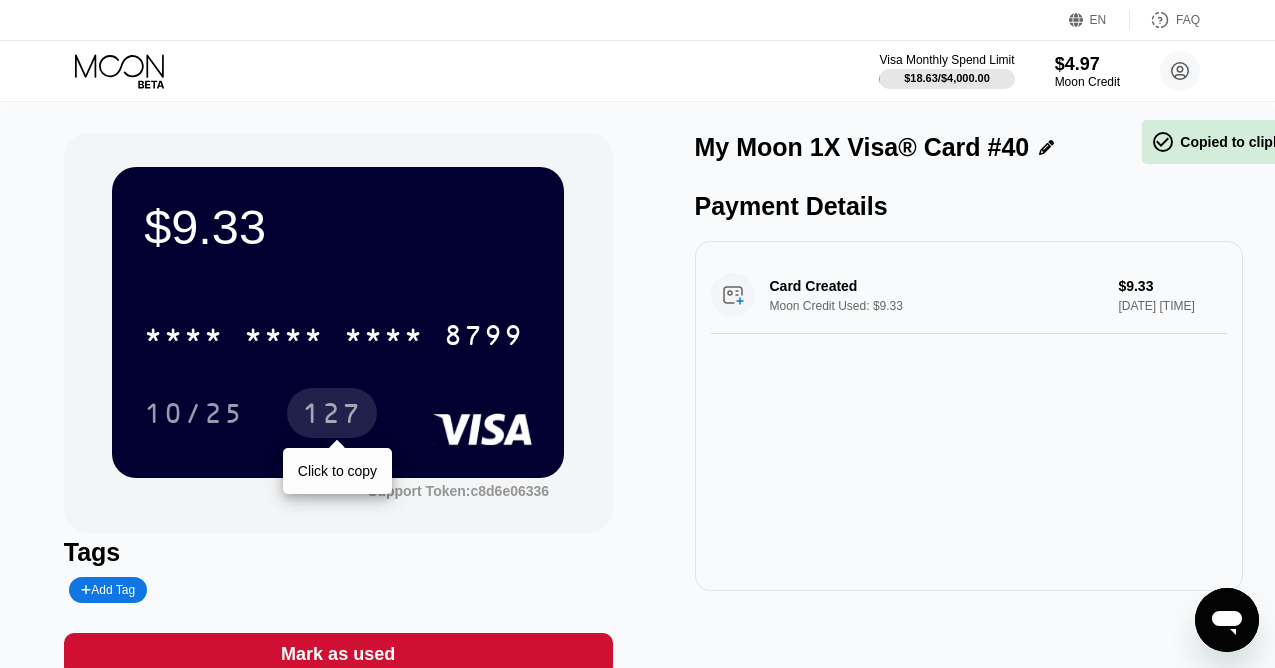 click on "127" at bounding box center (332, 413) 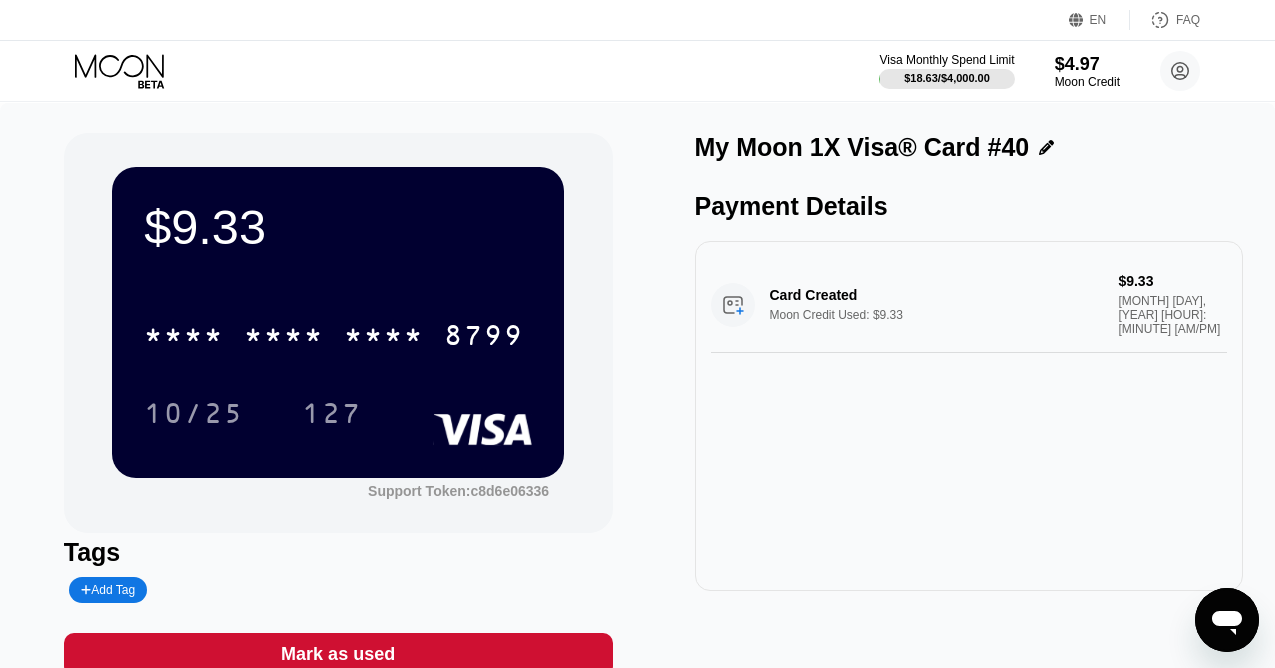 scroll, scrollTop: 0, scrollLeft: 0, axis: both 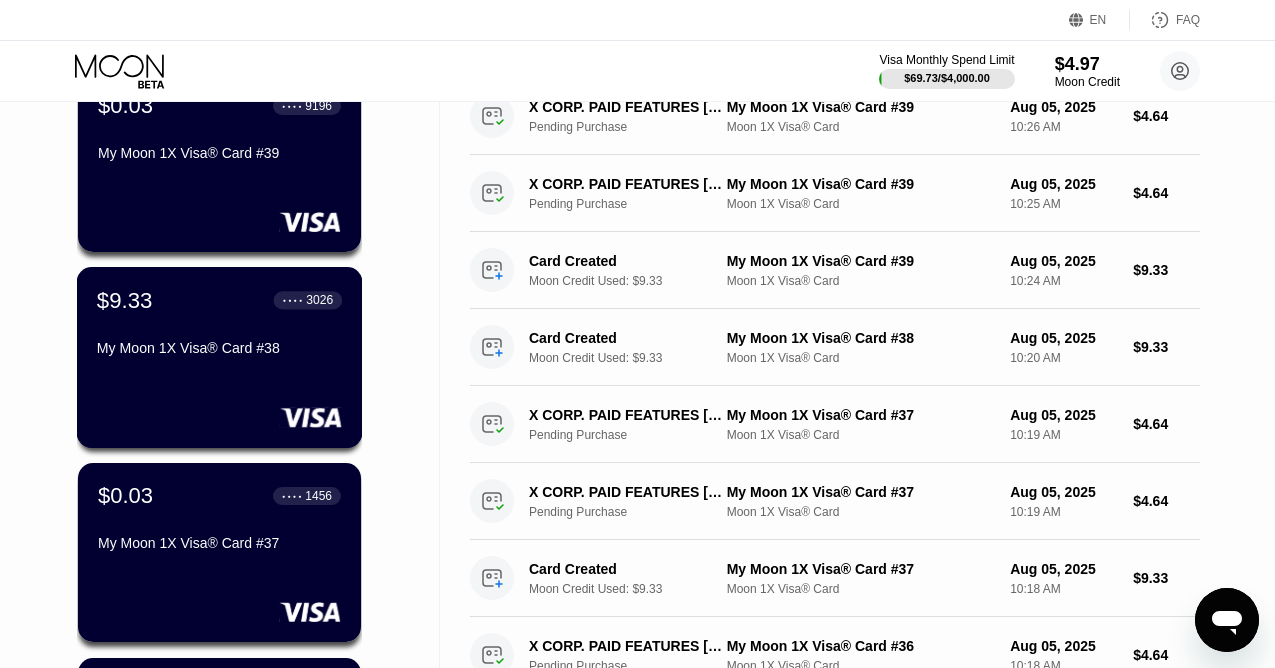 click on "$9.33 ● ● ● ● 3026 [NAME] 1X Visa® Card #[NUMBER]" at bounding box center [220, 357] 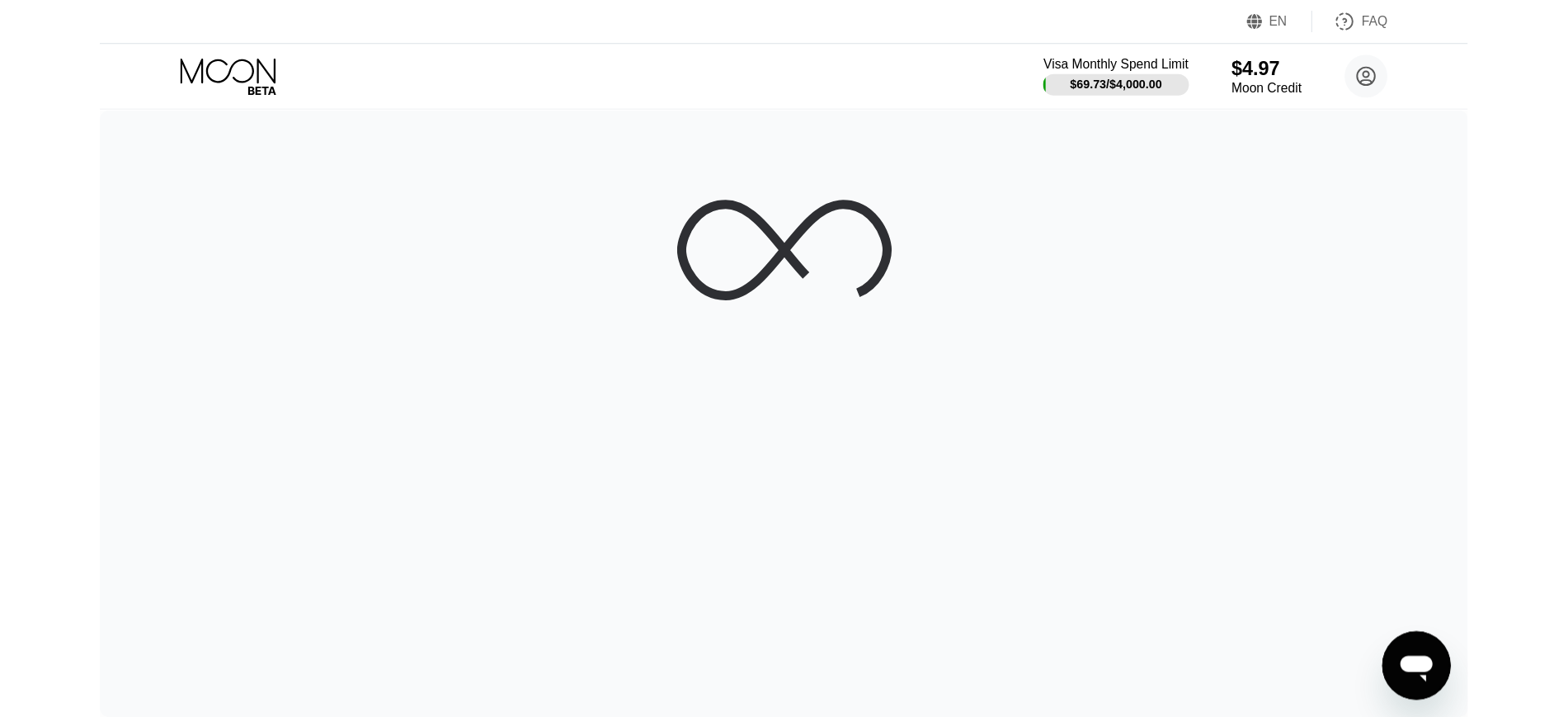 scroll, scrollTop: 0, scrollLeft: 0, axis: both 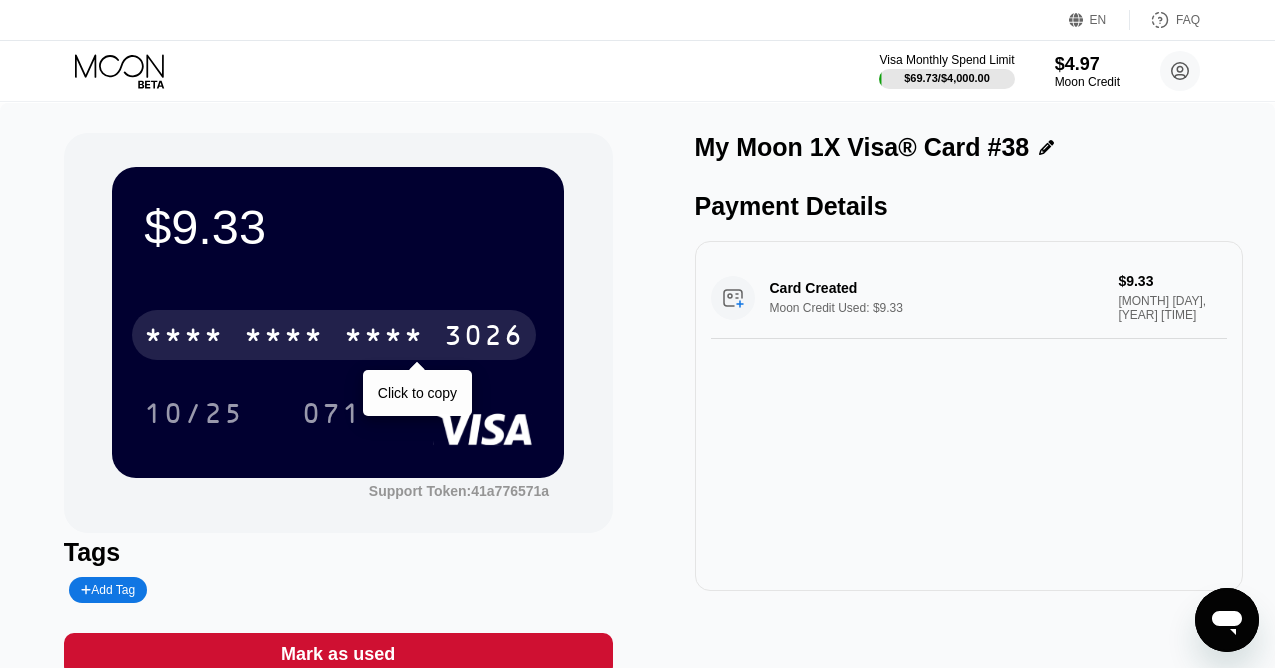 click on "* * * *" at bounding box center [384, 338] 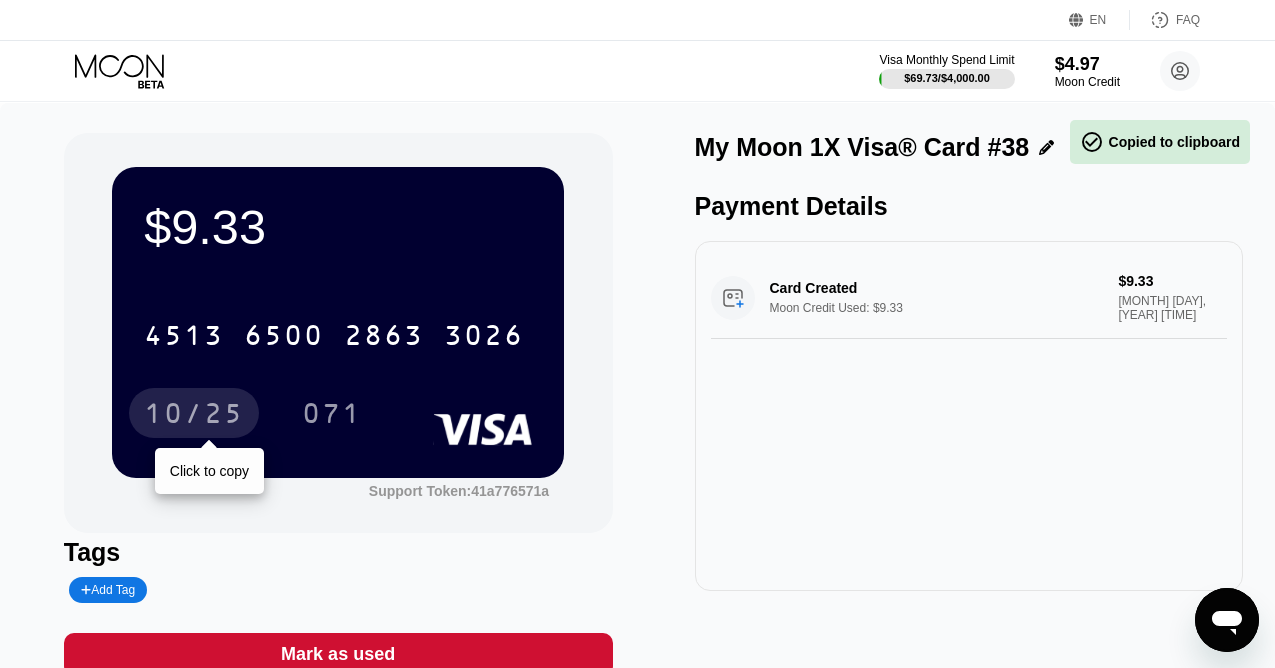 drag, startPoint x: 223, startPoint y: 410, endPoint x: 1286, endPoint y: 408, distance: 1063.0018 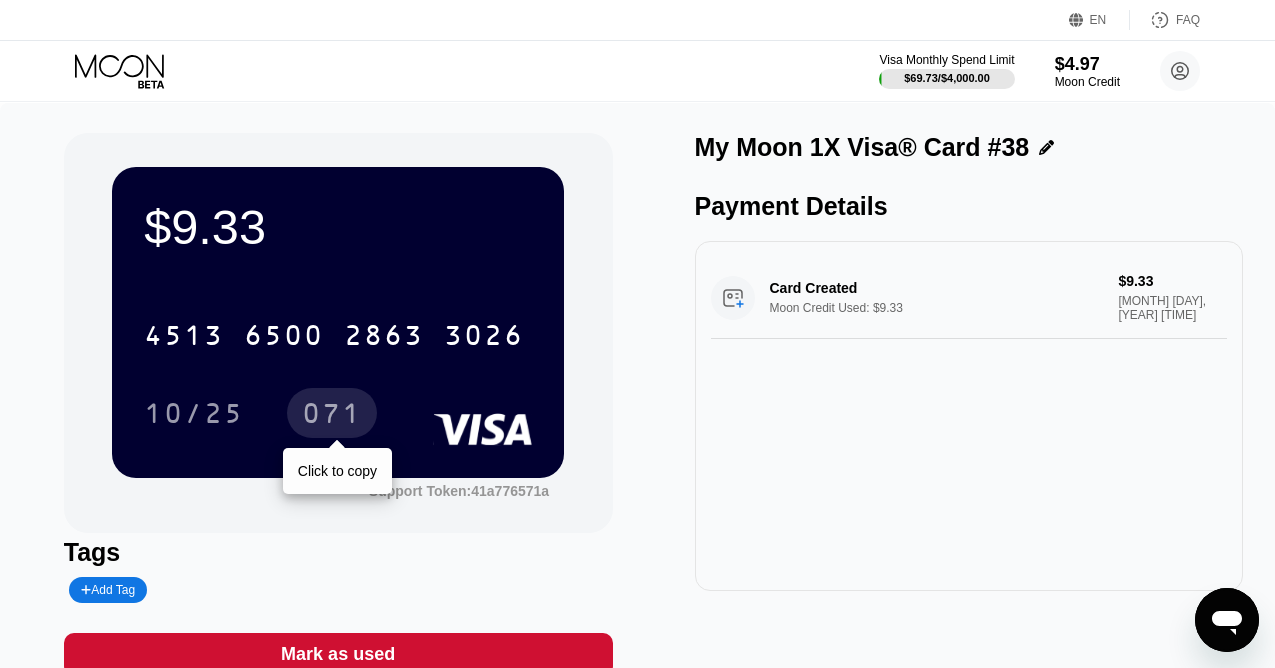 click on "071" at bounding box center (332, 416) 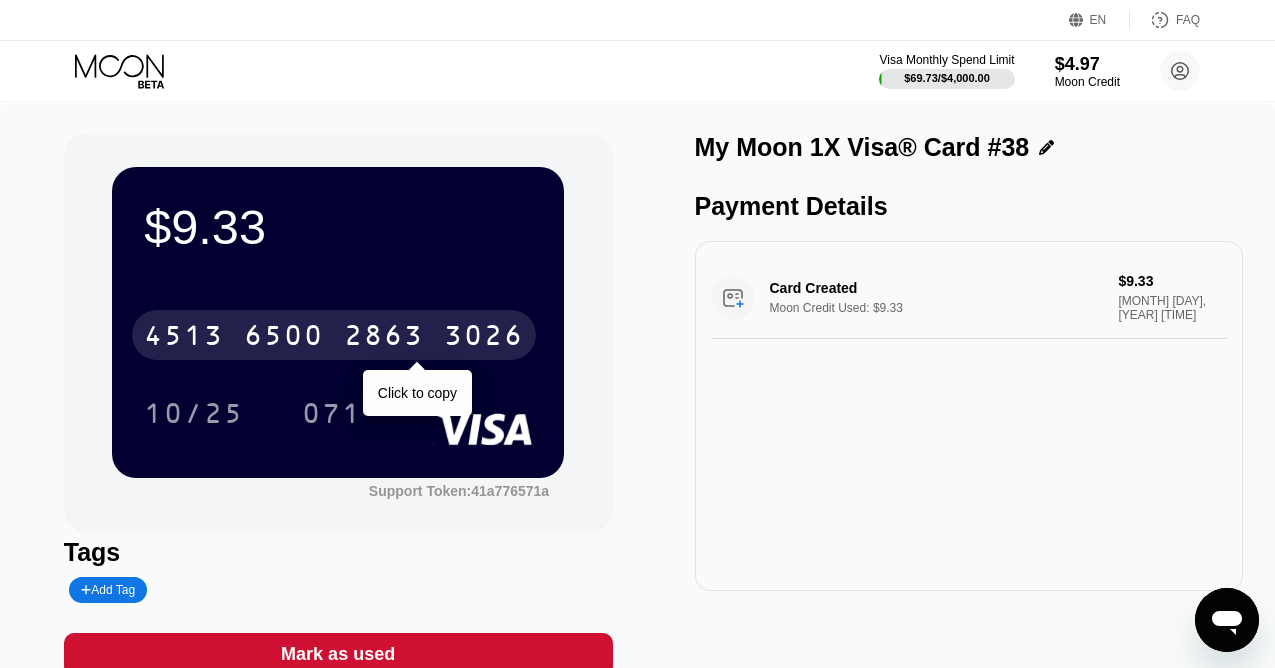 drag, startPoint x: 332, startPoint y: 327, endPoint x: 1213, endPoint y: 328, distance: 881.00055 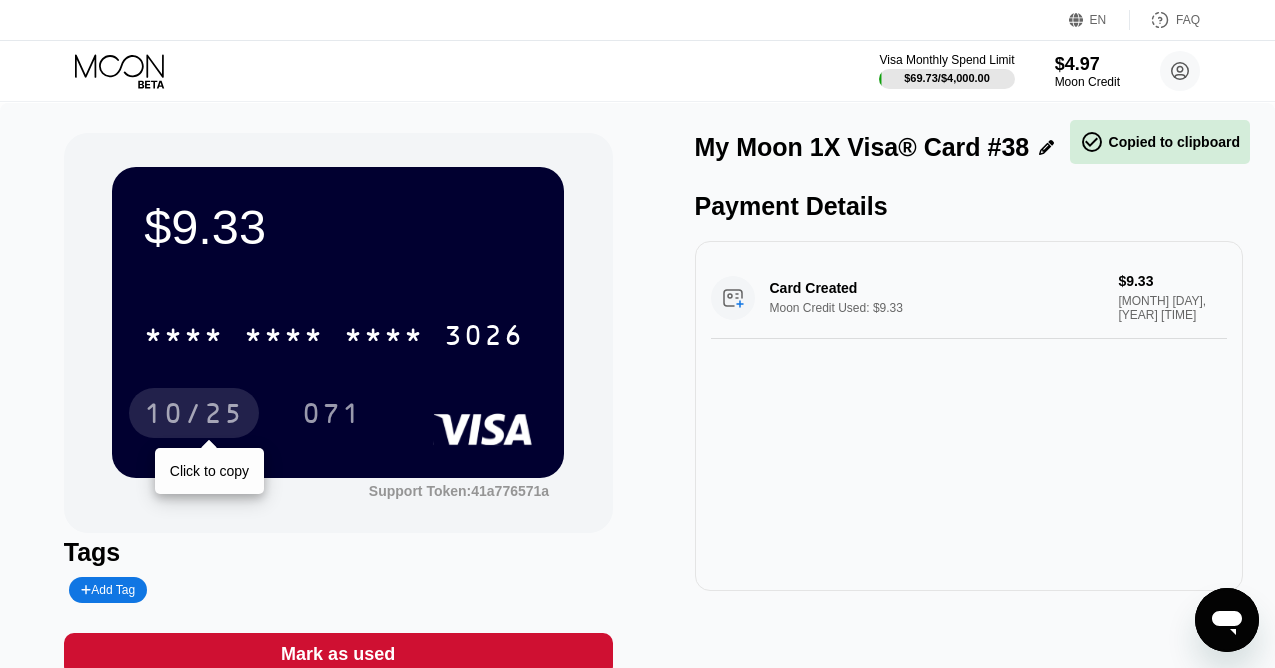 click on "10/25" at bounding box center [194, 416] 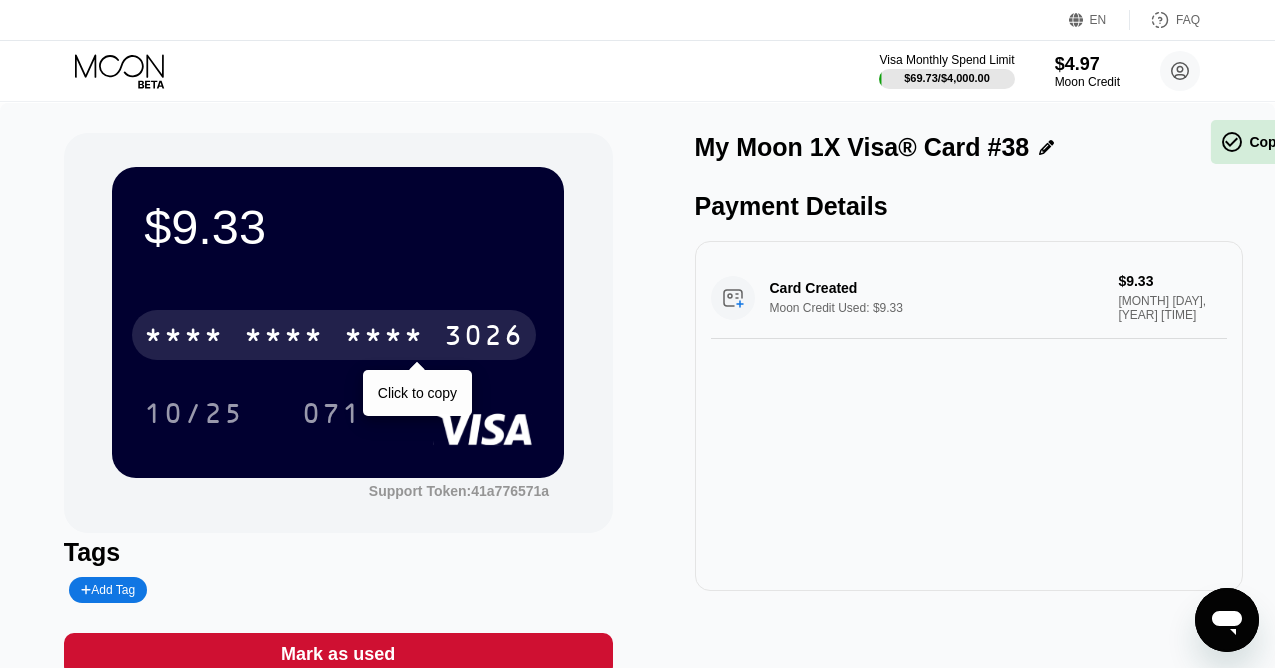 click on "071" at bounding box center [332, 416] 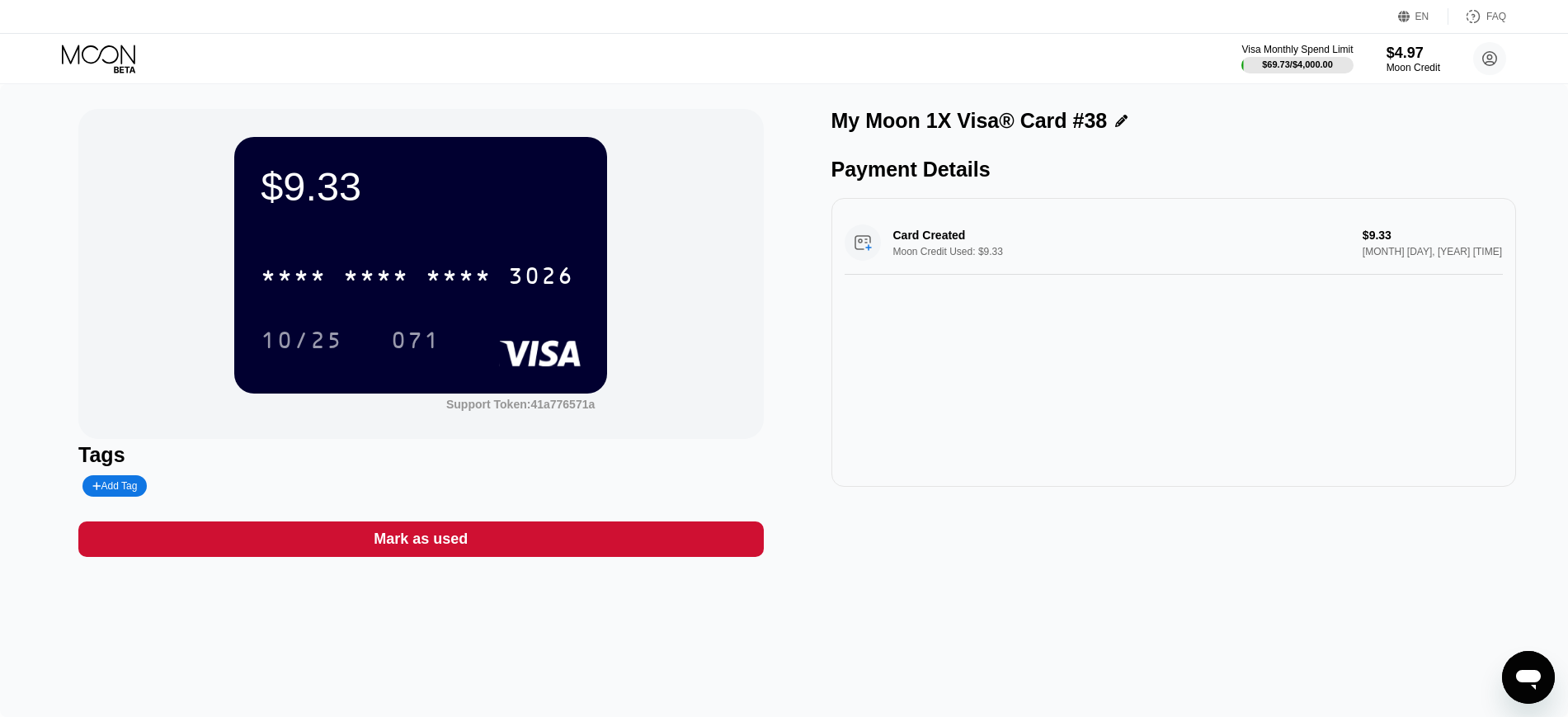 click 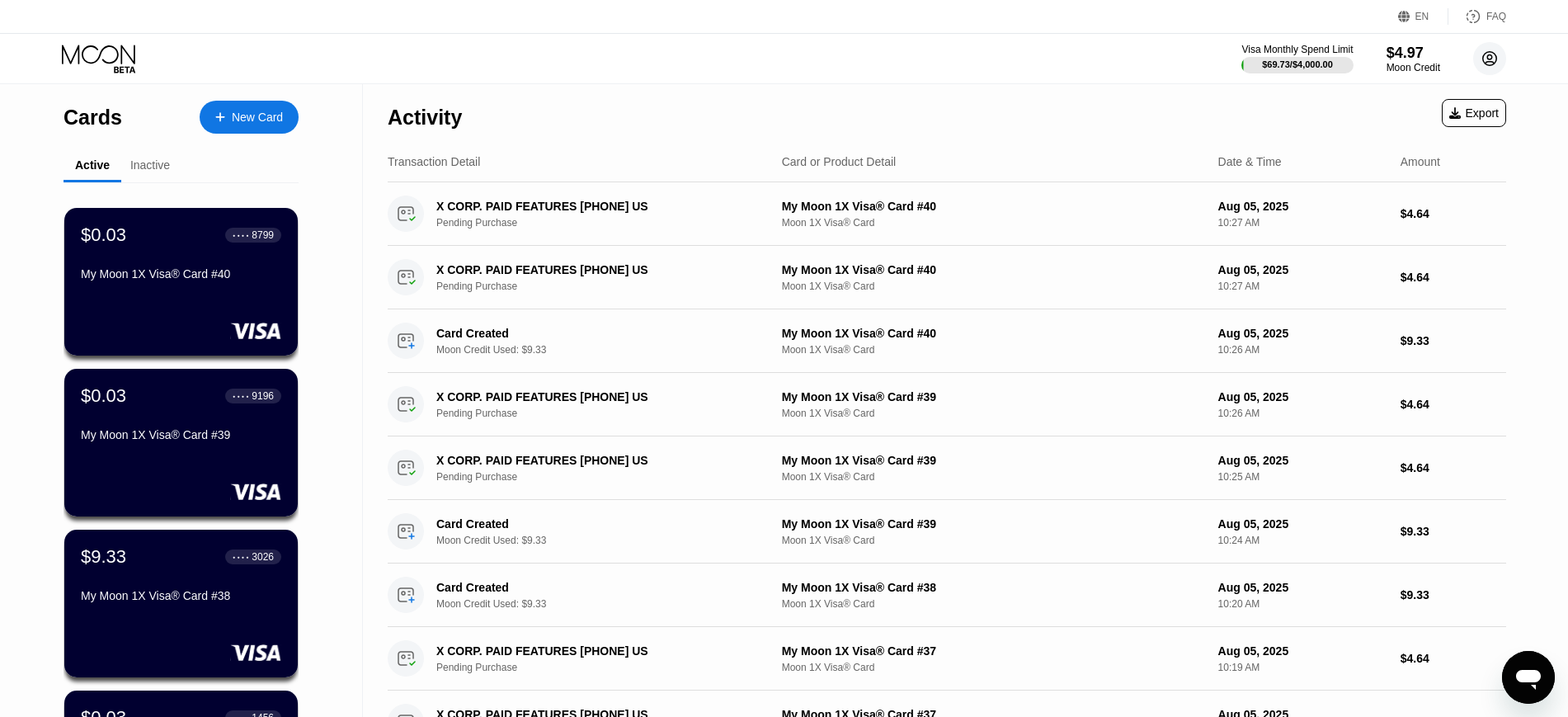click 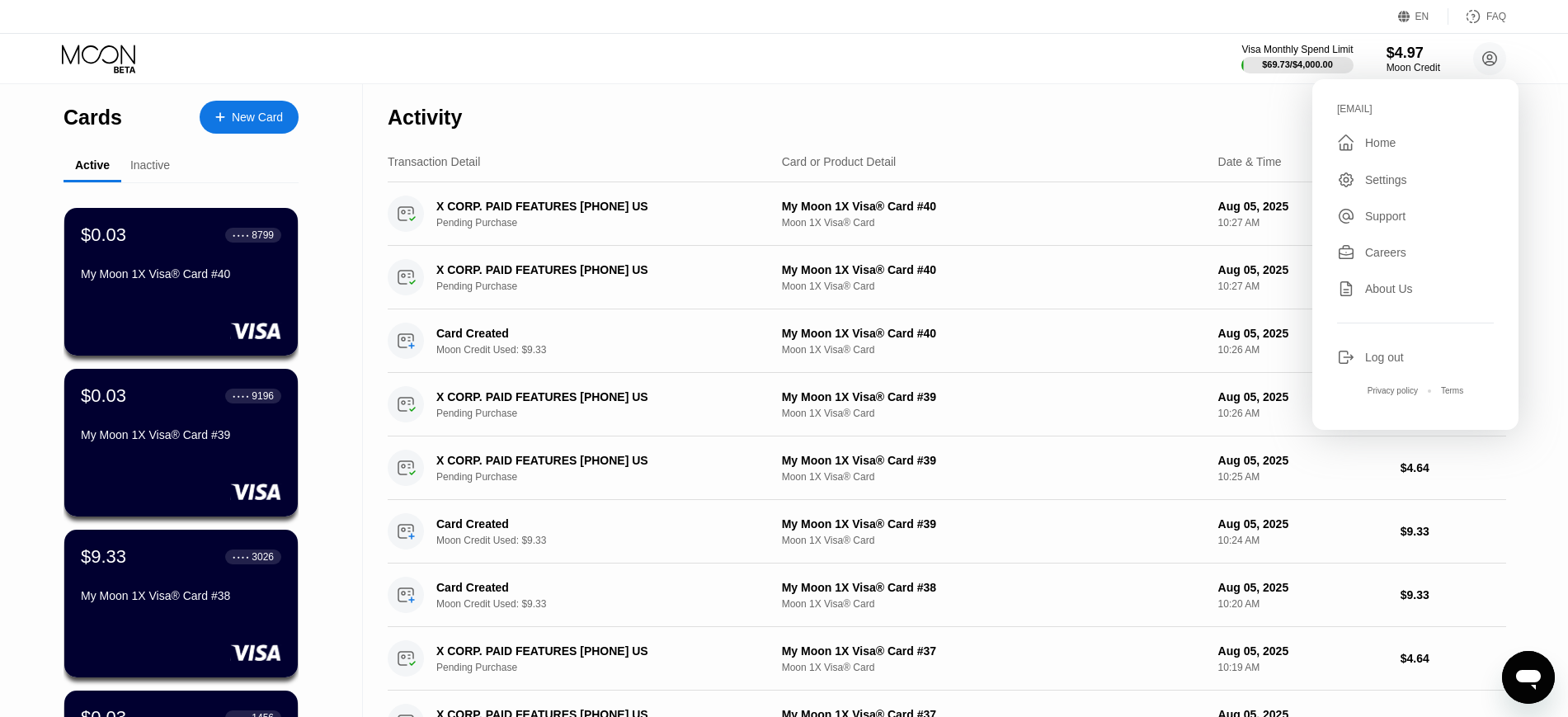click on "[EMAIL]" at bounding box center [1415, 109] 